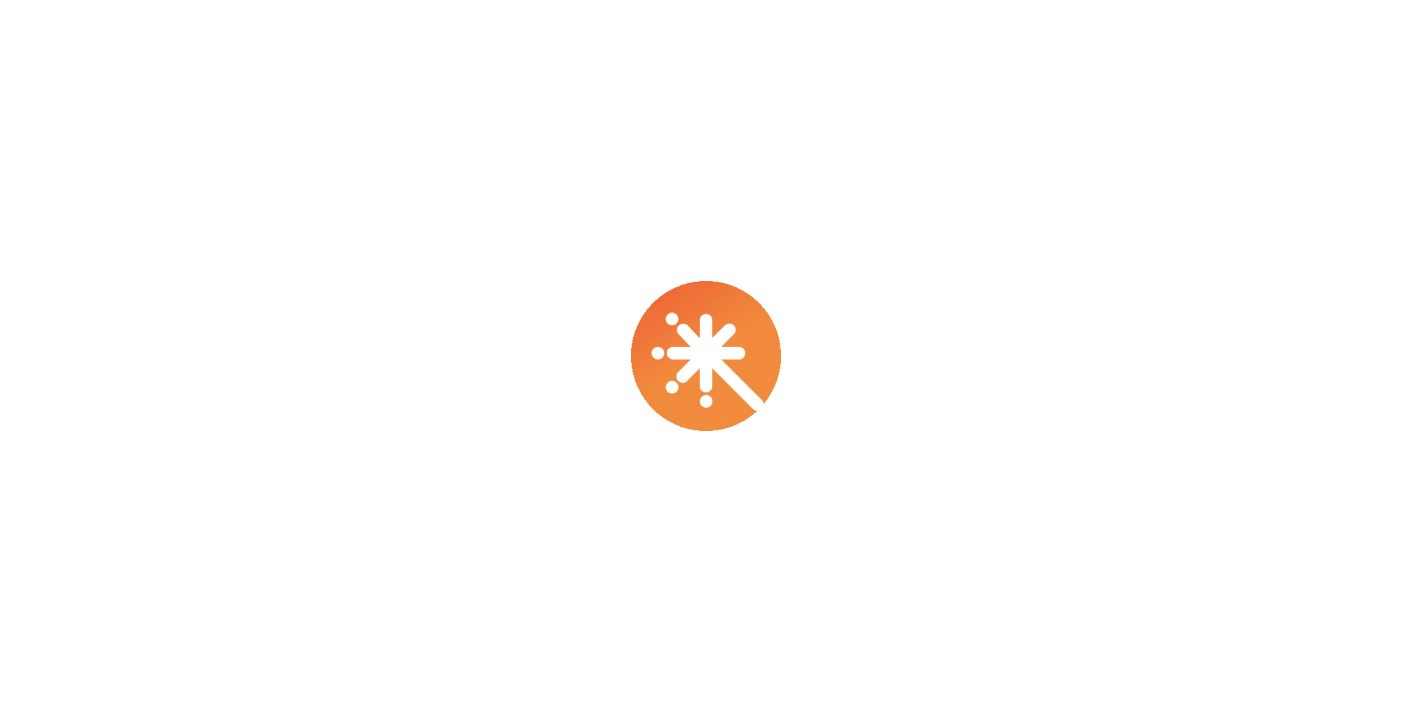 scroll, scrollTop: 0, scrollLeft: 0, axis: both 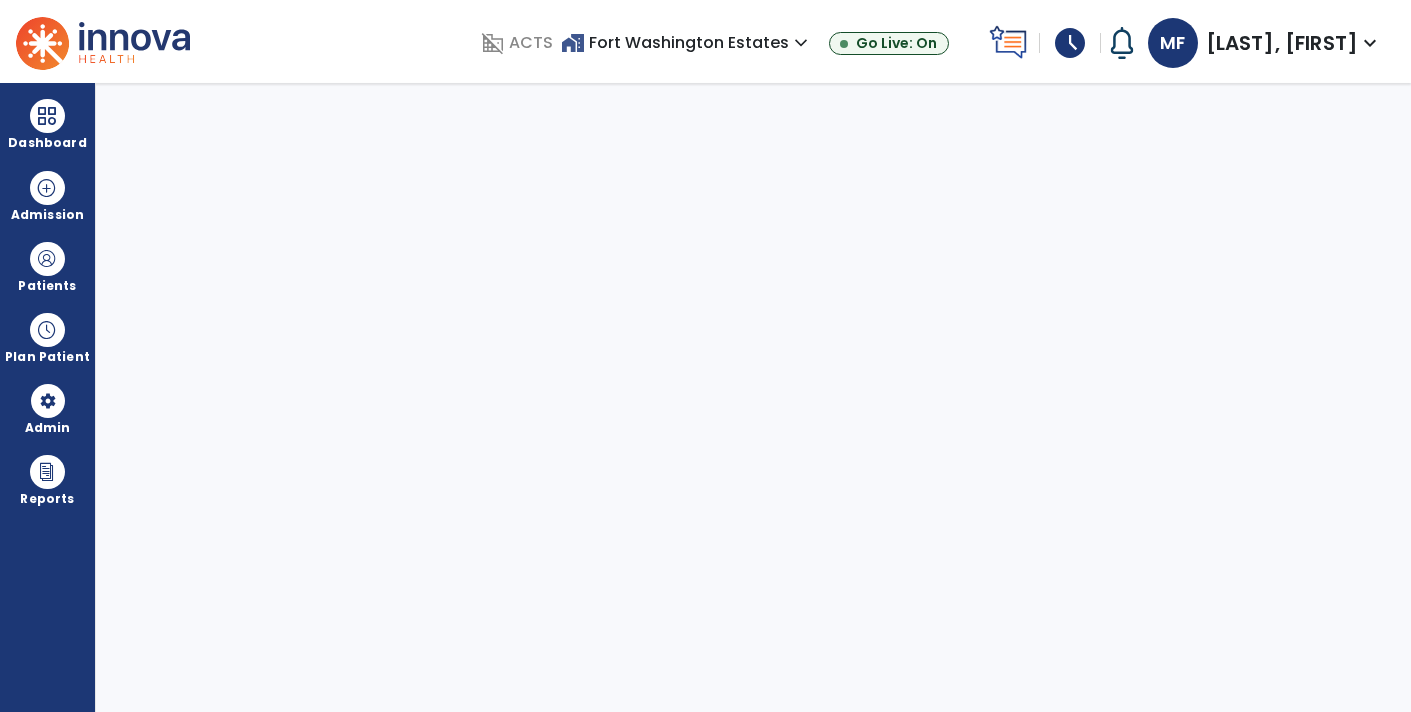 select on "****" 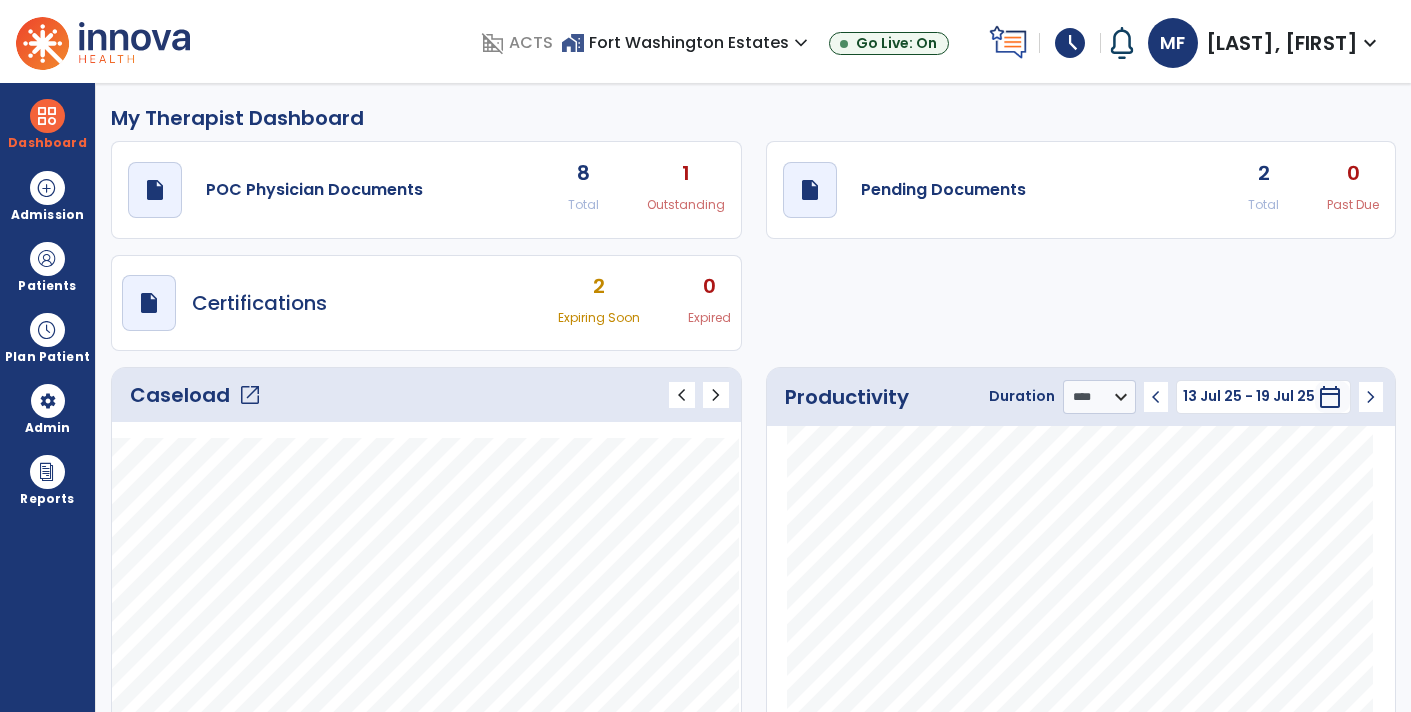 click on "home_work   [ADDRESS]   expand_more" at bounding box center (687, 42) 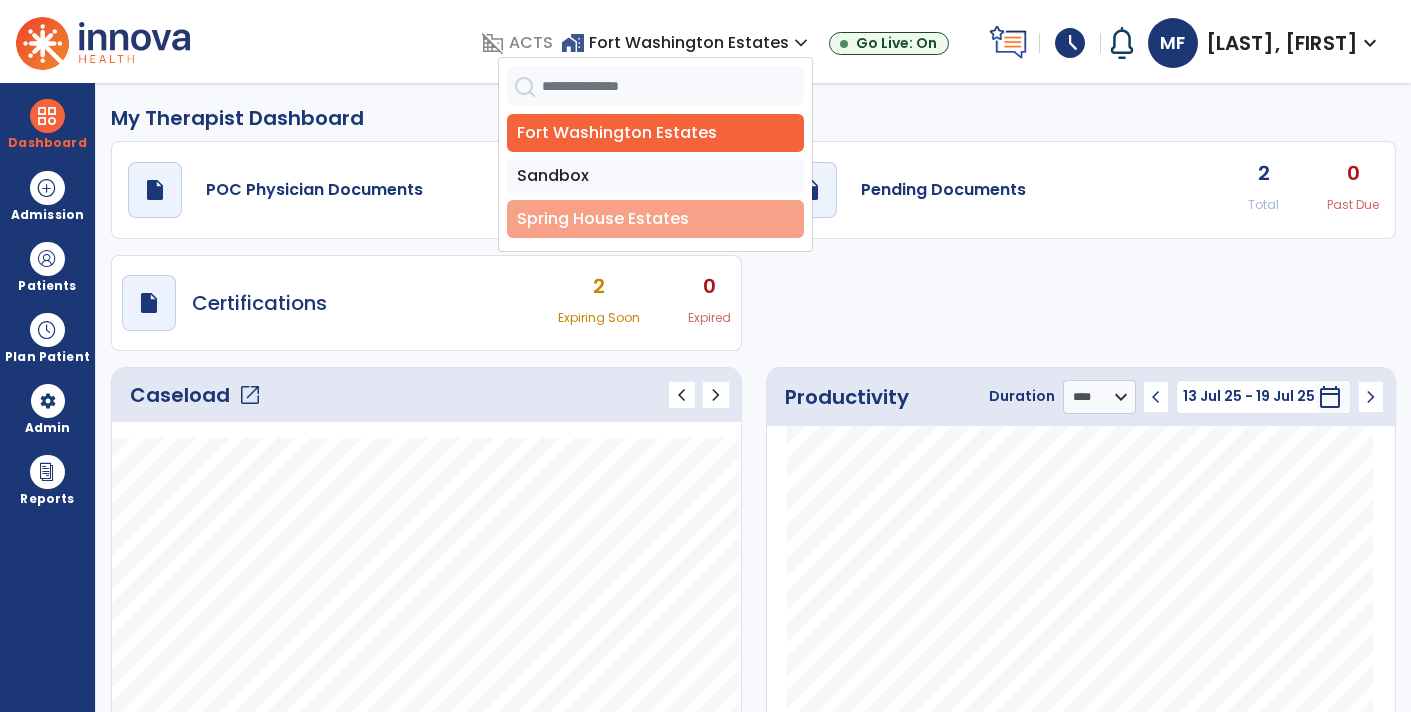 click on "Spring House Estates" at bounding box center (655, 219) 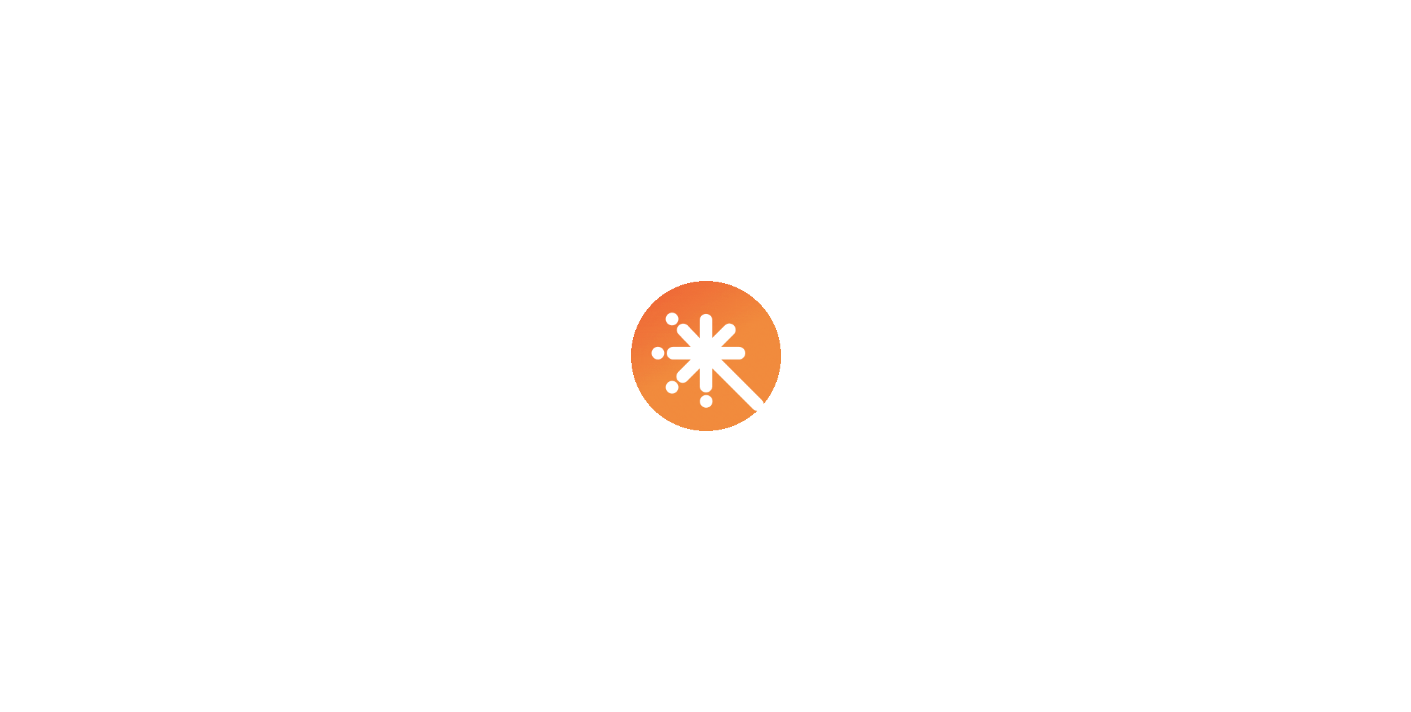 scroll, scrollTop: 0, scrollLeft: 0, axis: both 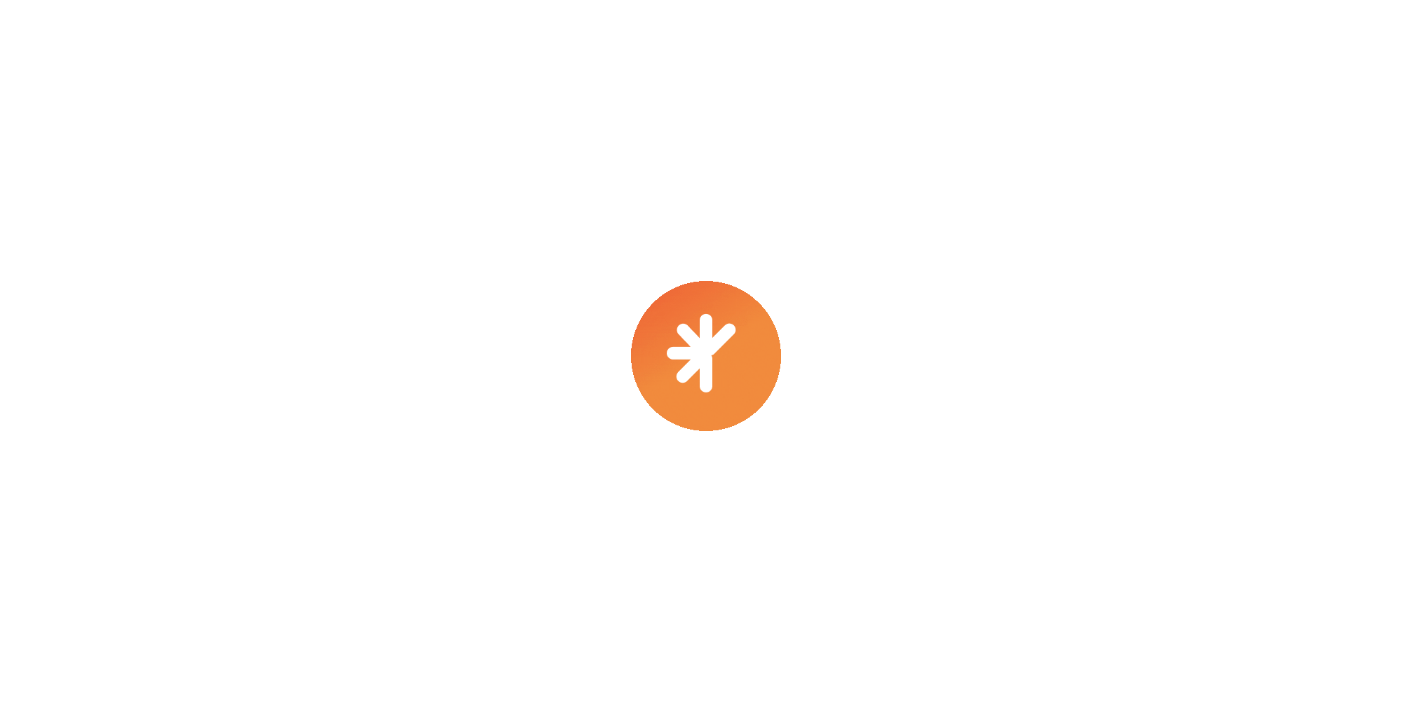select on "****" 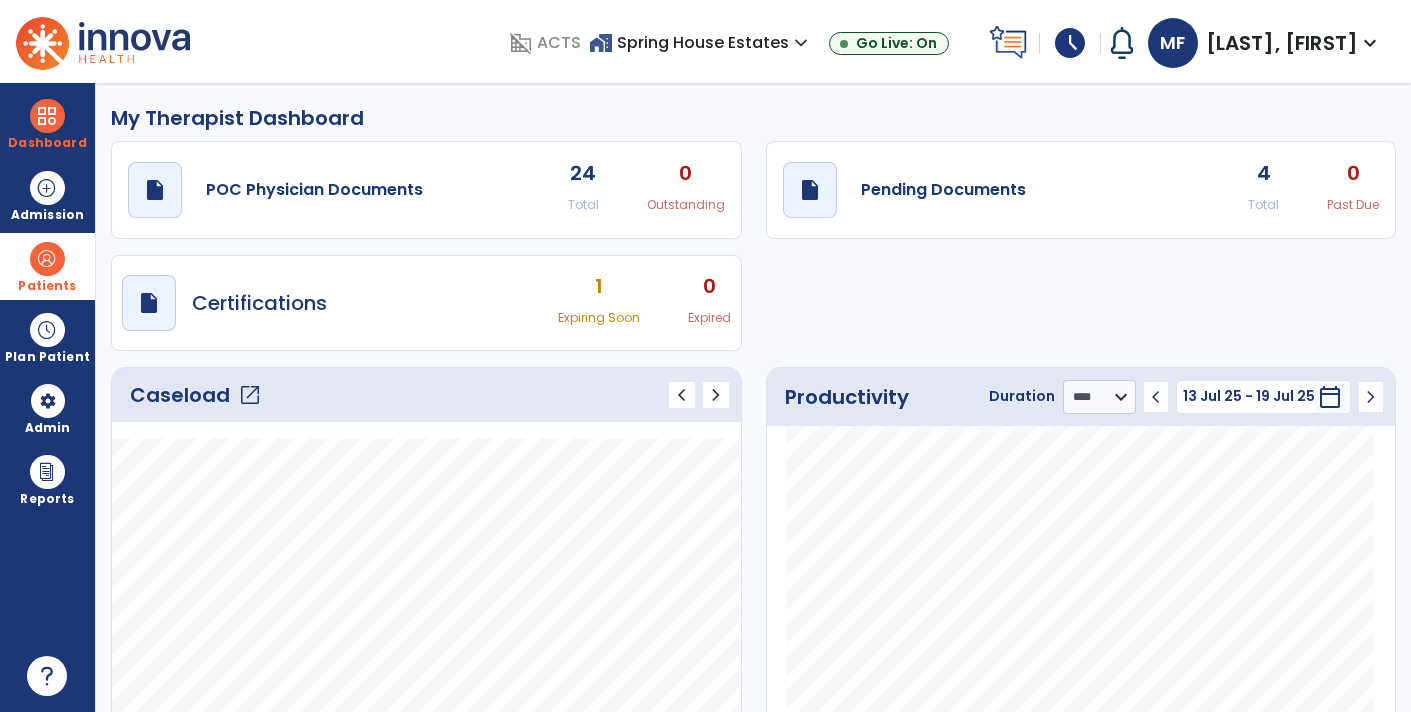 click at bounding box center [47, 259] 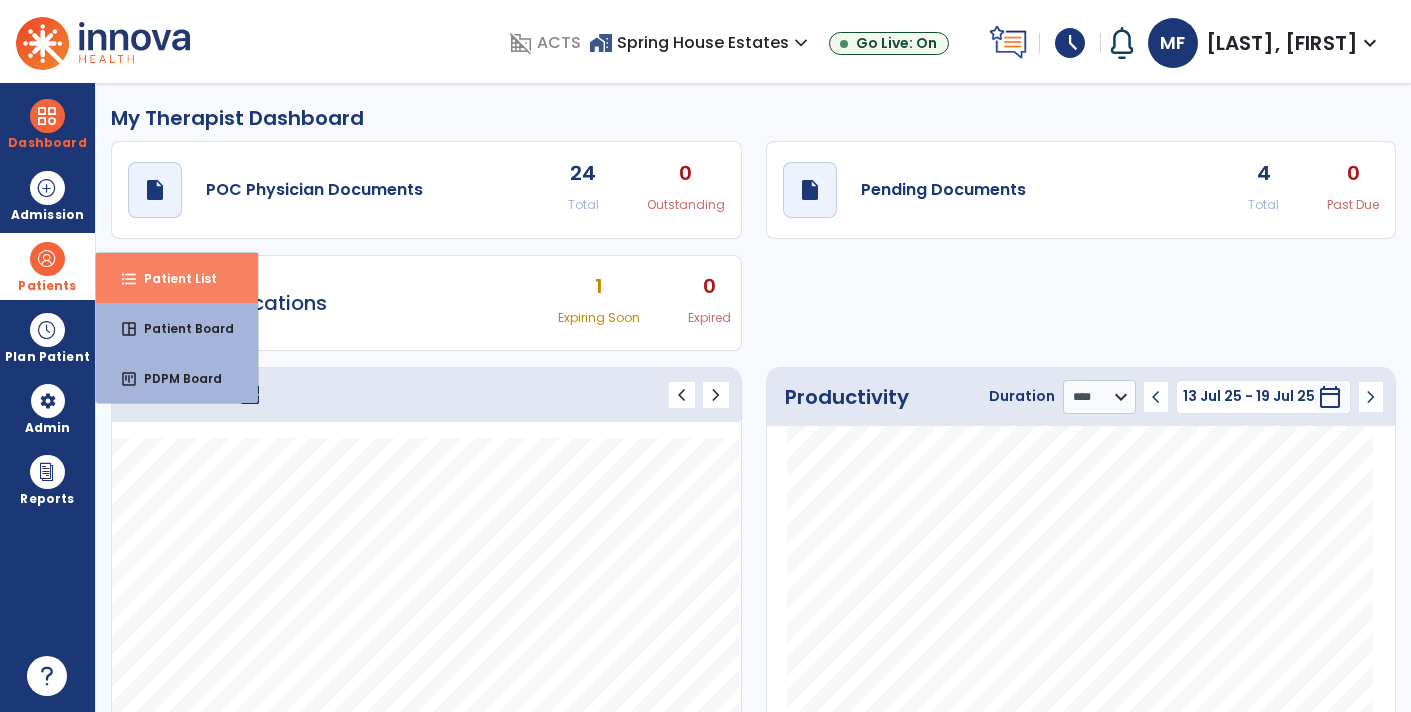 click on "Patient List" at bounding box center [172, 278] 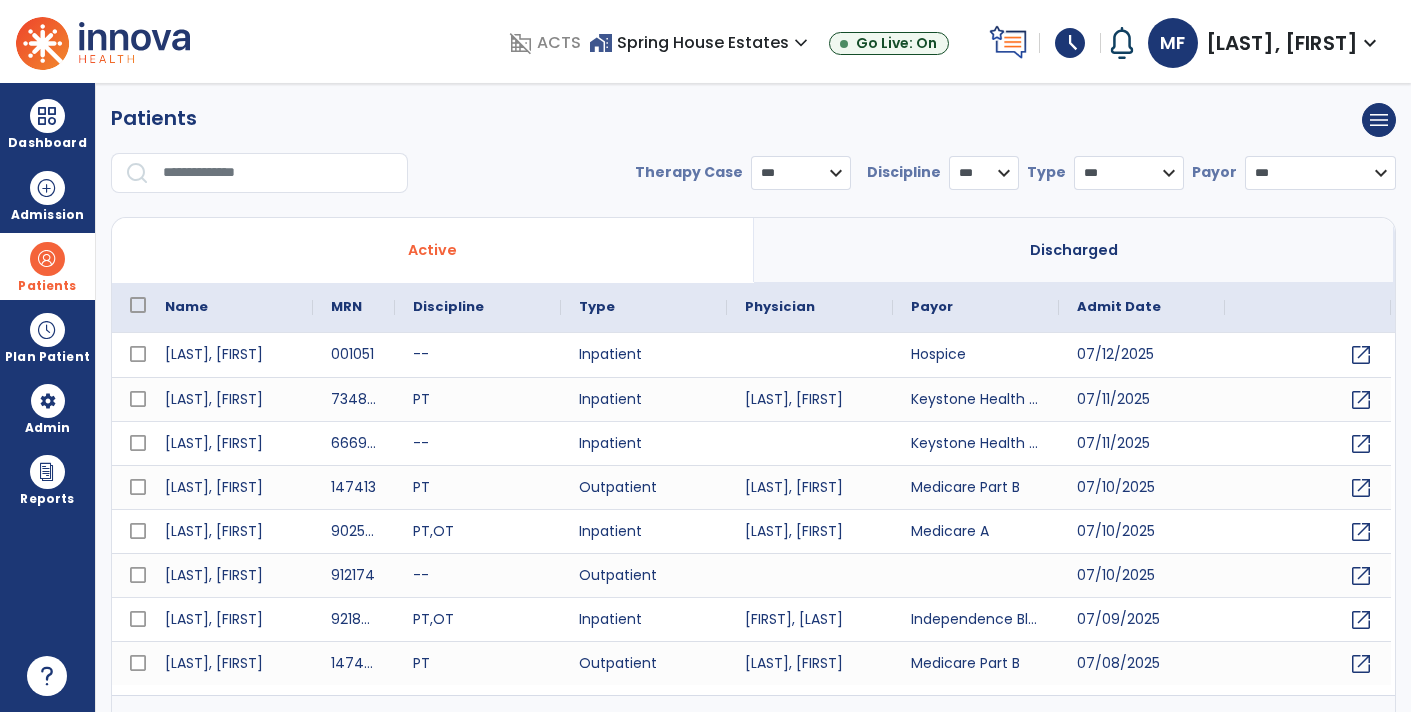 click at bounding box center (278, 173) 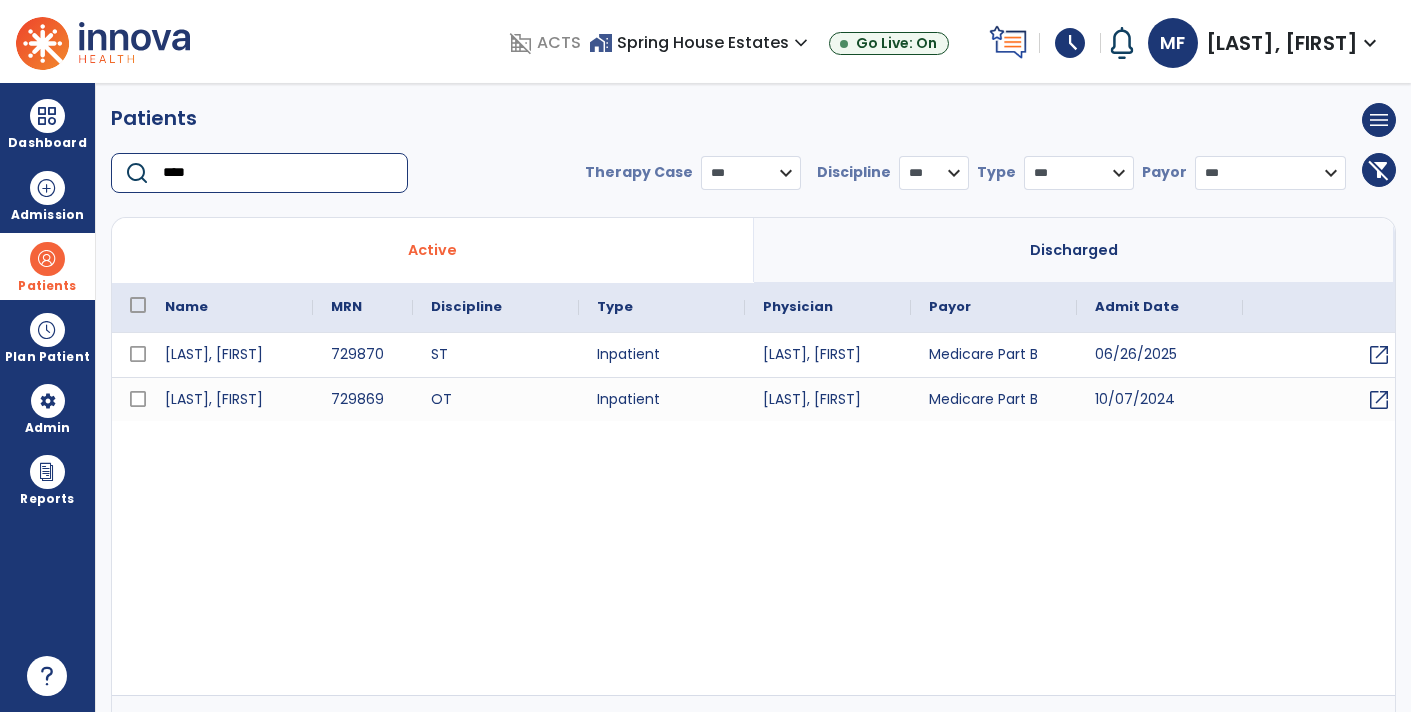 type on "****" 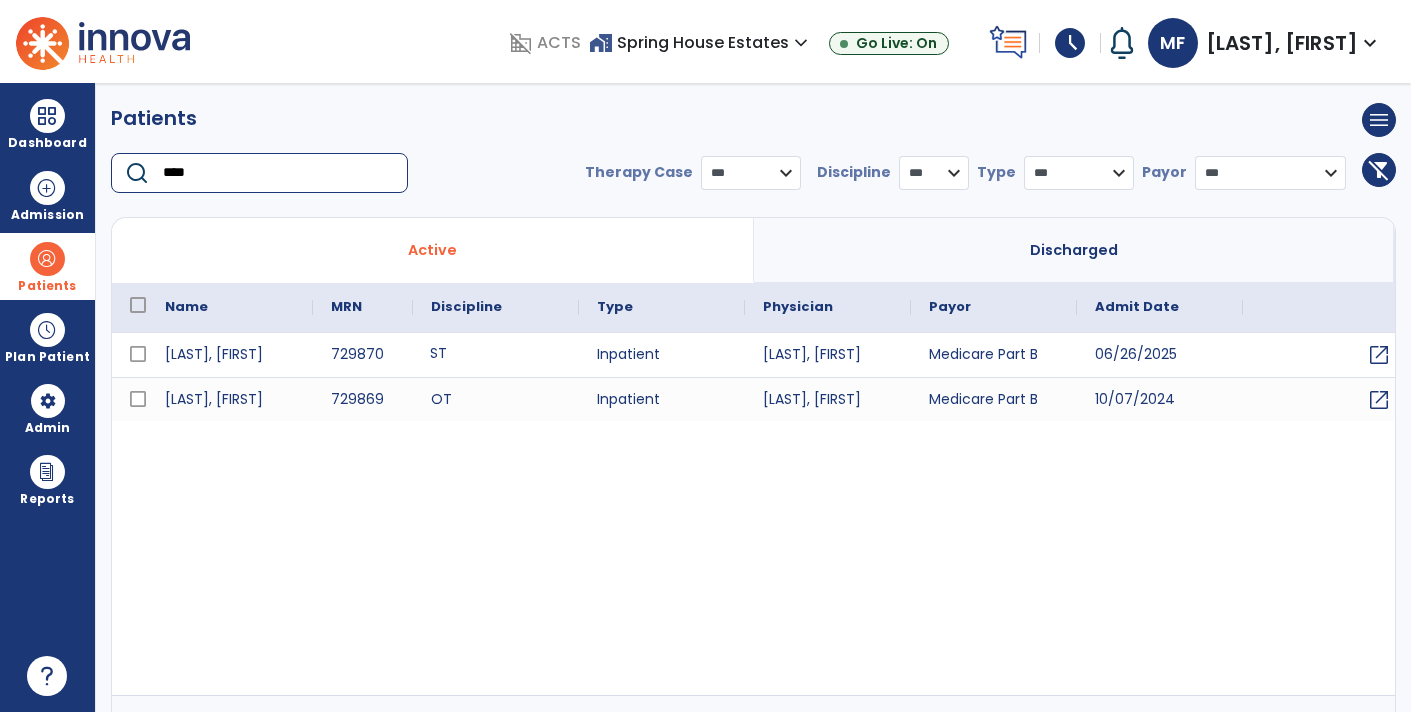 click on "ST" at bounding box center (496, 355) 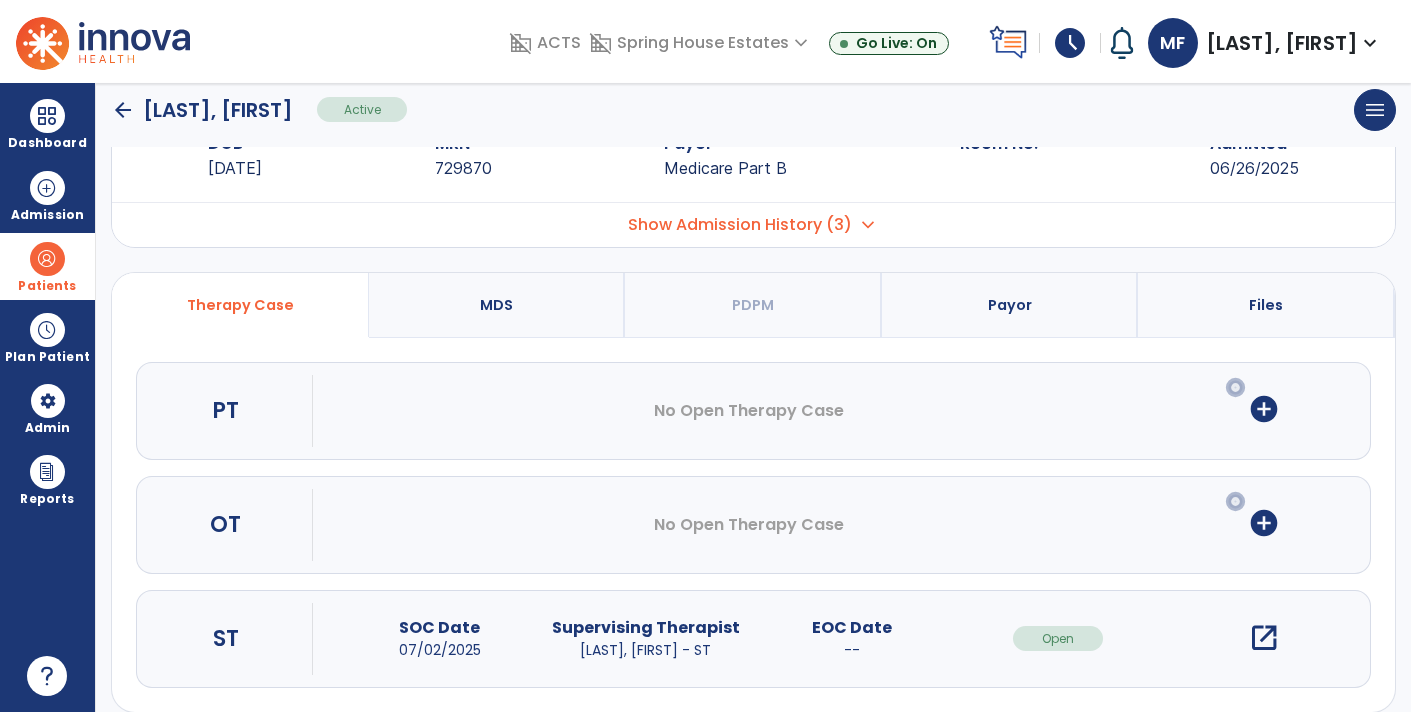 scroll, scrollTop: 89, scrollLeft: 0, axis: vertical 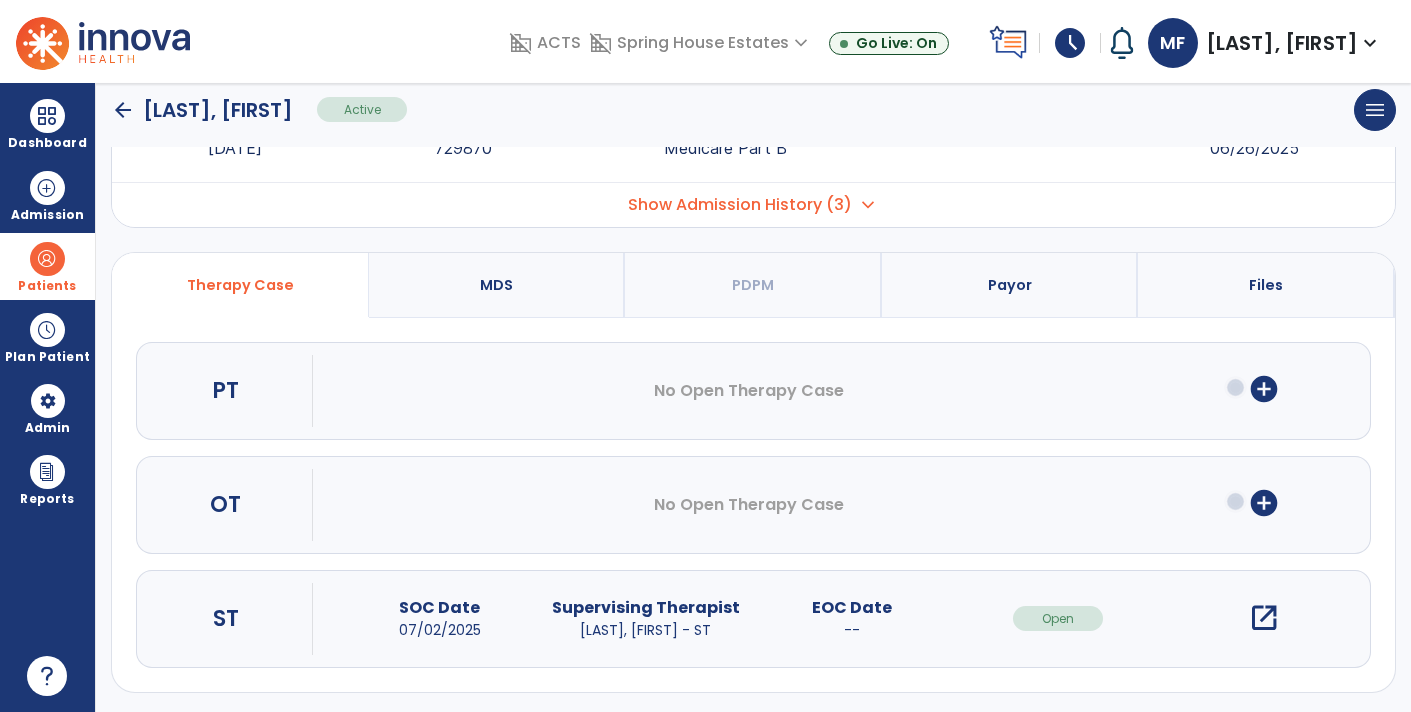 click on "open_in_new" at bounding box center (1264, 618) 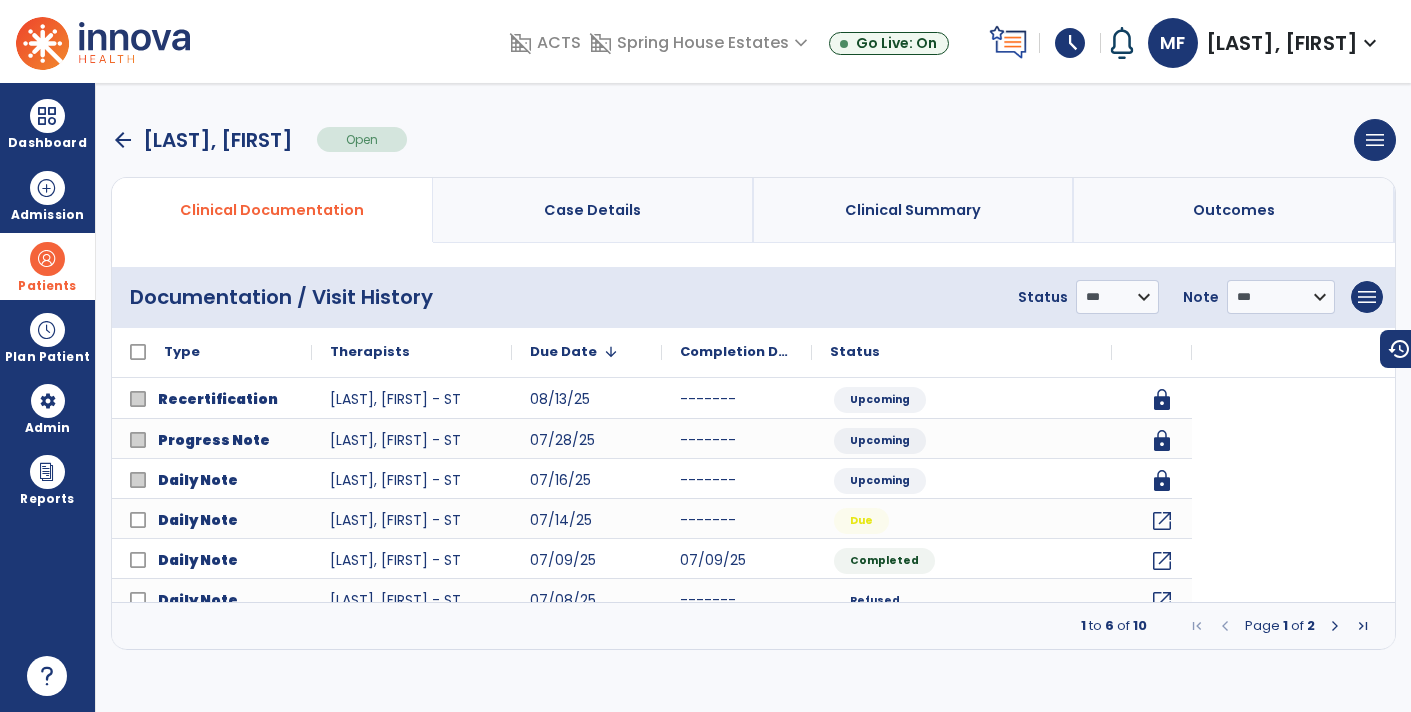 scroll, scrollTop: 0, scrollLeft: 0, axis: both 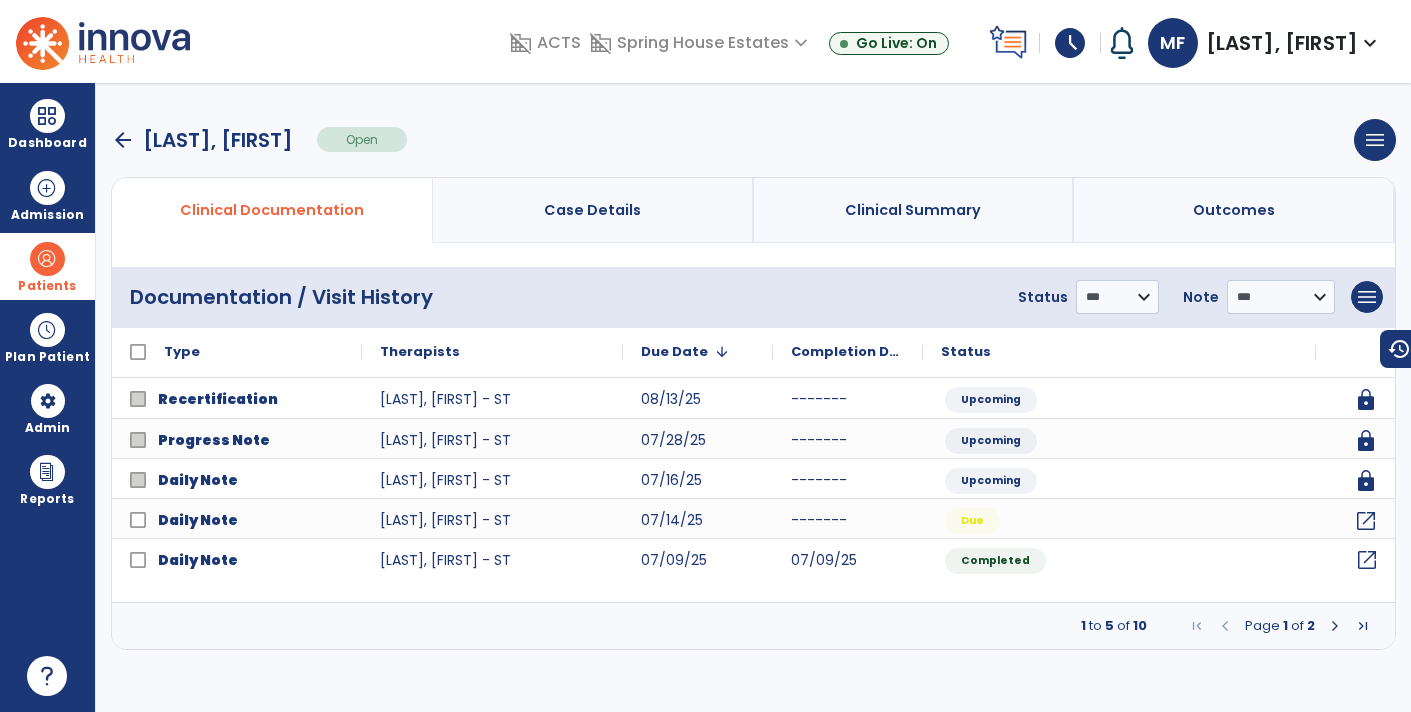 click on "open_in_new" 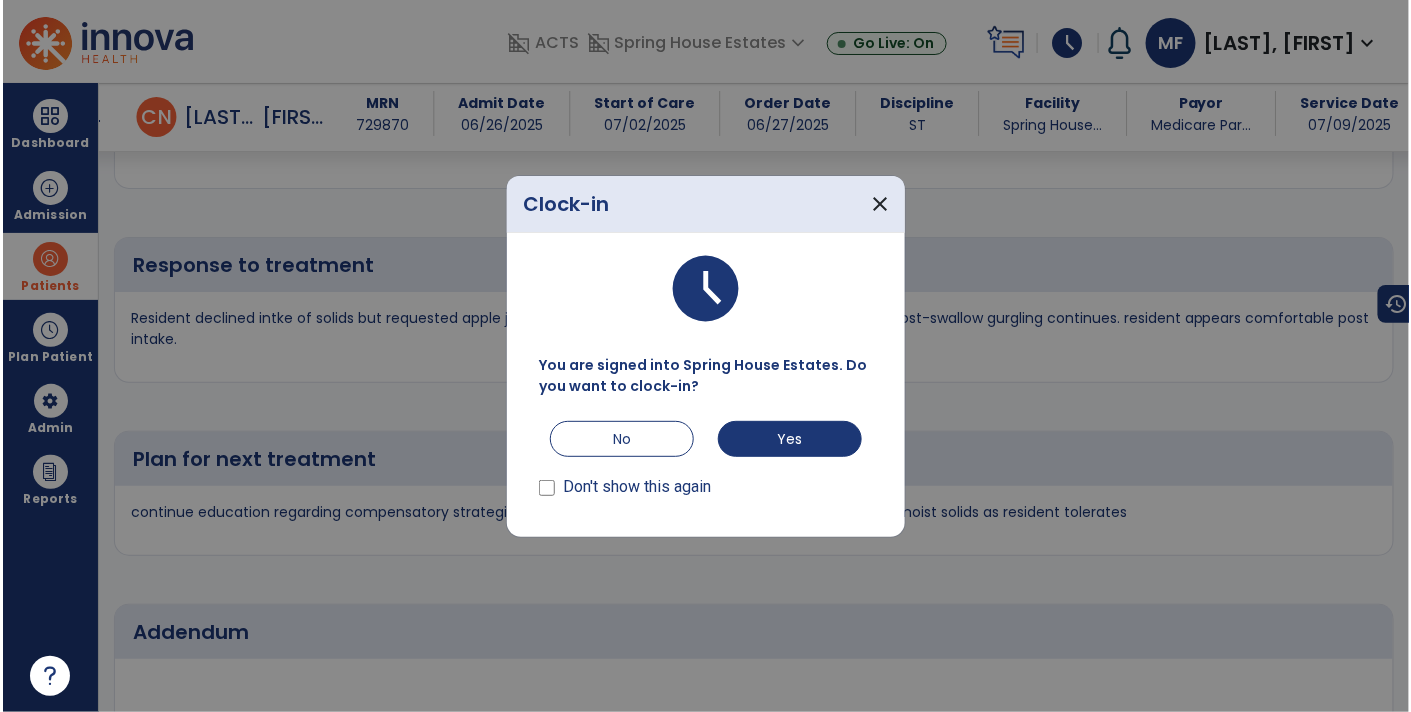 scroll, scrollTop: 2832, scrollLeft: 0, axis: vertical 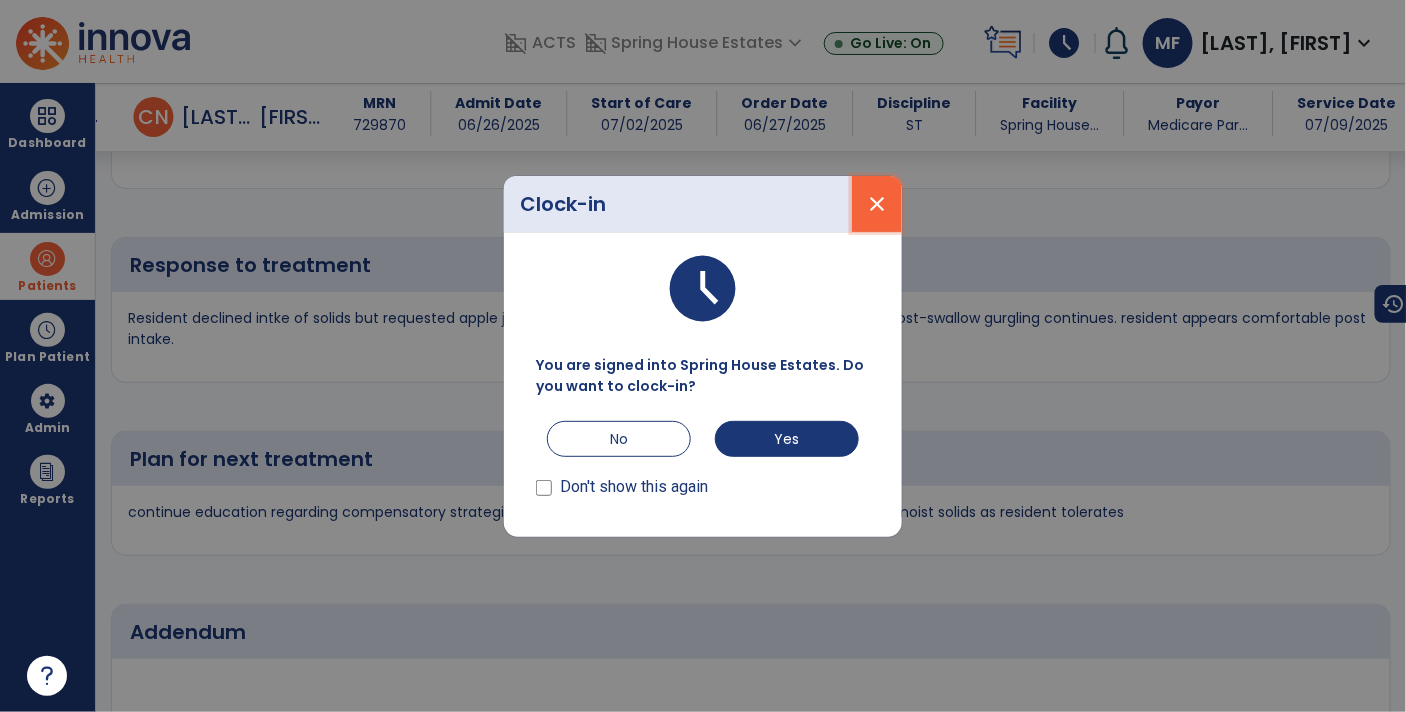 click on "close" at bounding box center [877, 204] 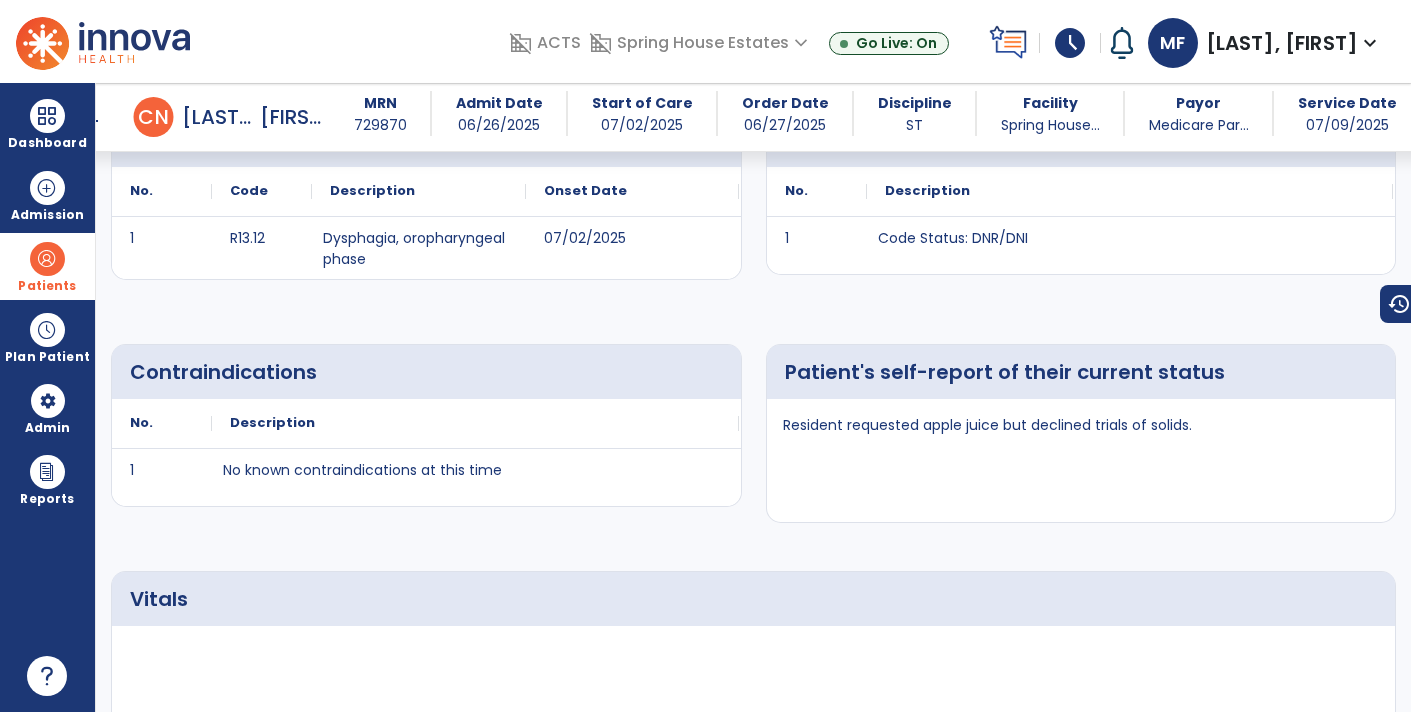 scroll, scrollTop: 0, scrollLeft: 0, axis: both 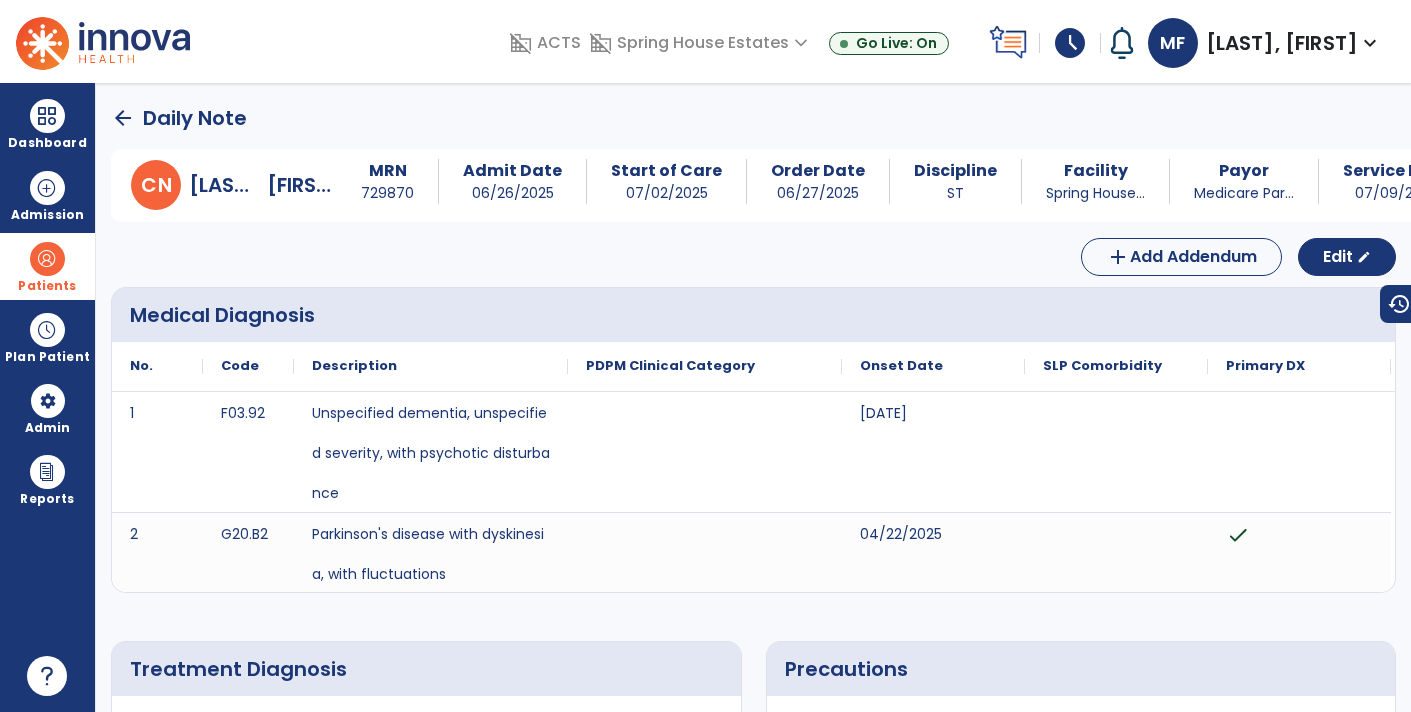 click on "arrow_back" 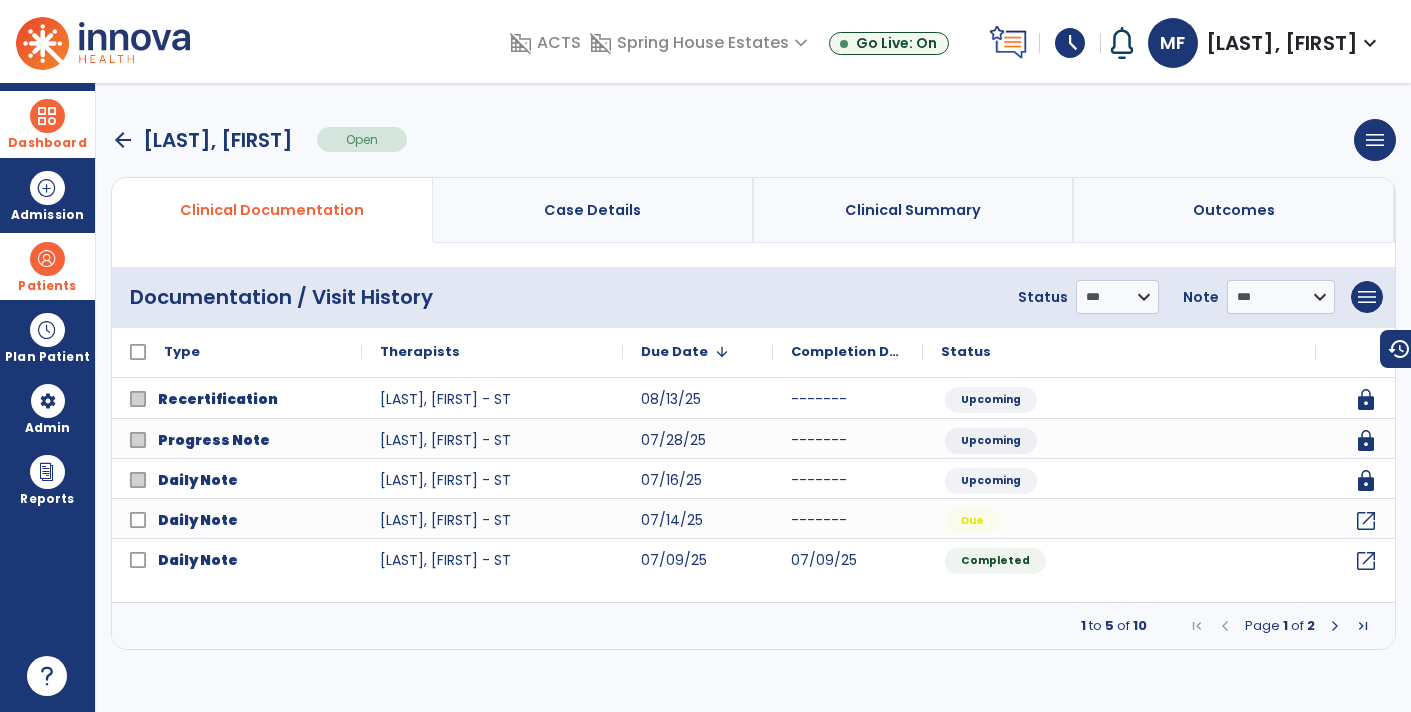 click on "Dashboard" at bounding box center [47, 143] 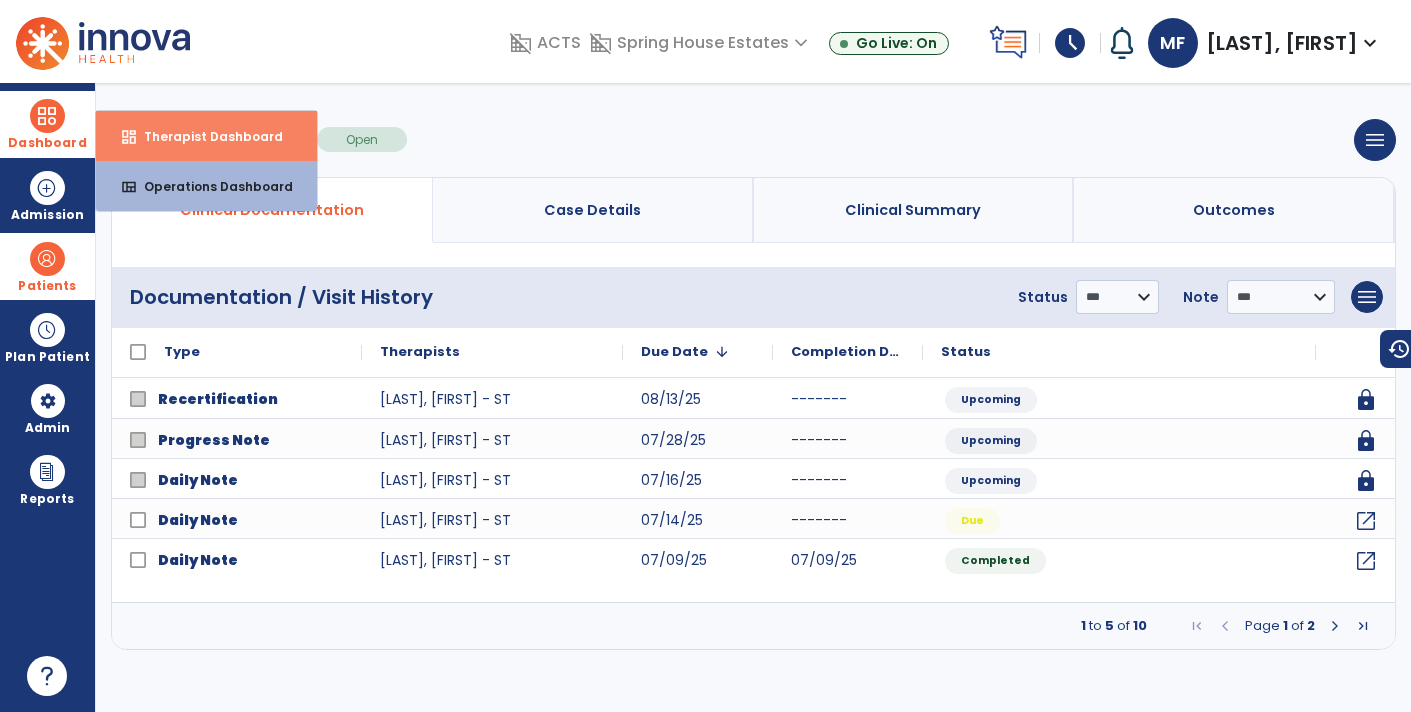 click on "dashboard  Therapist Dashboard" at bounding box center [206, 136] 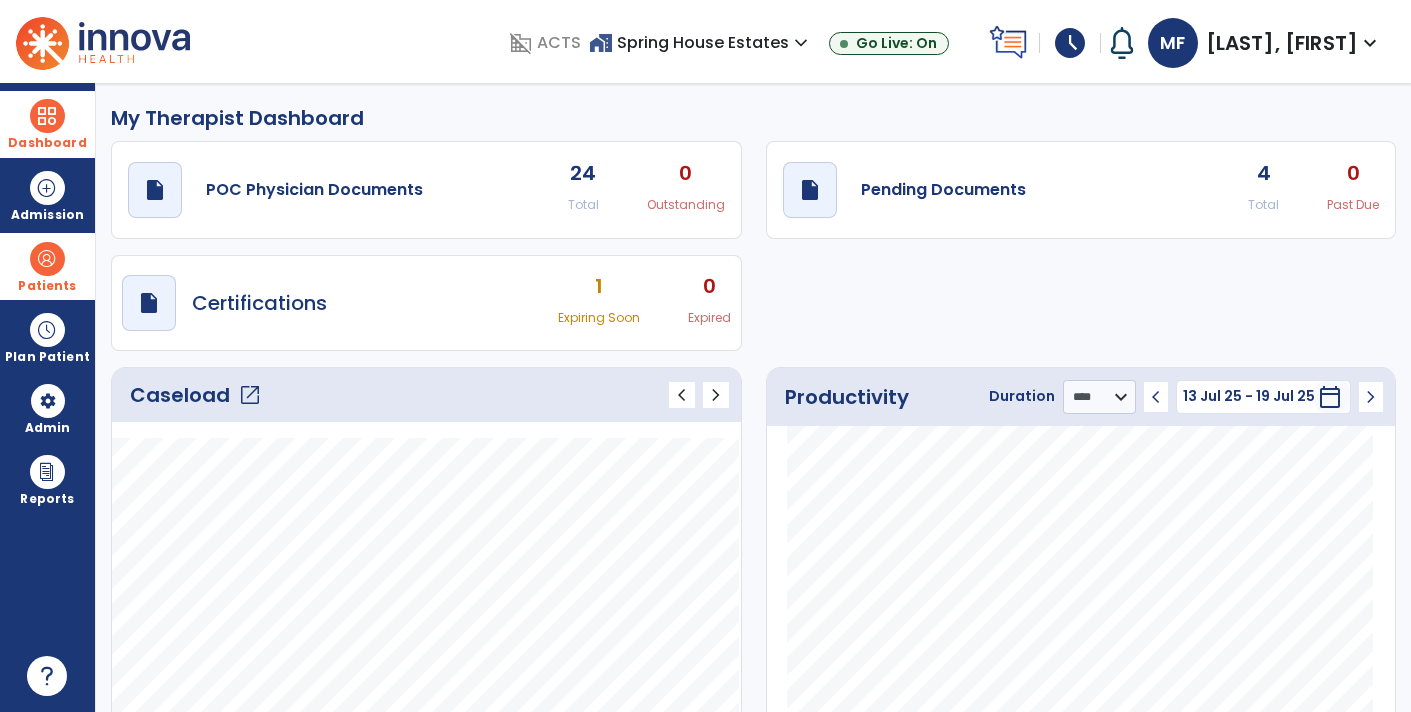 click on "Patients" at bounding box center (47, 286) 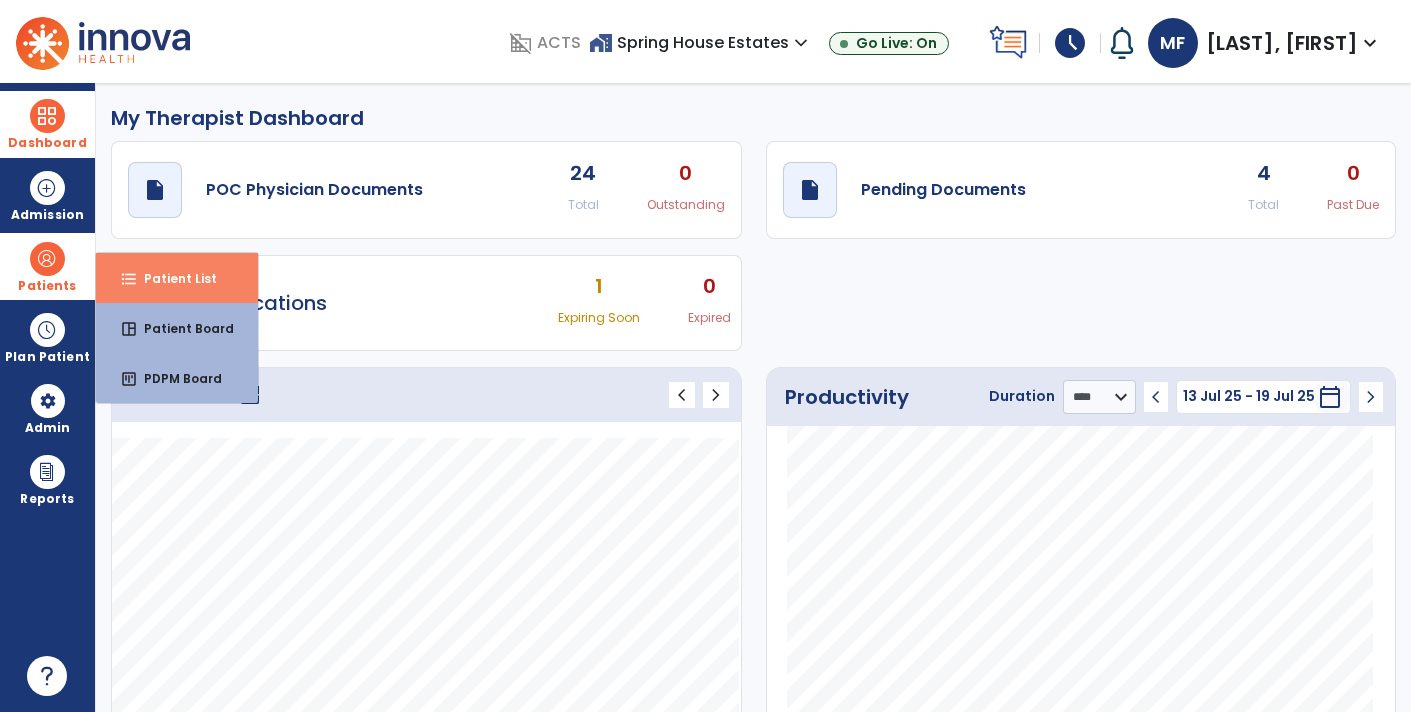 click on "format_list_bulleted  Patient List" at bounding box center (177, 278) 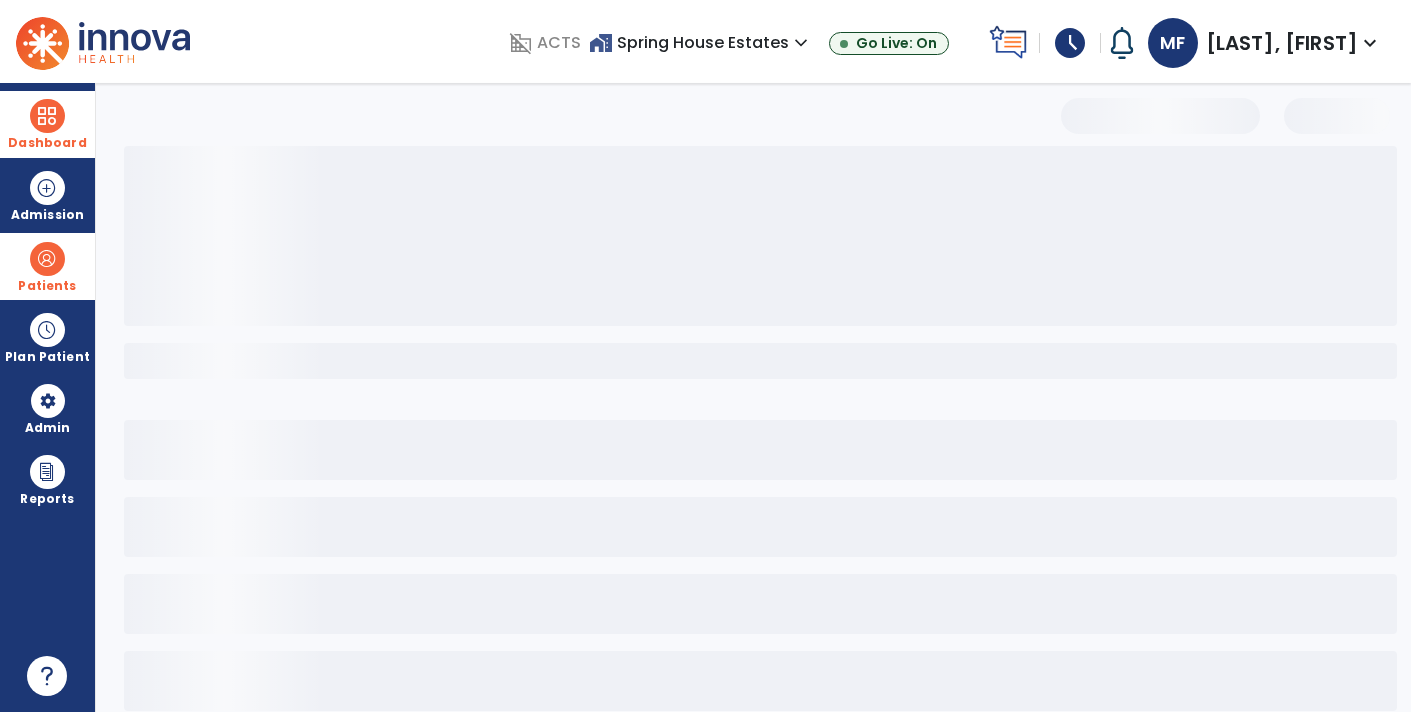 select on "***" 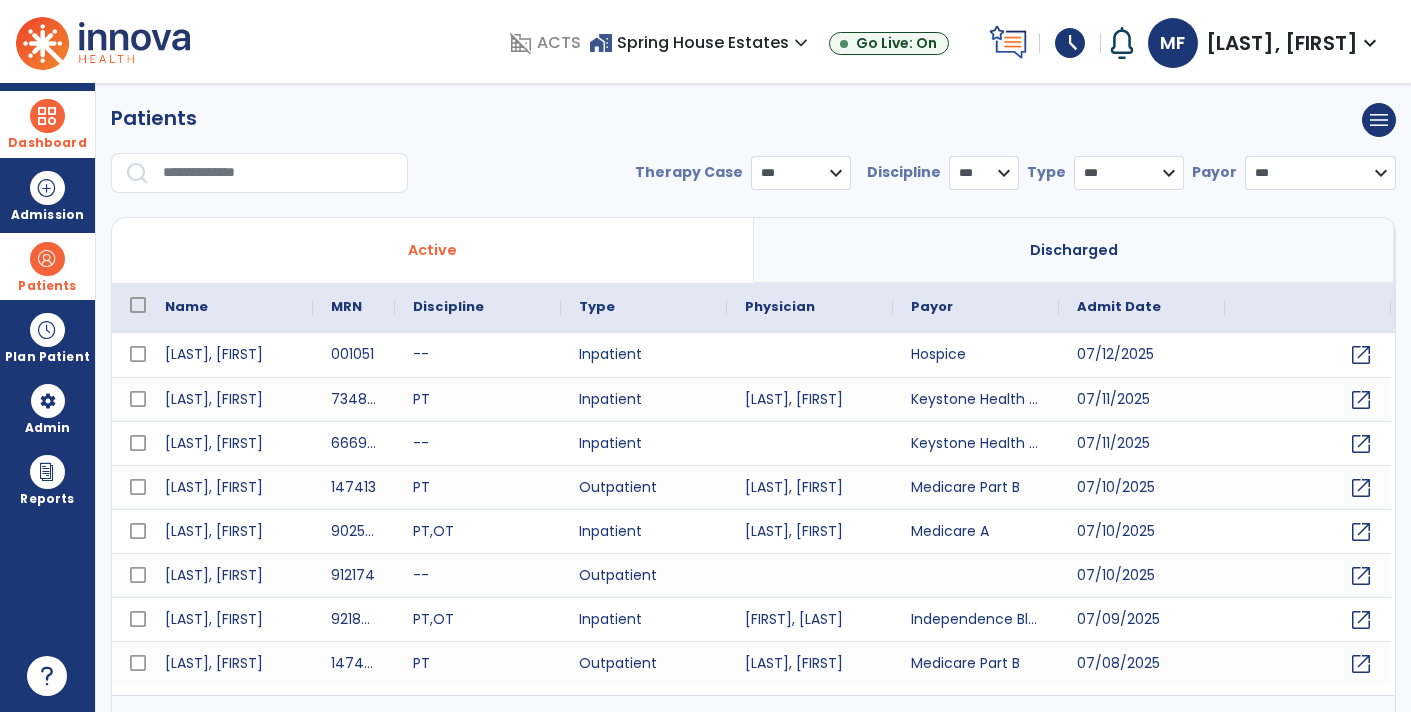click at bounding box center (278, 173) 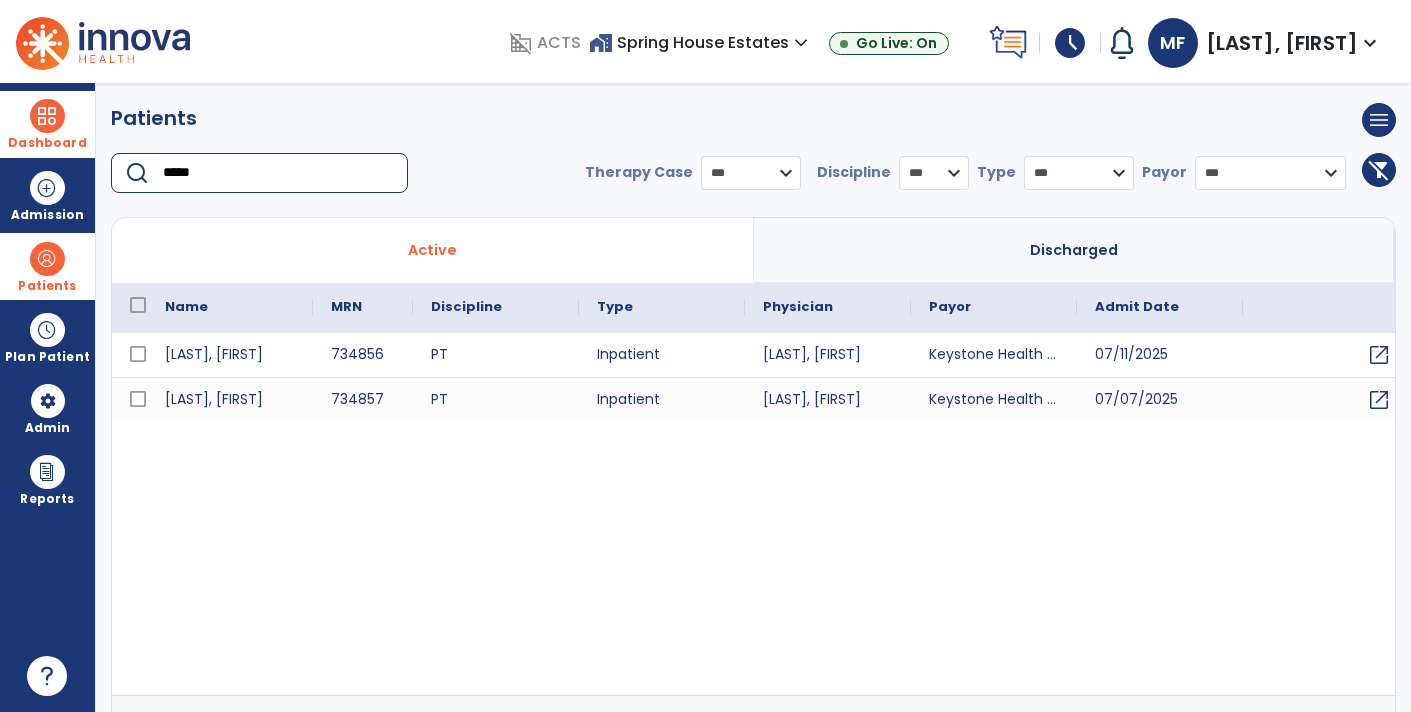 type on "*****" 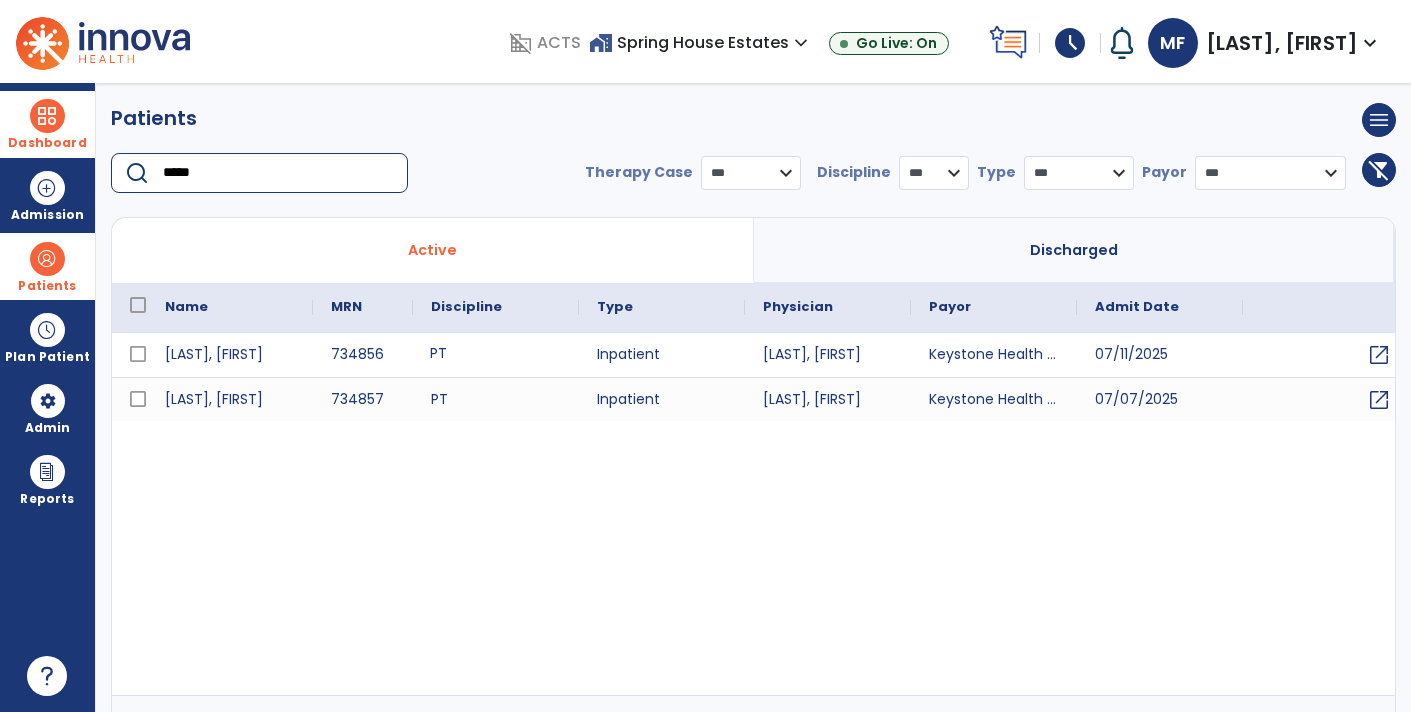 click on "PT" at bounding box center [496, 355] 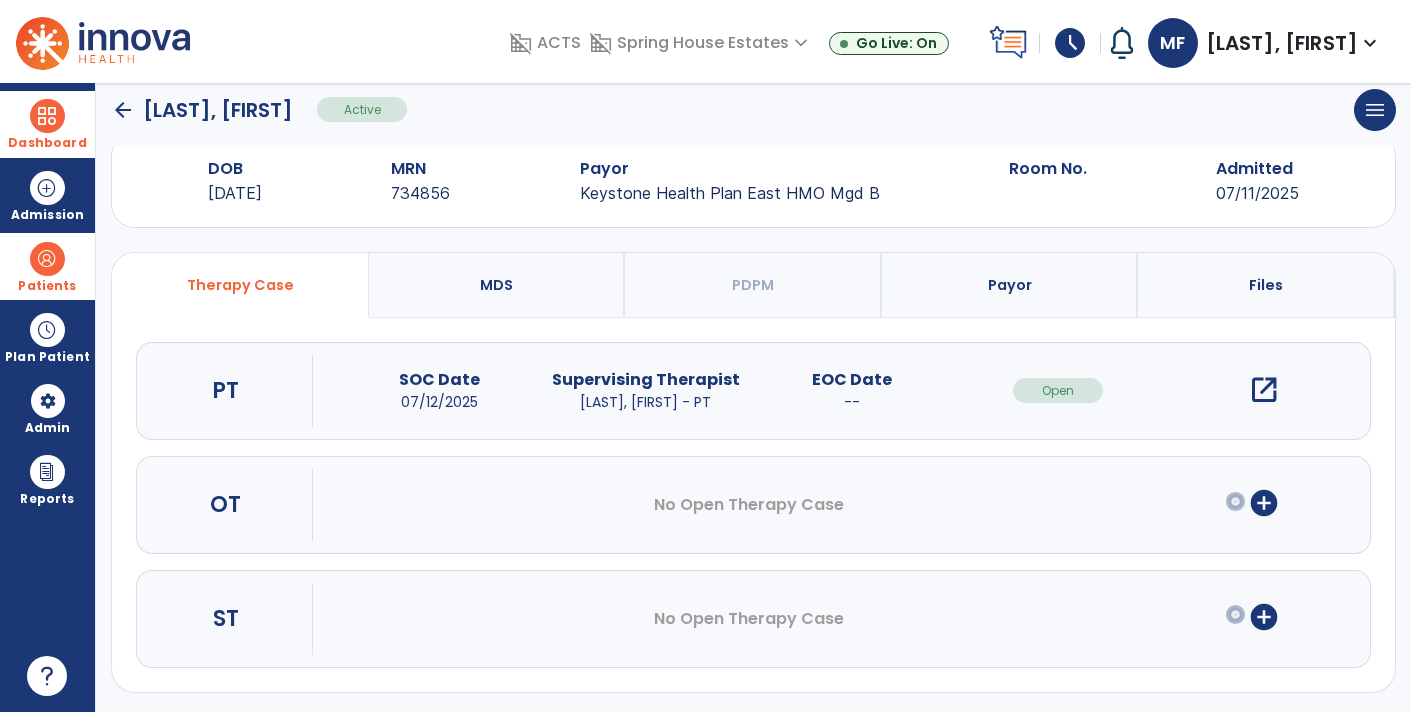 scroll, scrollTop: 44, scrollLeft: 0, axis: vertical 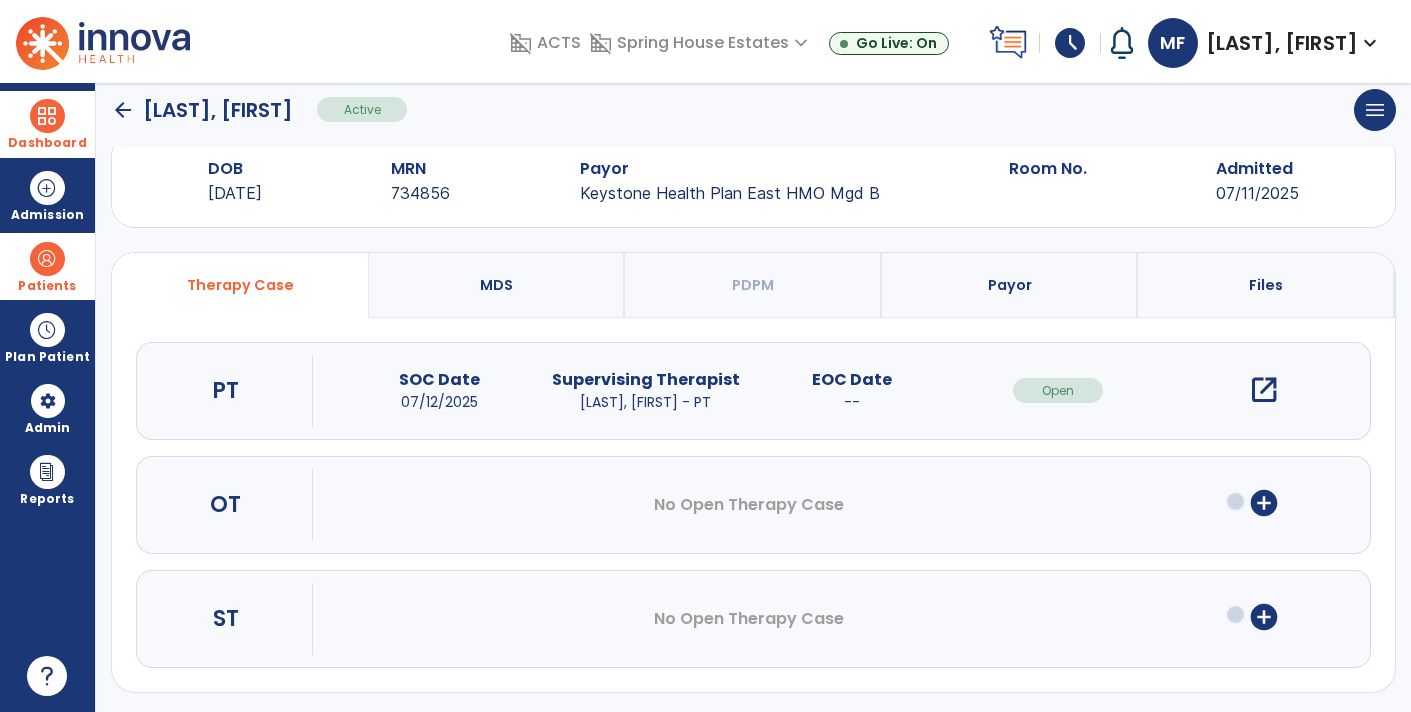 click on "add_circle" at bounding box center (1264, 617) 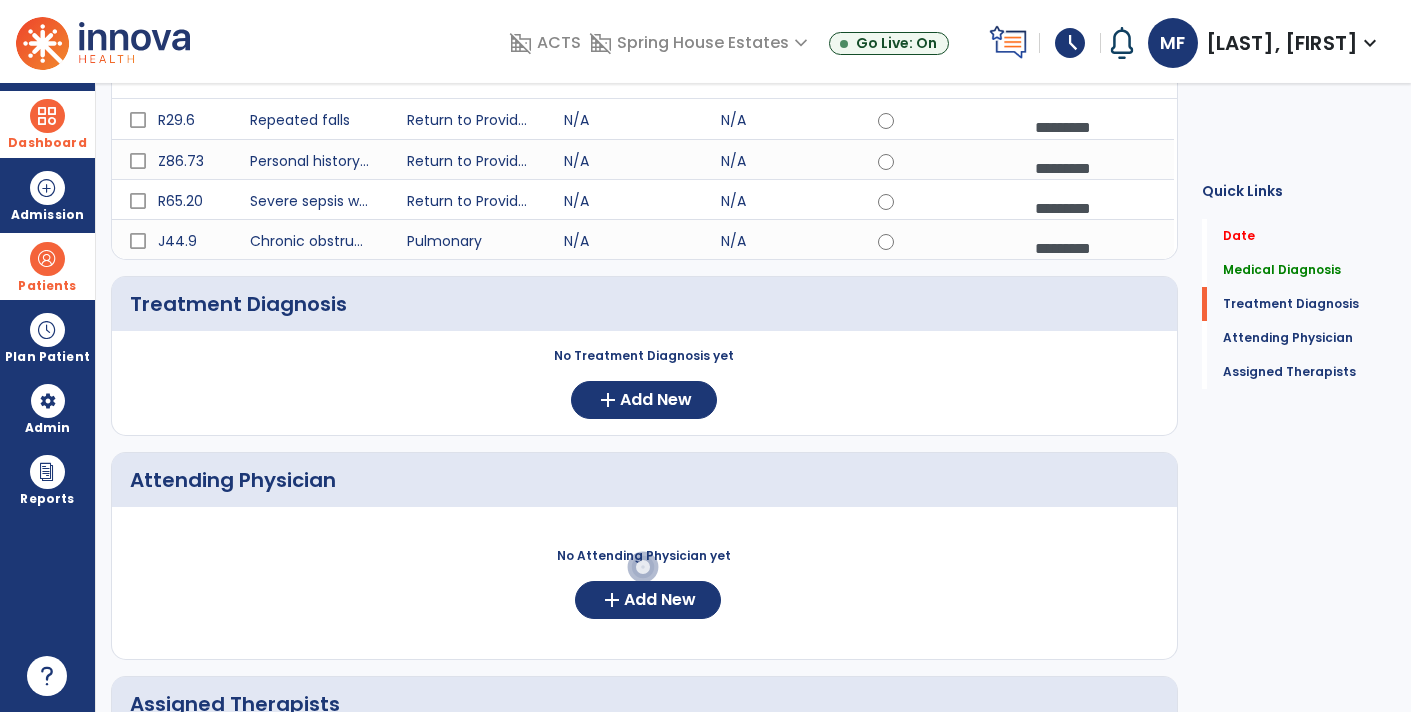 scroll, scrollTop: 284, scrollLeft: 0, axis: vertical 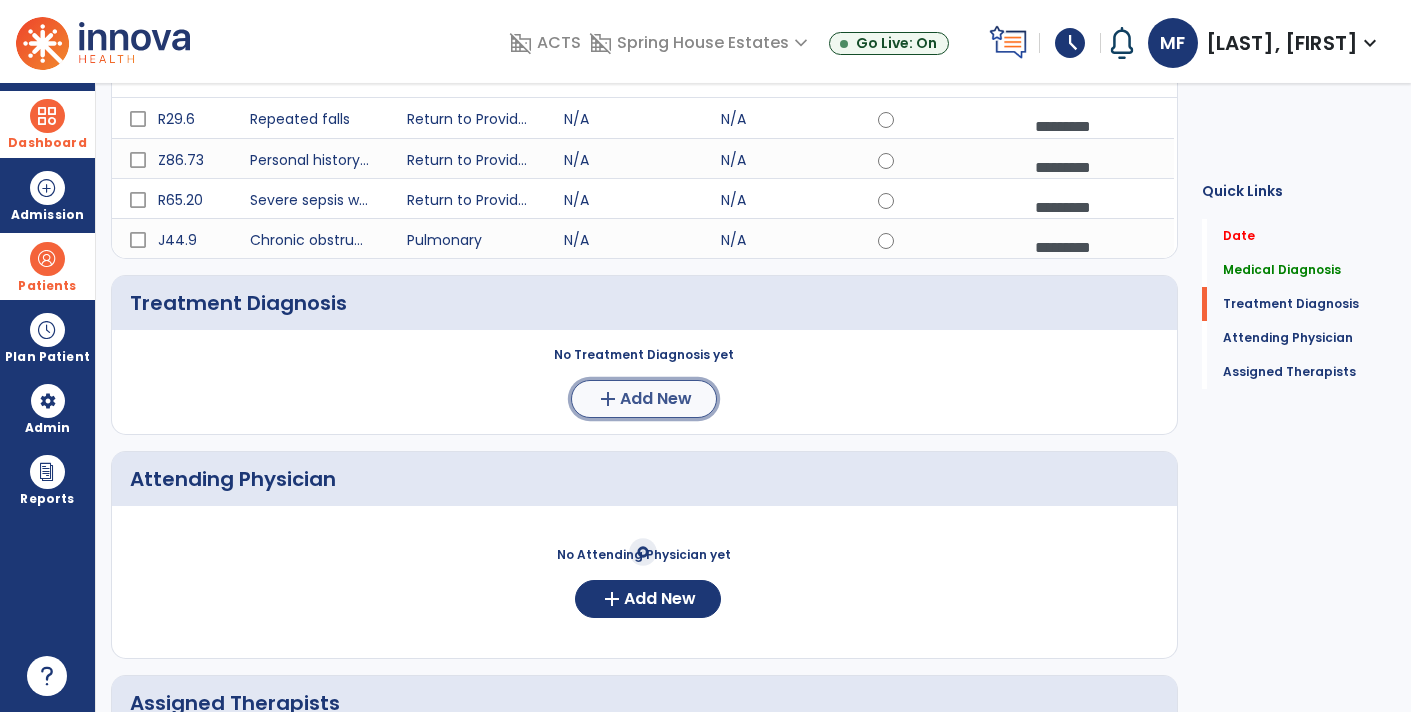click on "Add New" 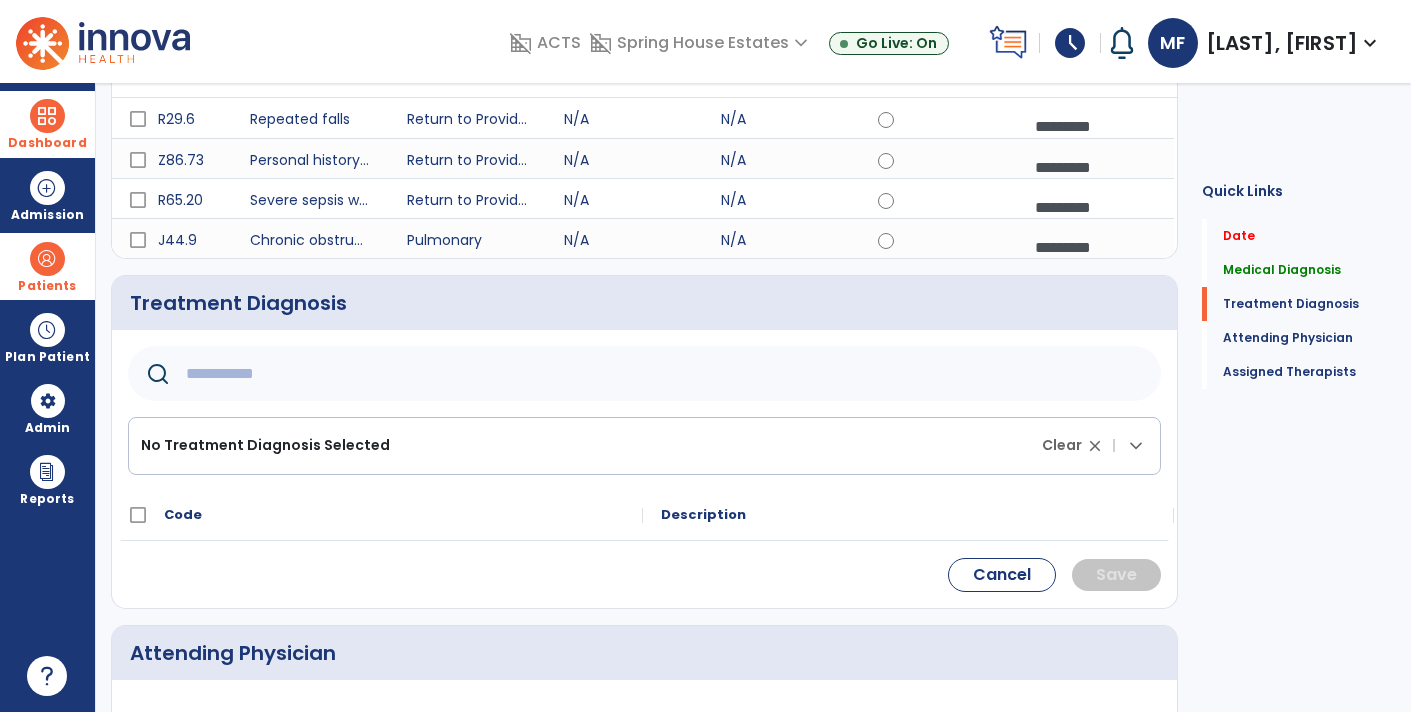 click 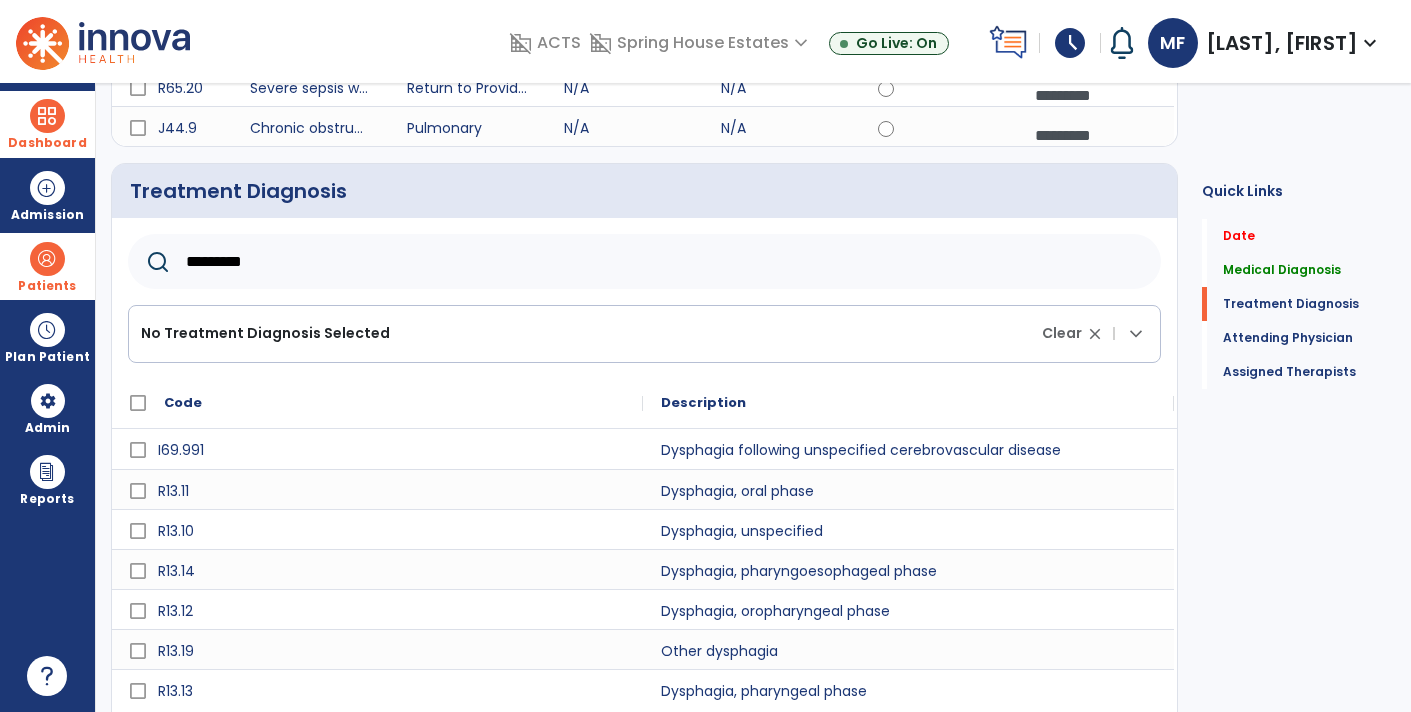 scroll, scrollTop: 399, scrollLeft: 0, axis: vertical 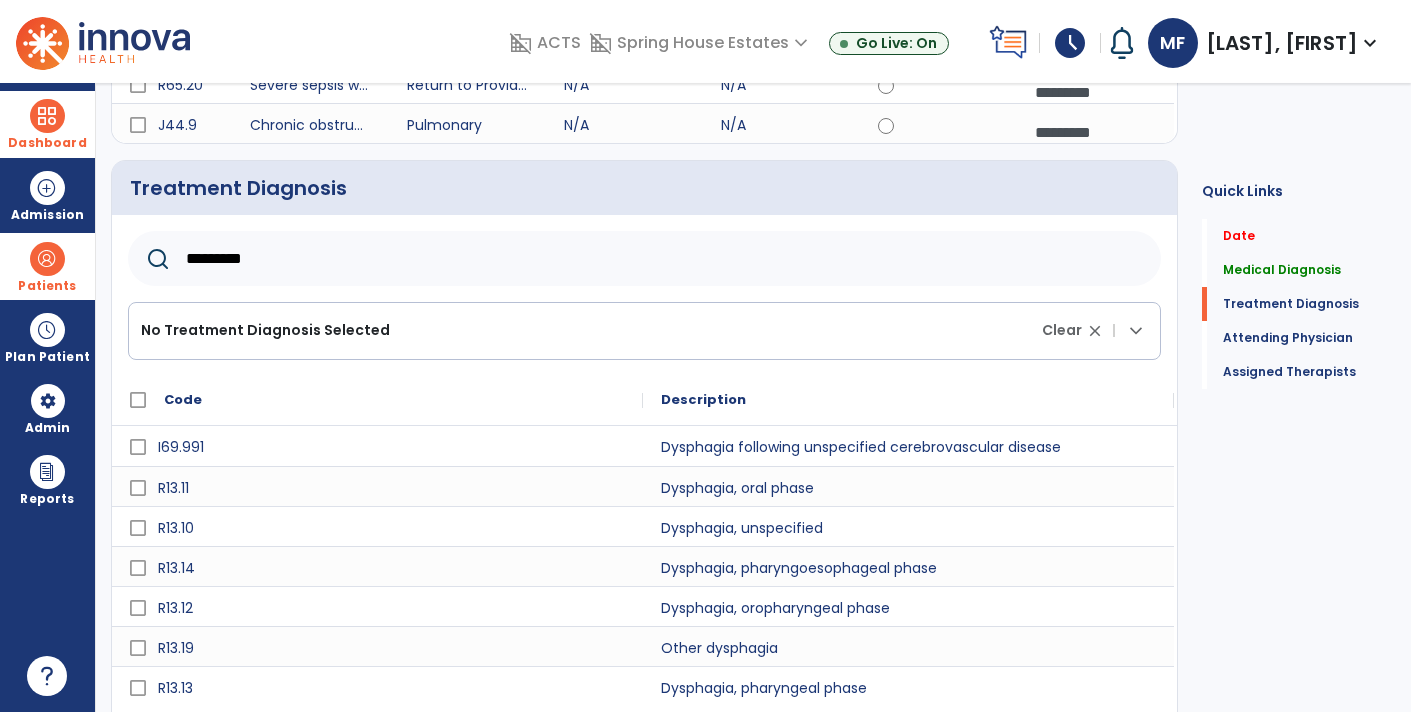 type on "*********" 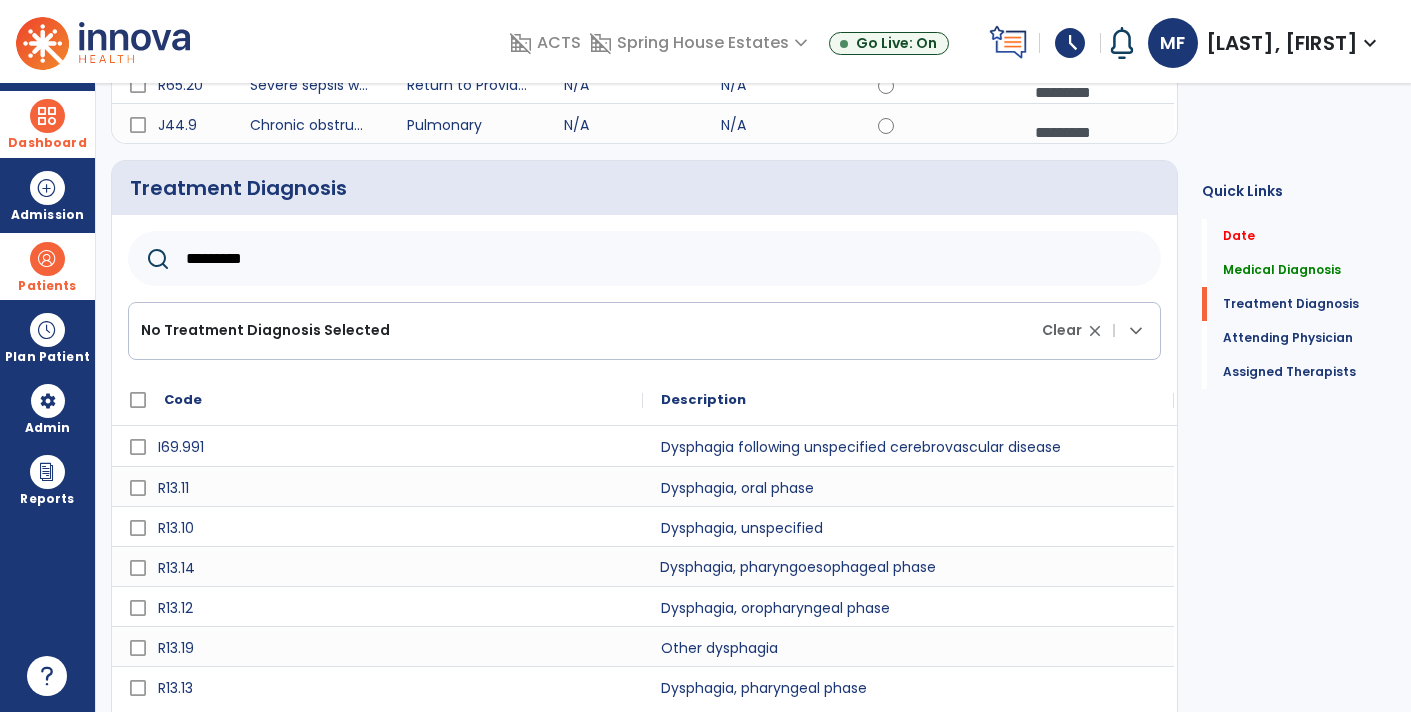 click on "Dysphagia, pharyngoesophageal phase" 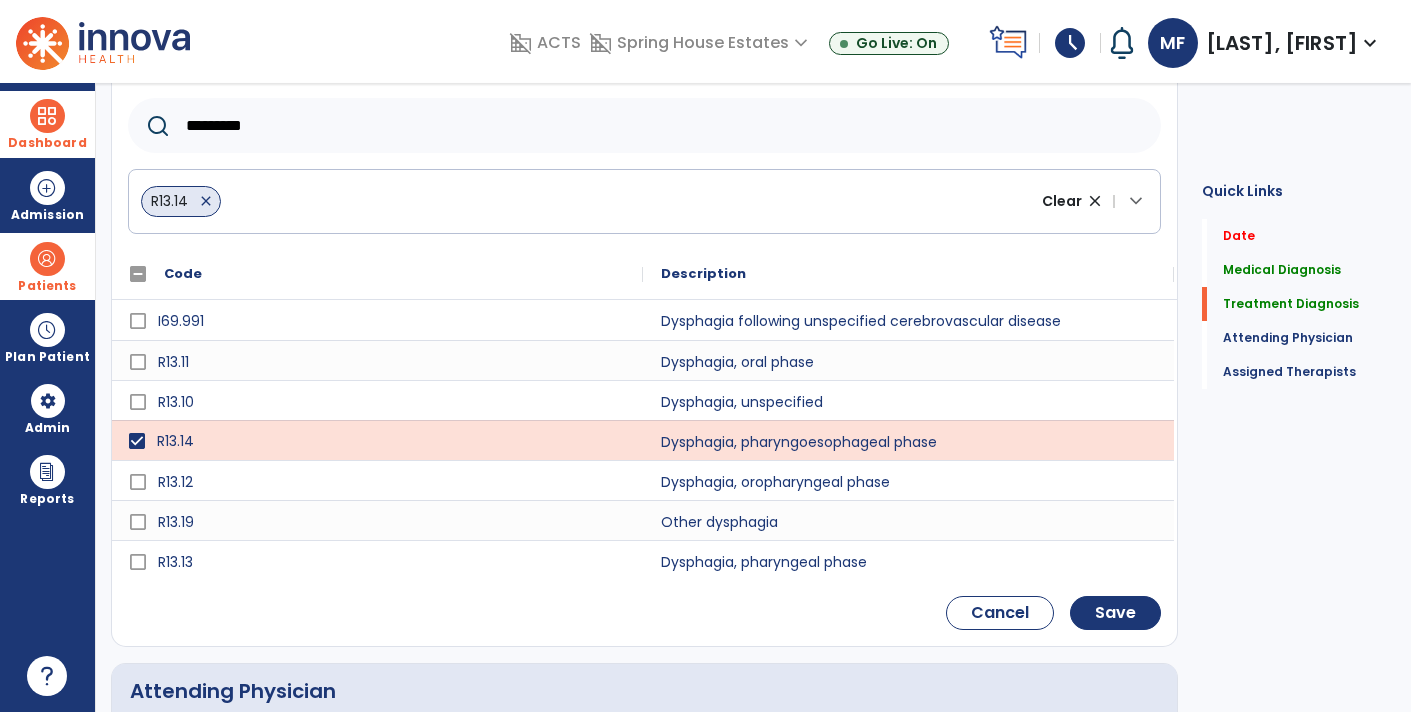 scroll, scrollTop: 527, scrollLeft: 0, axis: vertical 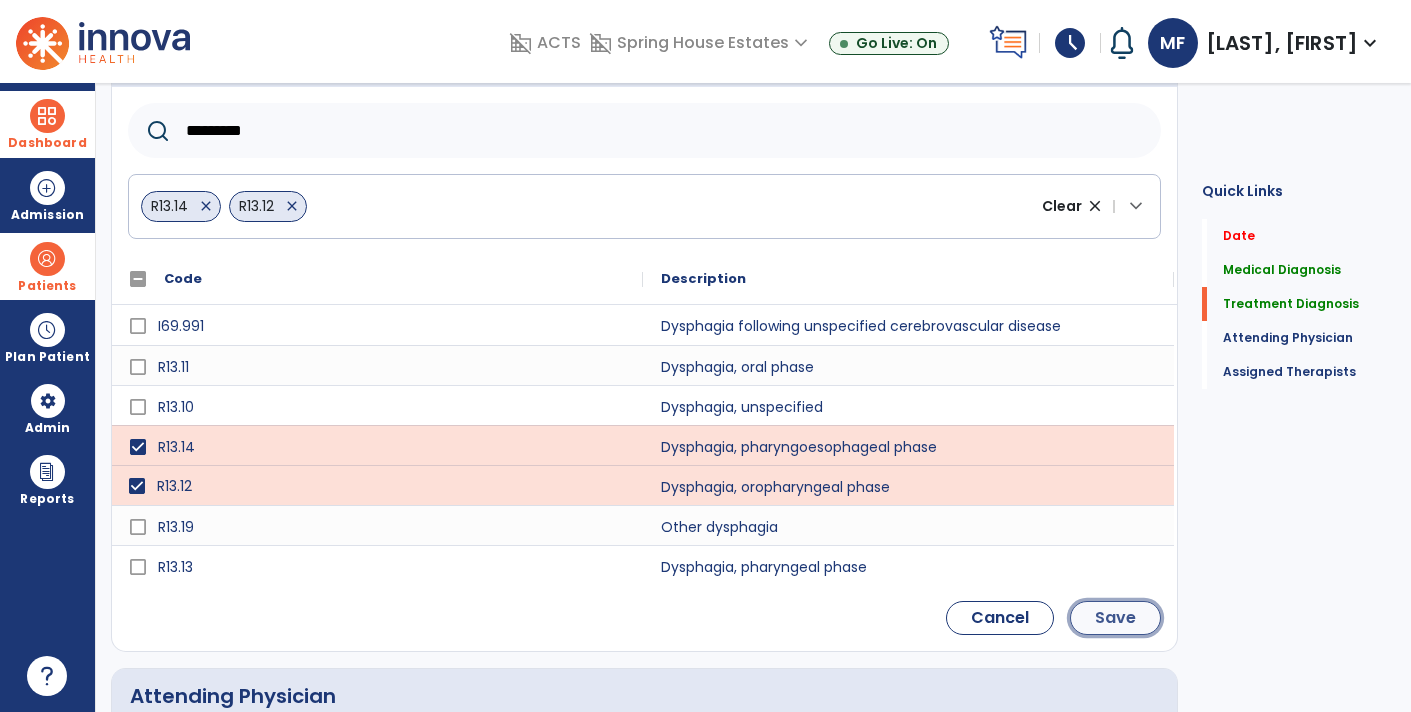 click on "Save" 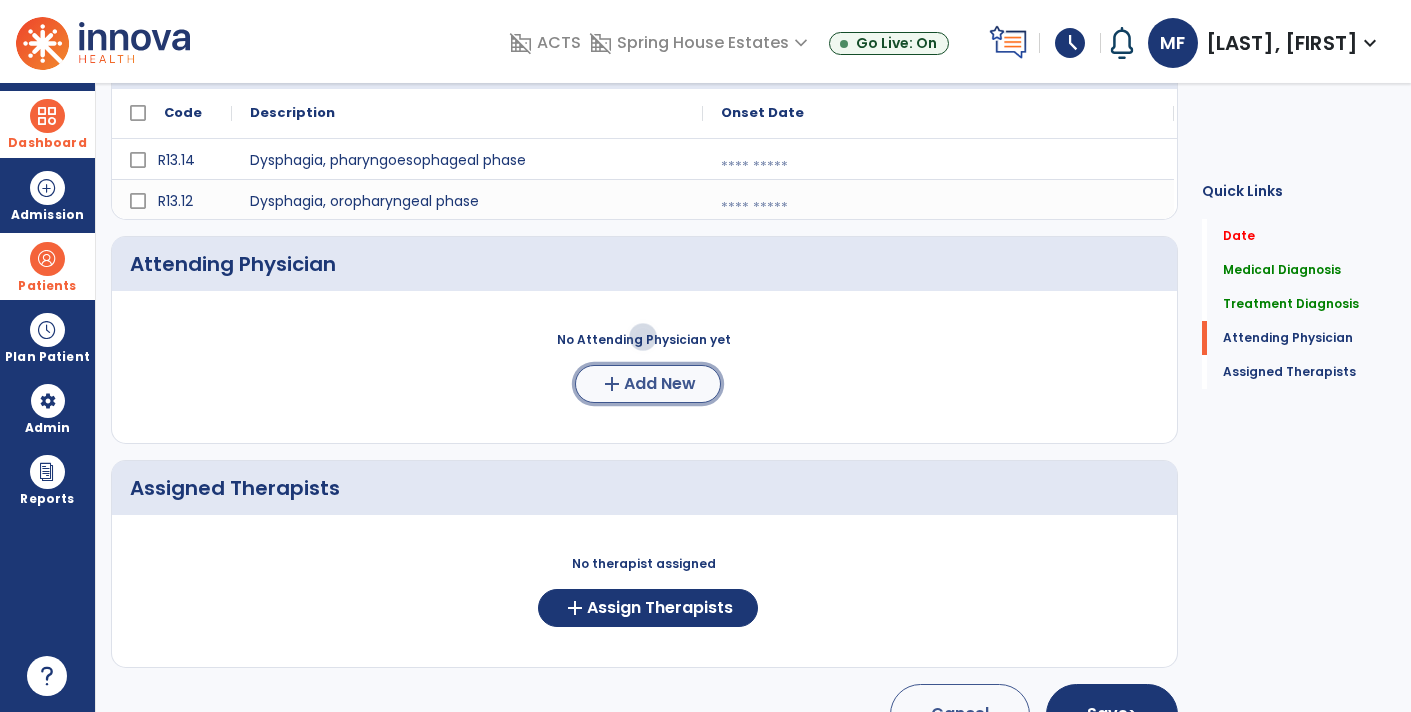 click on "Add New" 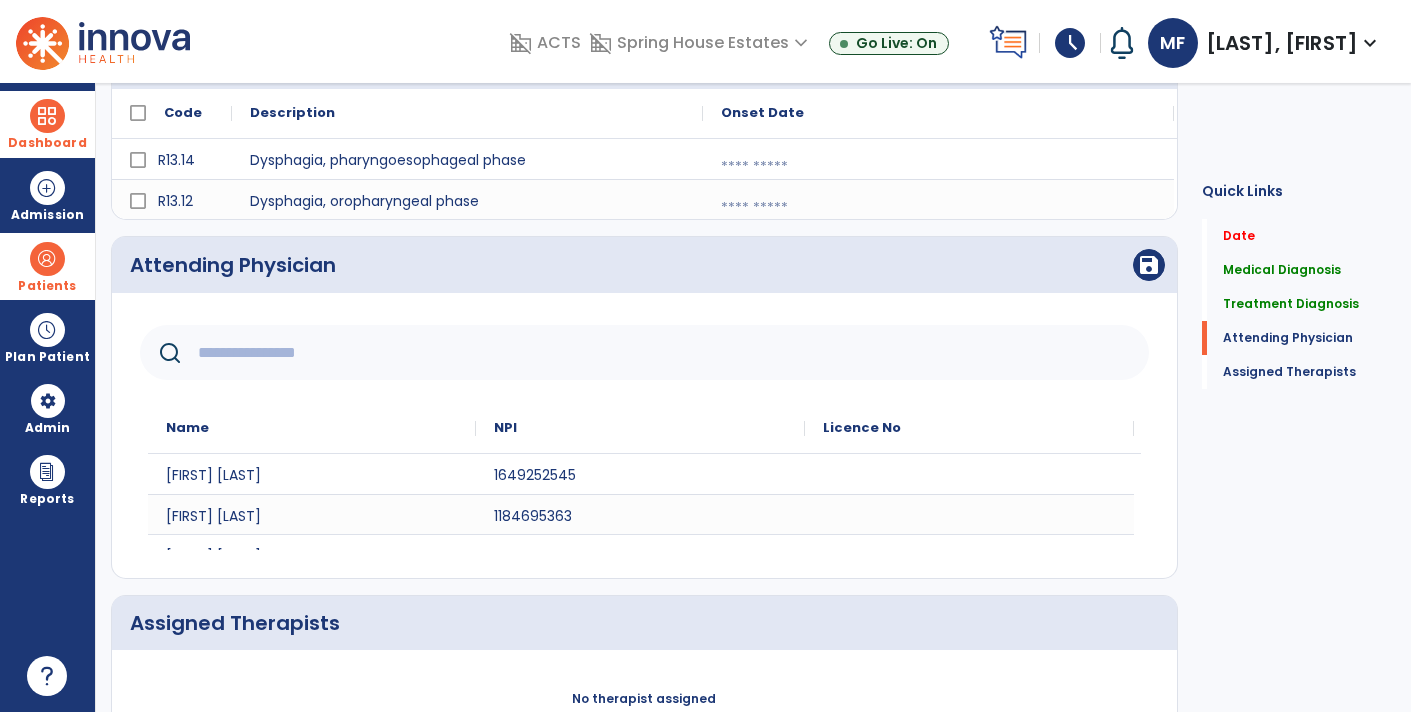 click 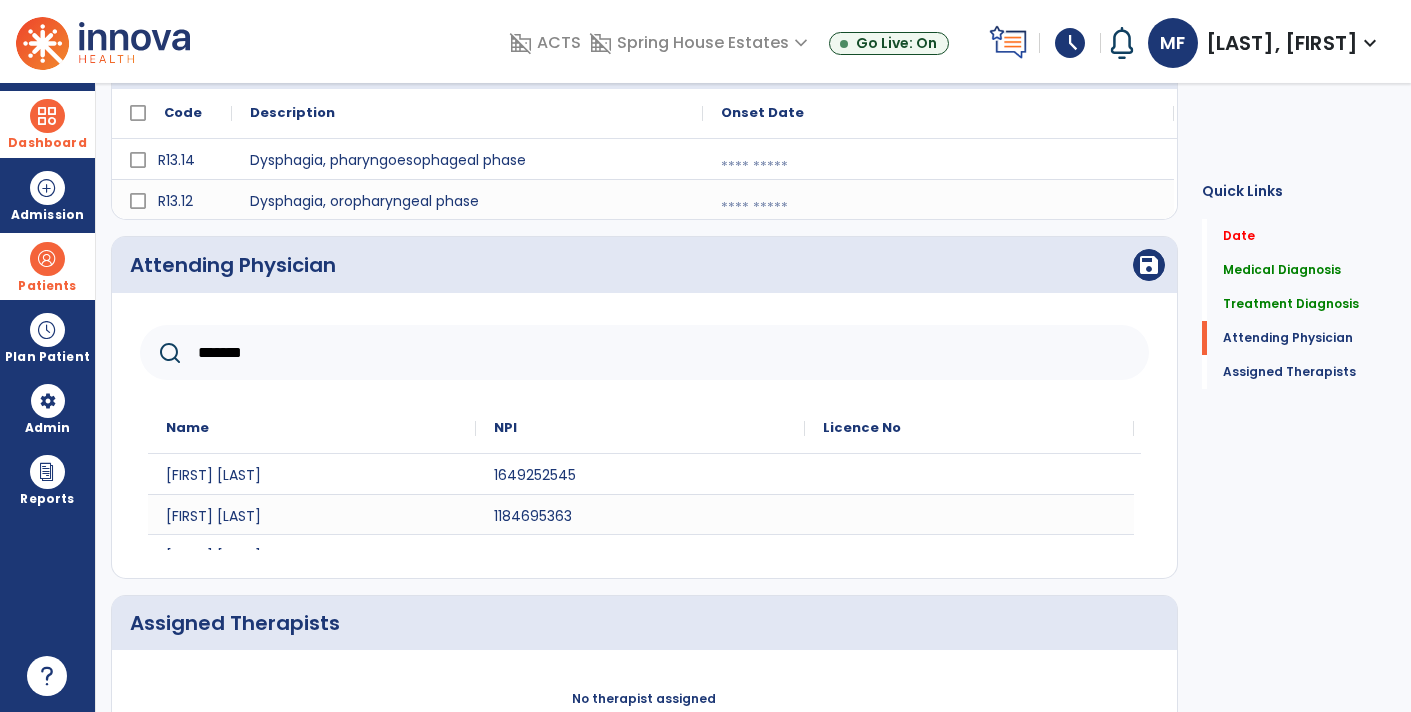 type on "*******" 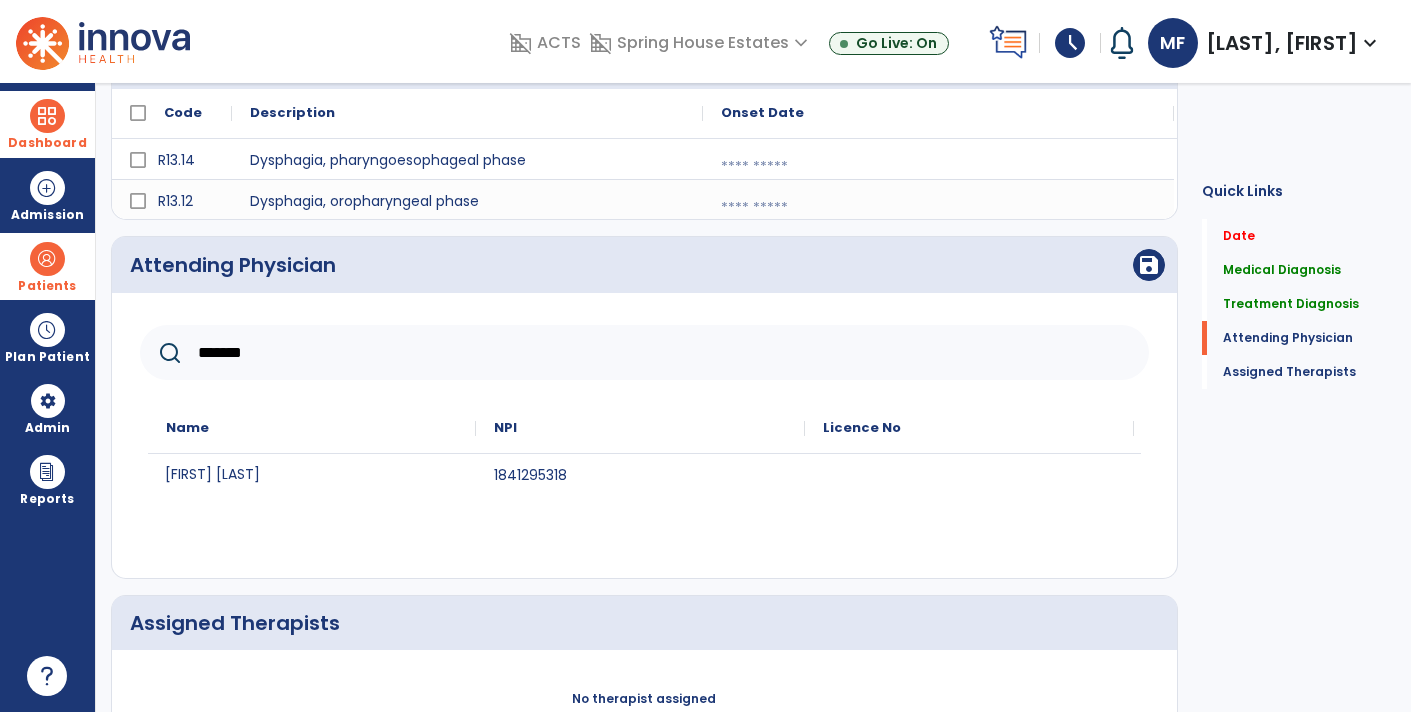 click on "[FIRST] [LAST]" 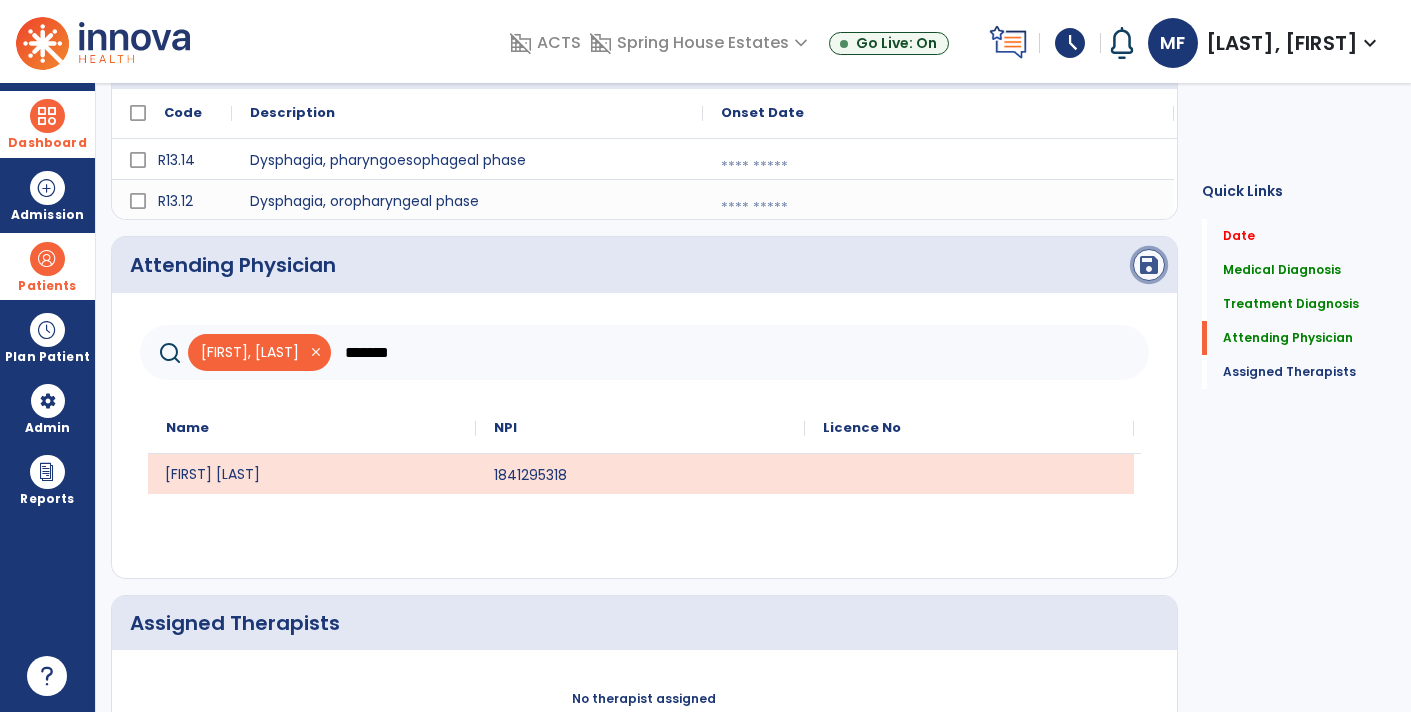 click on "save" 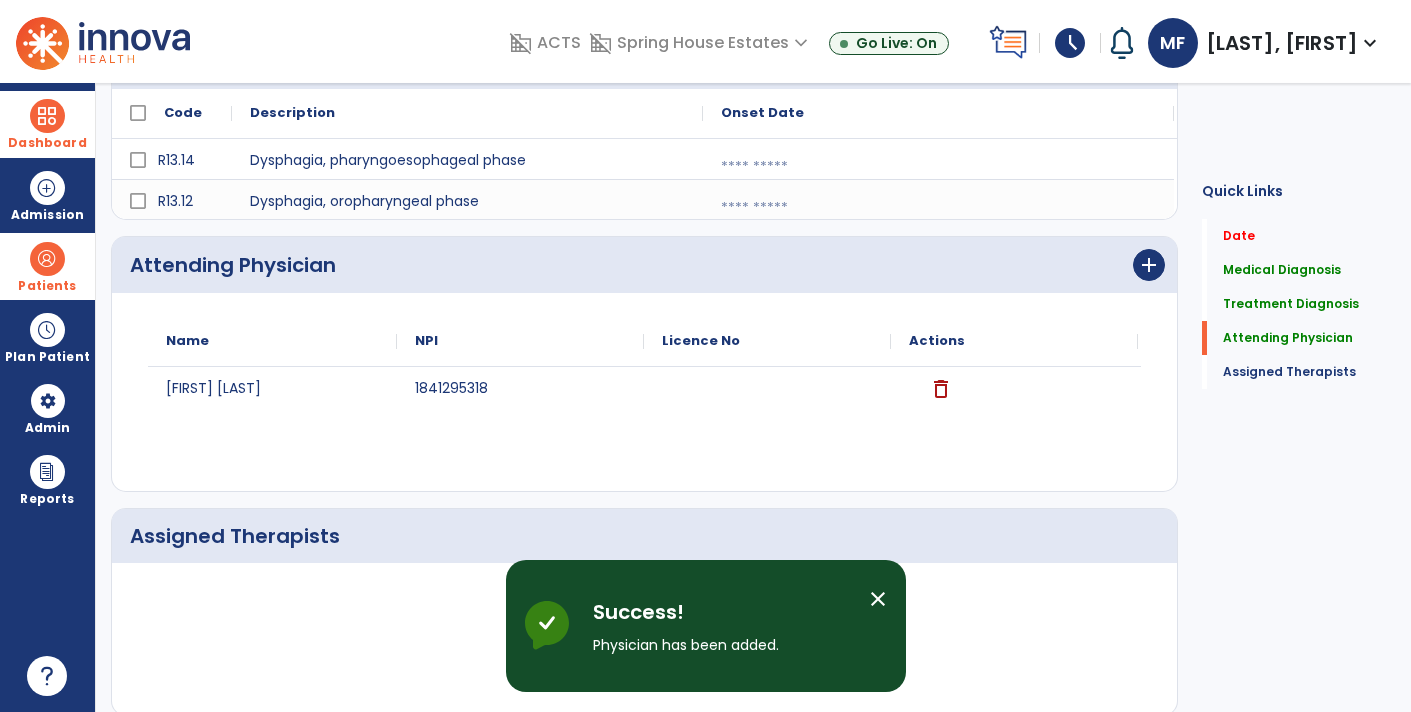 scroll, scrollTop: 620, scrollLeft: 0, axis: vertical 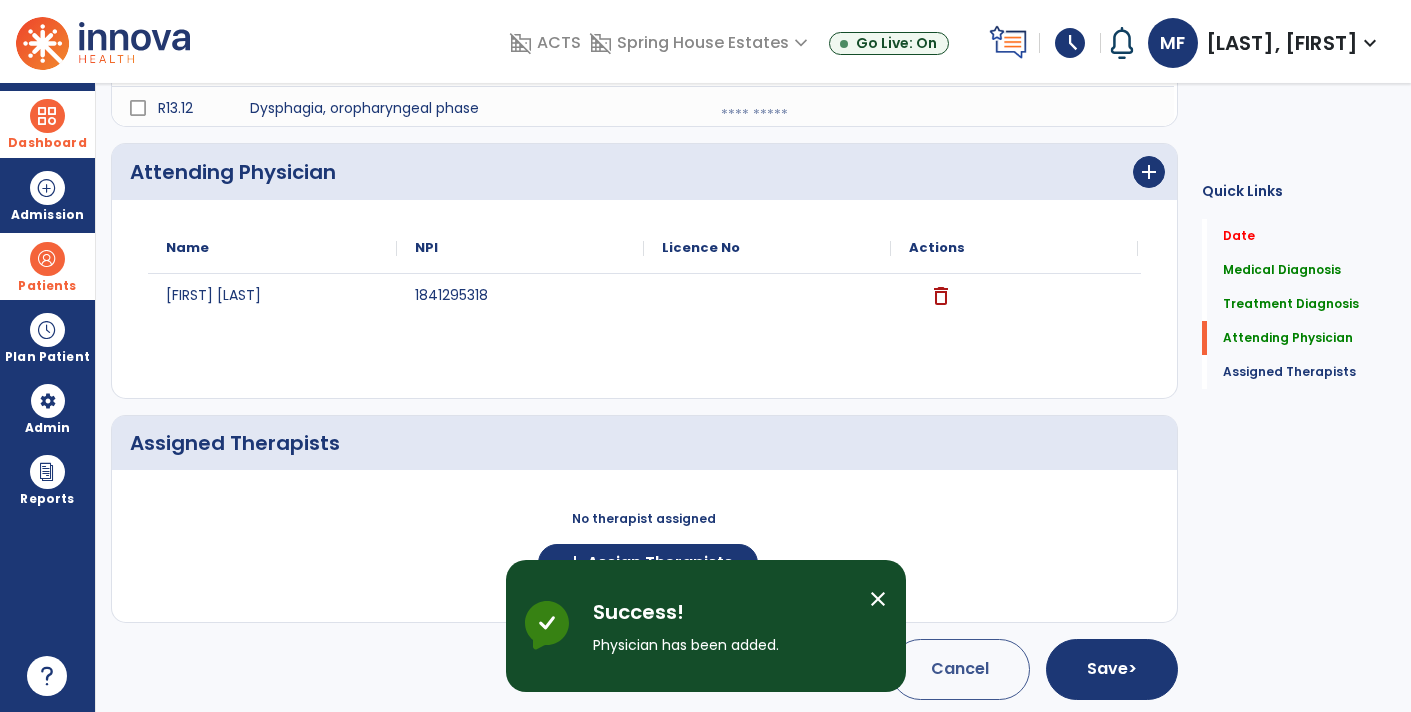 click on "close" at bounding box center [878, 599] 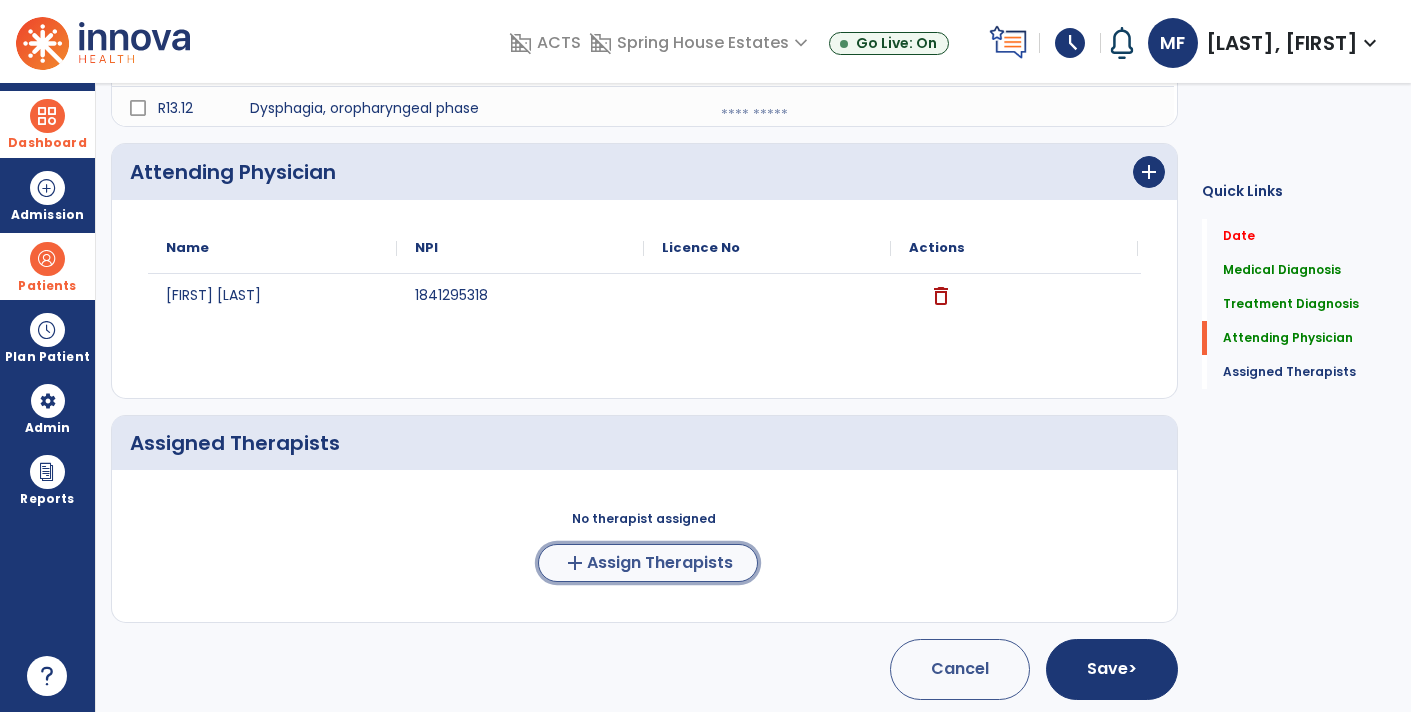 click on "Assign Therapists" 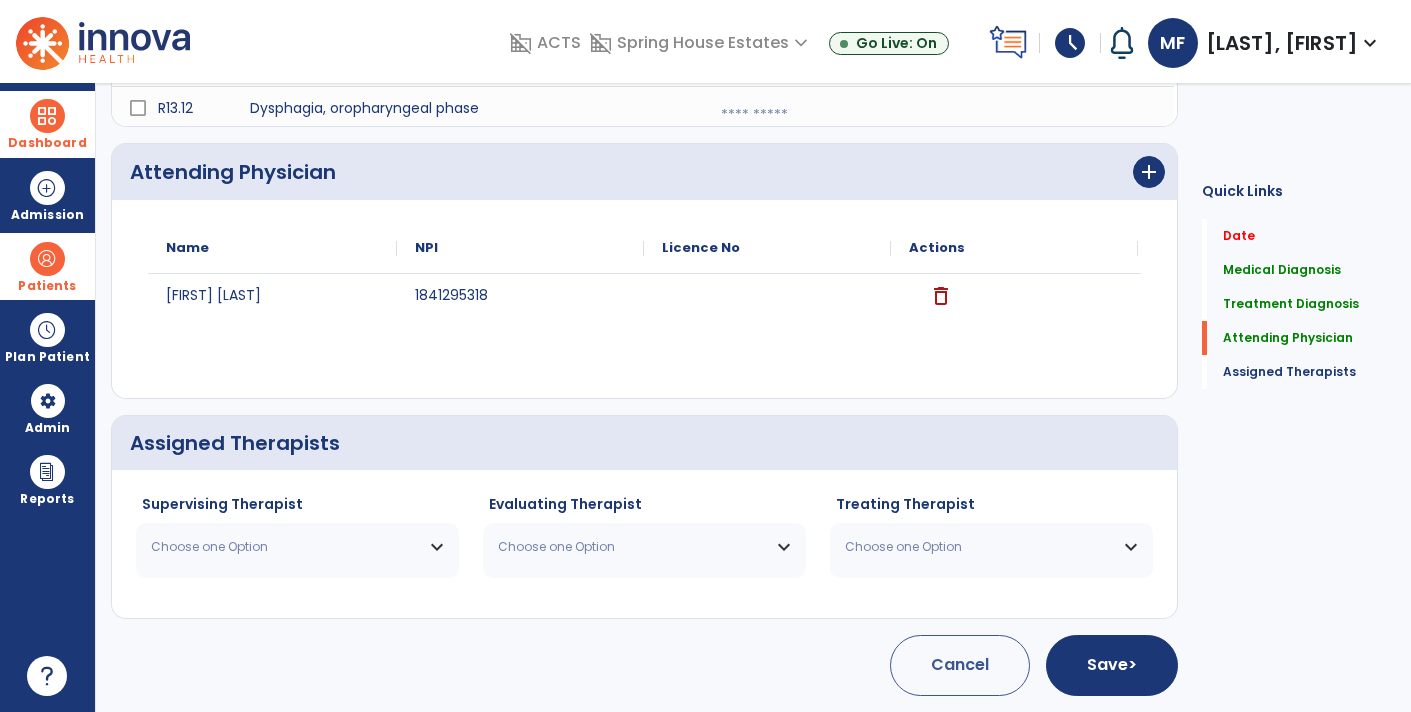 scroll, scrollTop: 617, scrollLeft: 0, axis: vertical 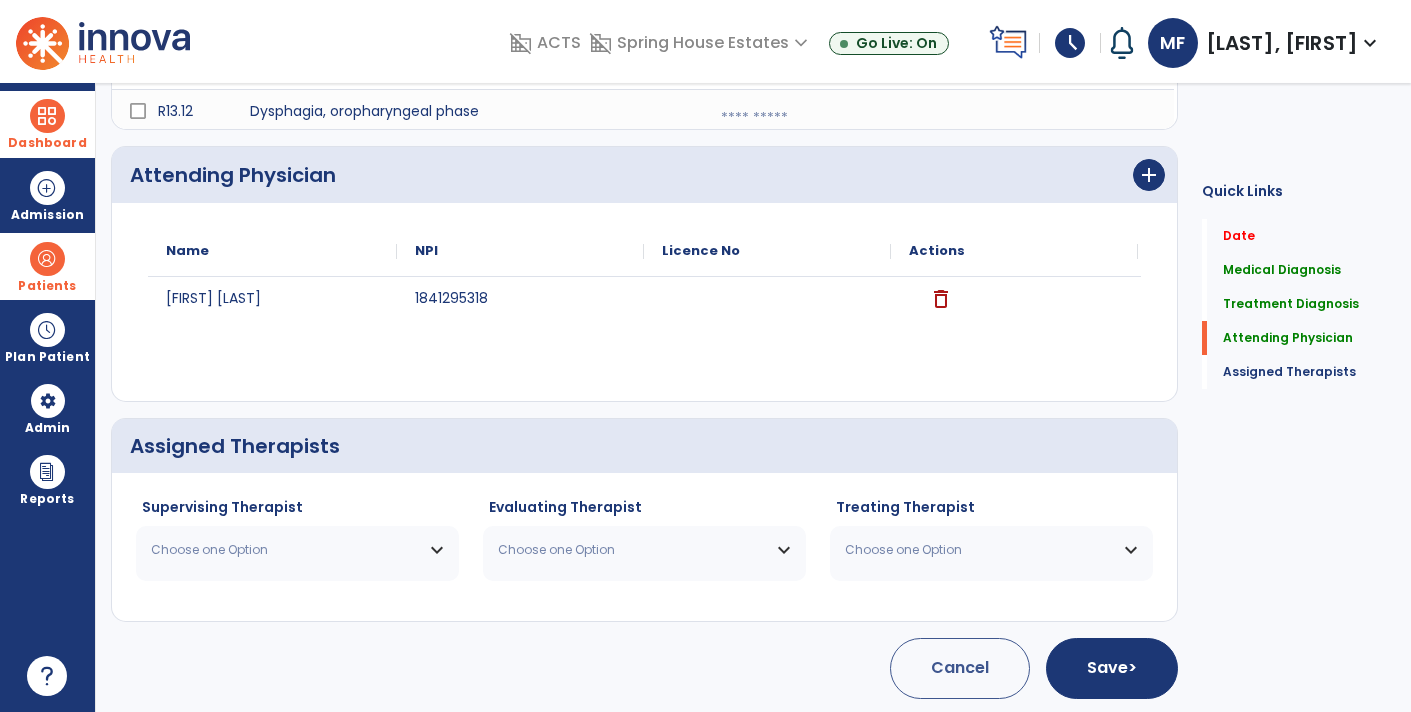 click on "Choose one Option" at bounding box center (285, 550) 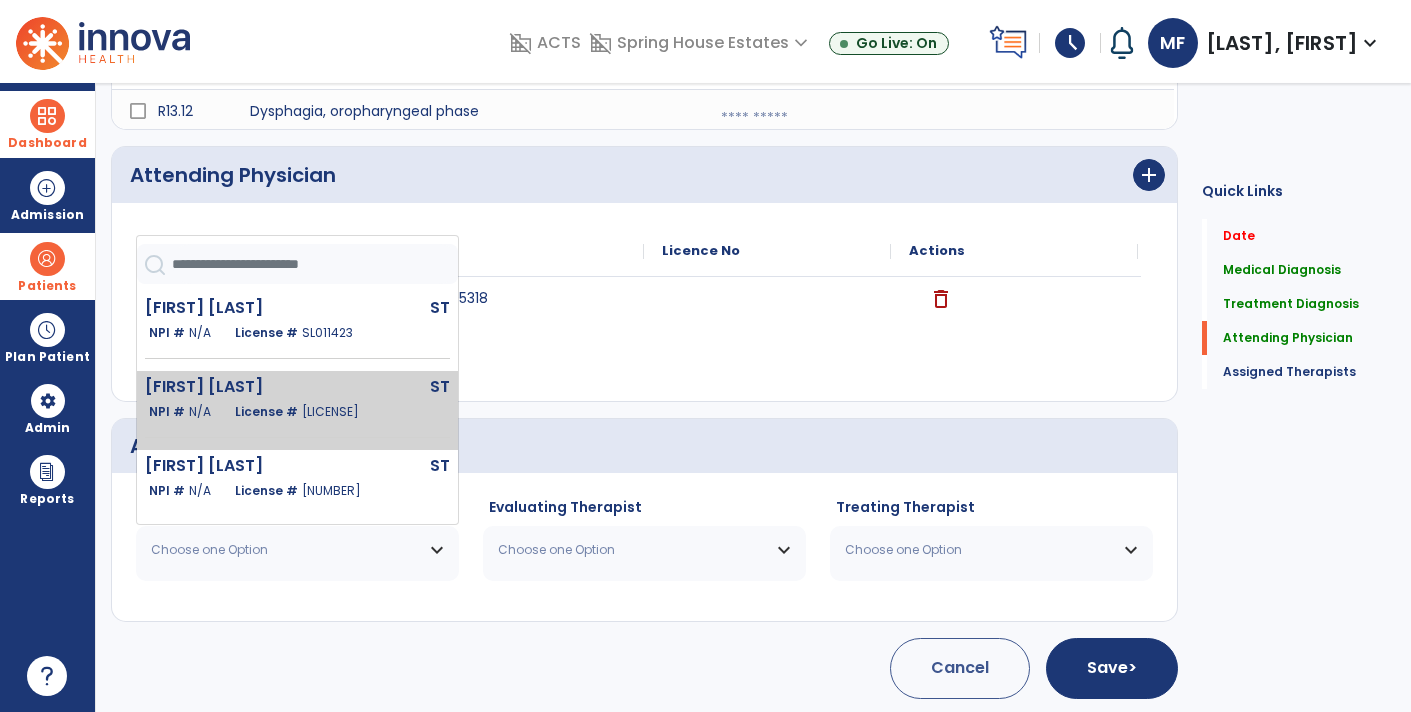 click on "[FIRST] [LAST]" 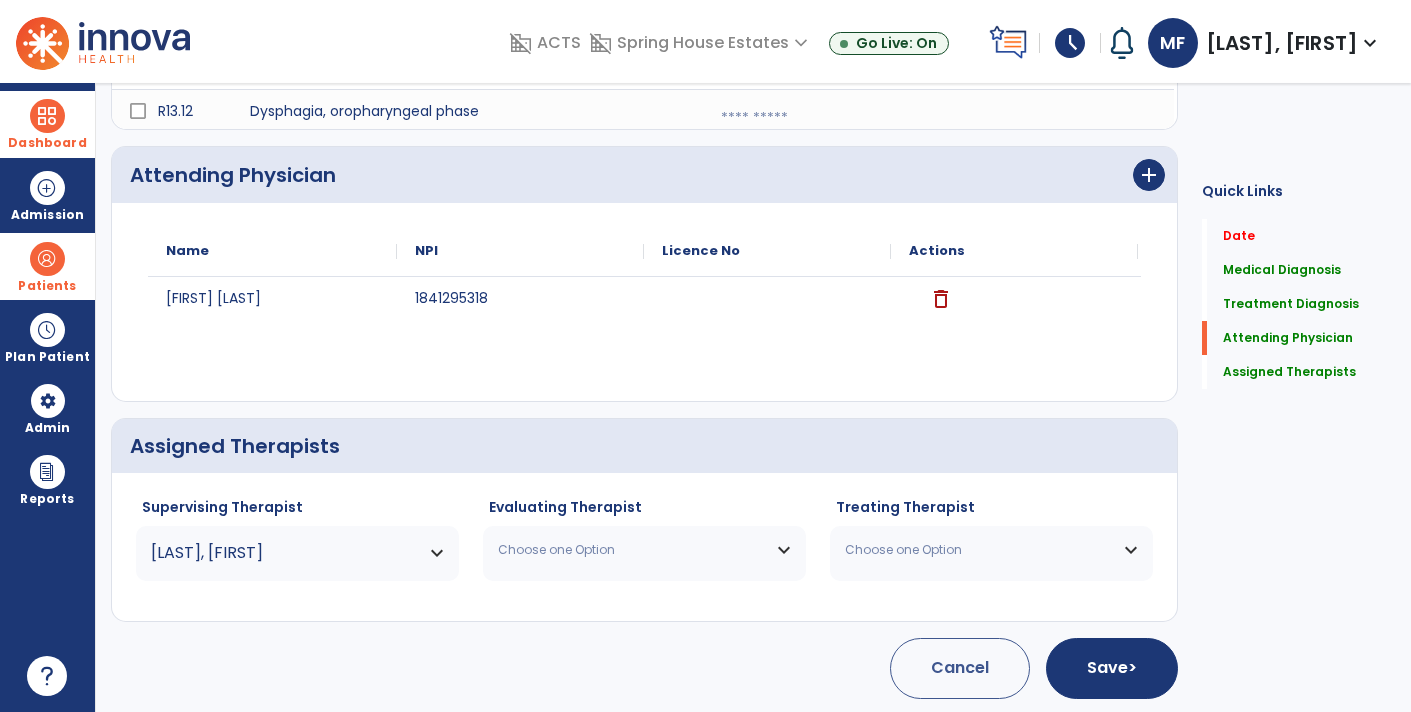 click on "Choose one Option" at bounding box center [632, 550] 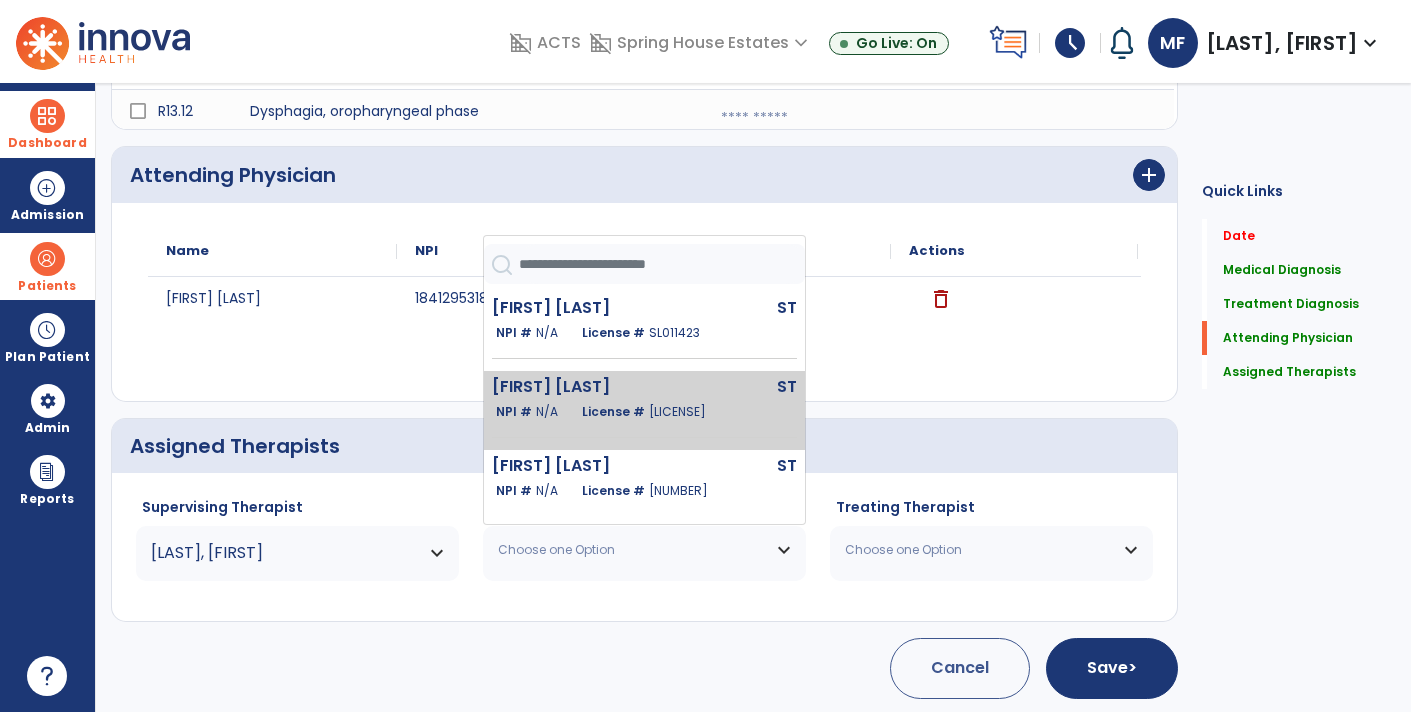 click on "[FIRST] [LAST]" 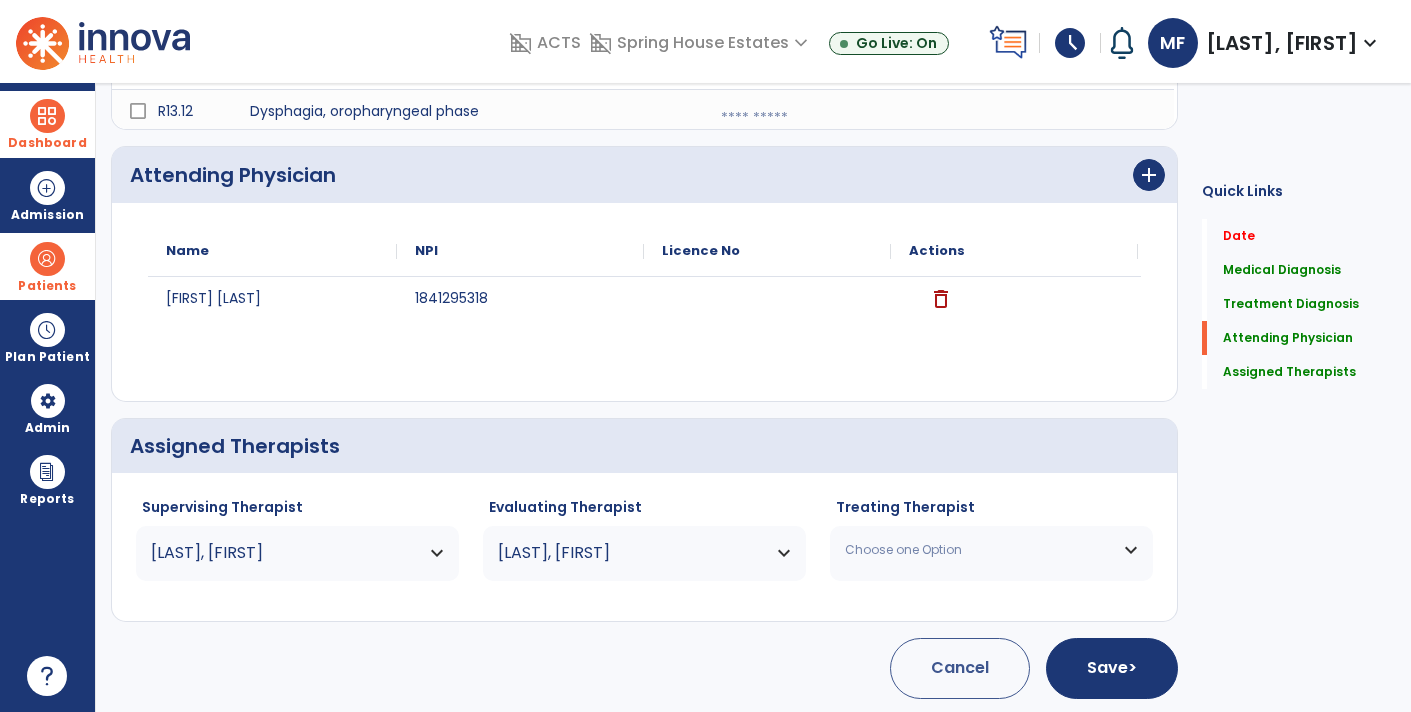 click on "Choose one Option" at bounding box center [979, 550] 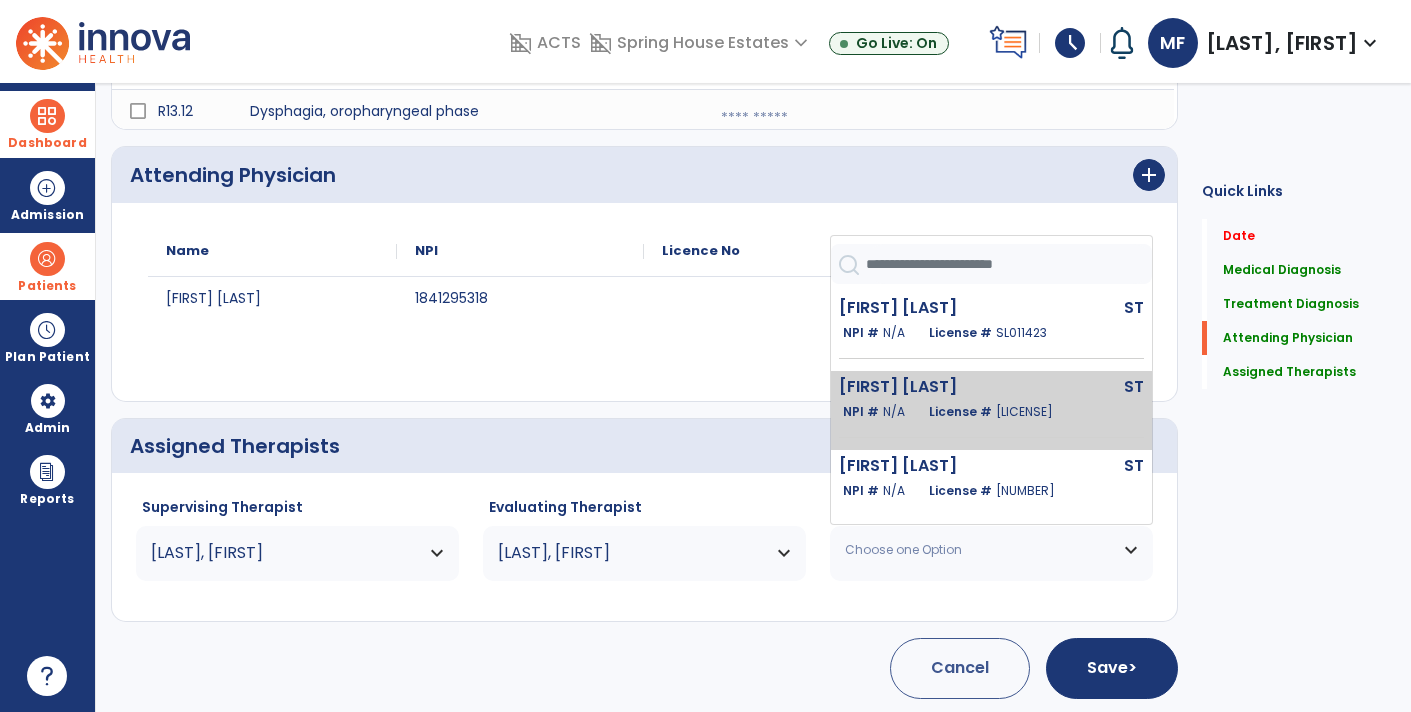click on "[FIRST] [LAST]" 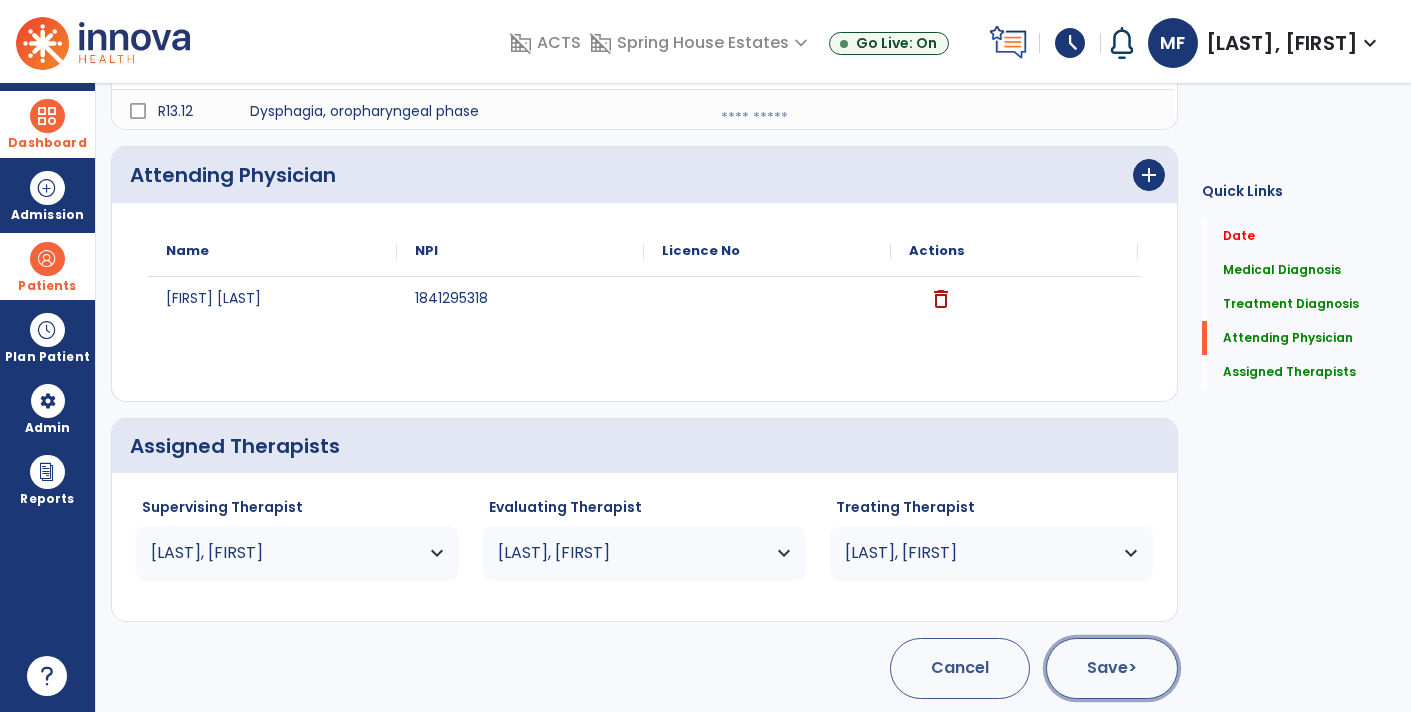 click on "Save  >" 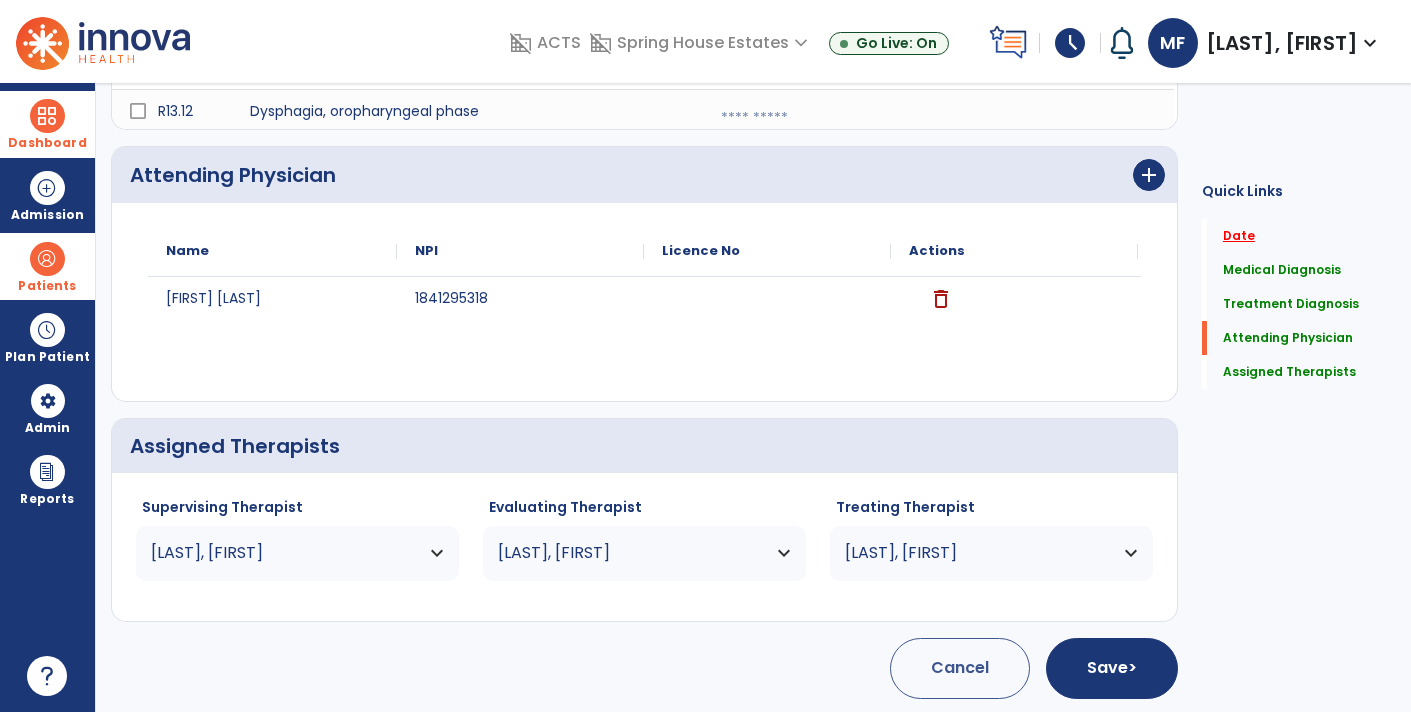 click on "Date" 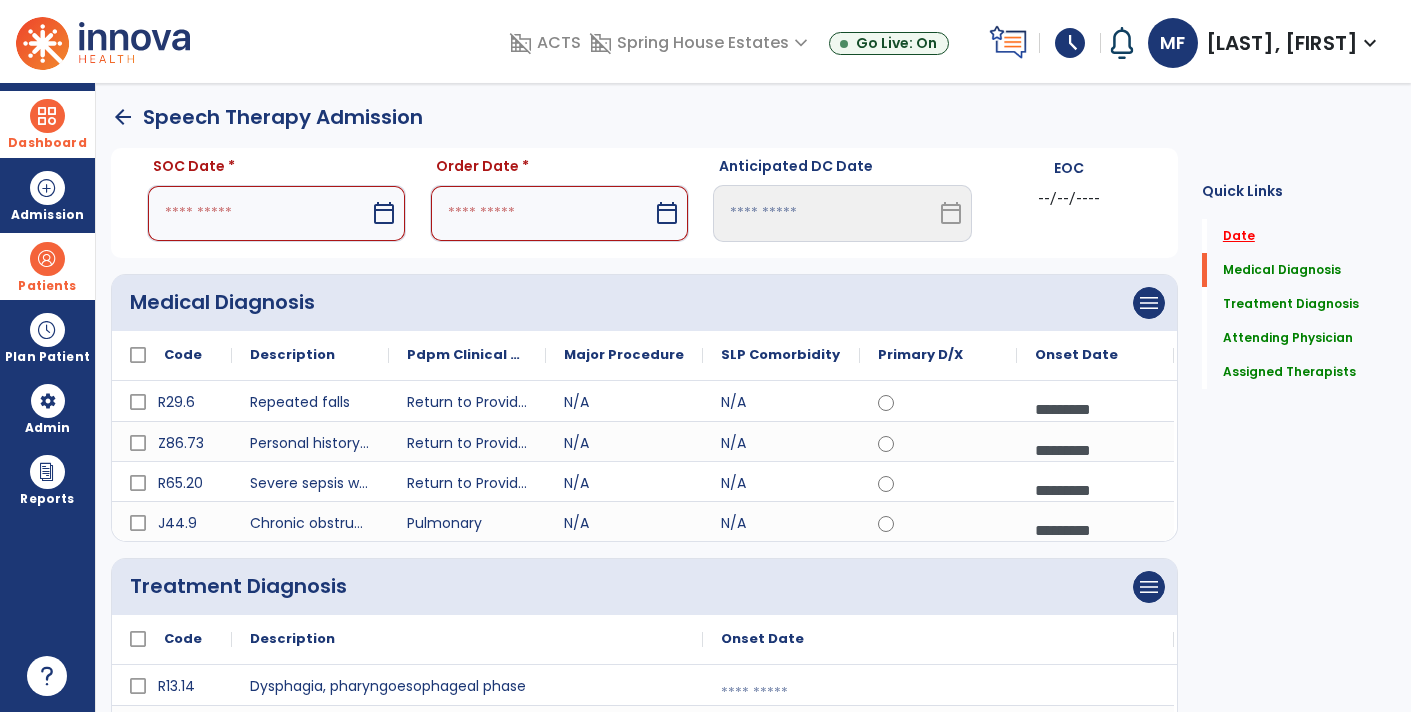 scroll, scrollTop: 0, scrollLeft: 0, axis: both 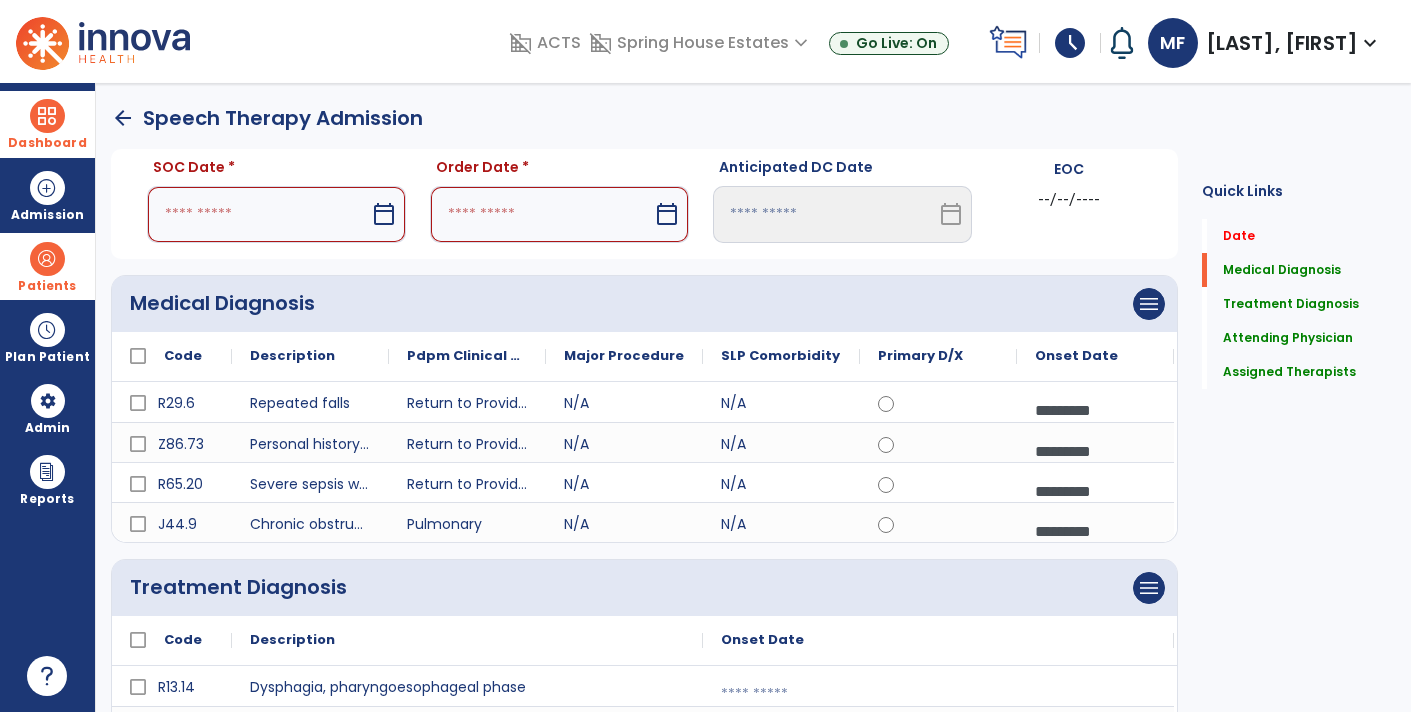 click at bounding box center (258, 214) 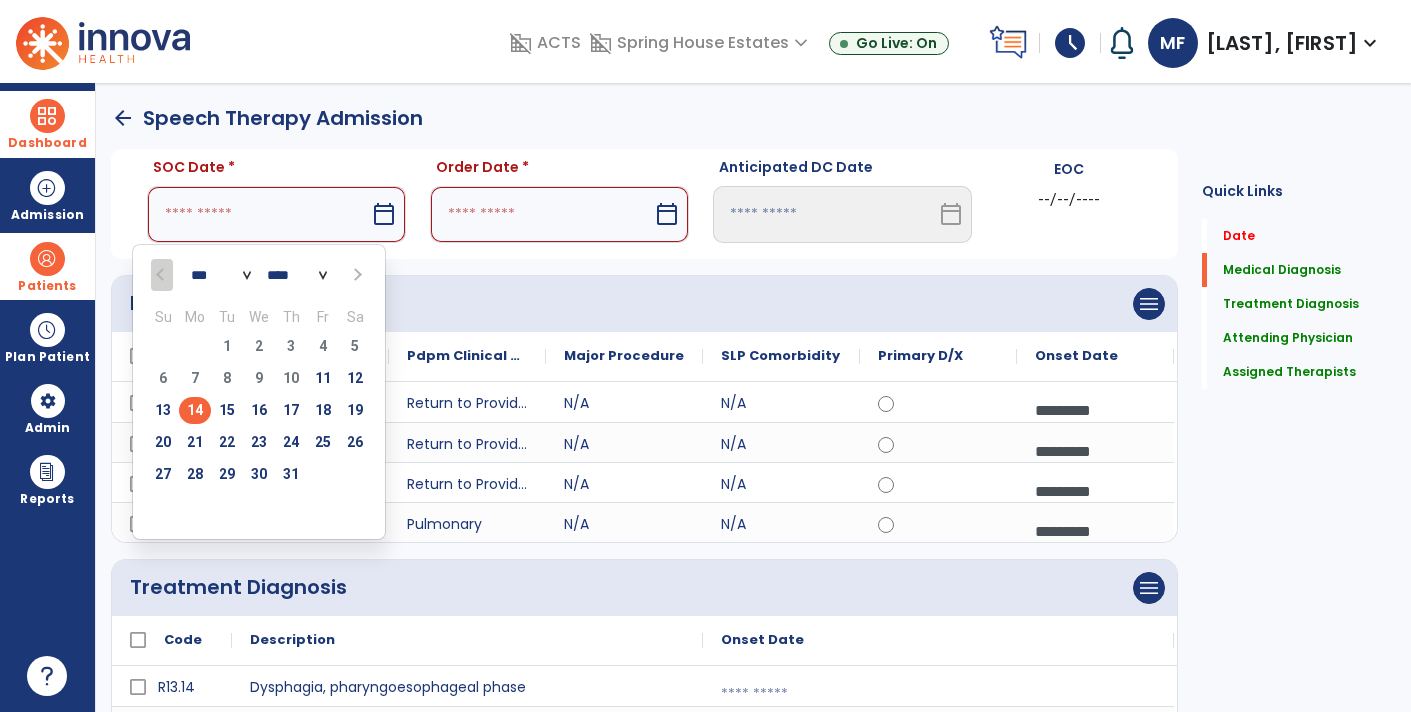 click on "14" at bounding box center [195, 410] 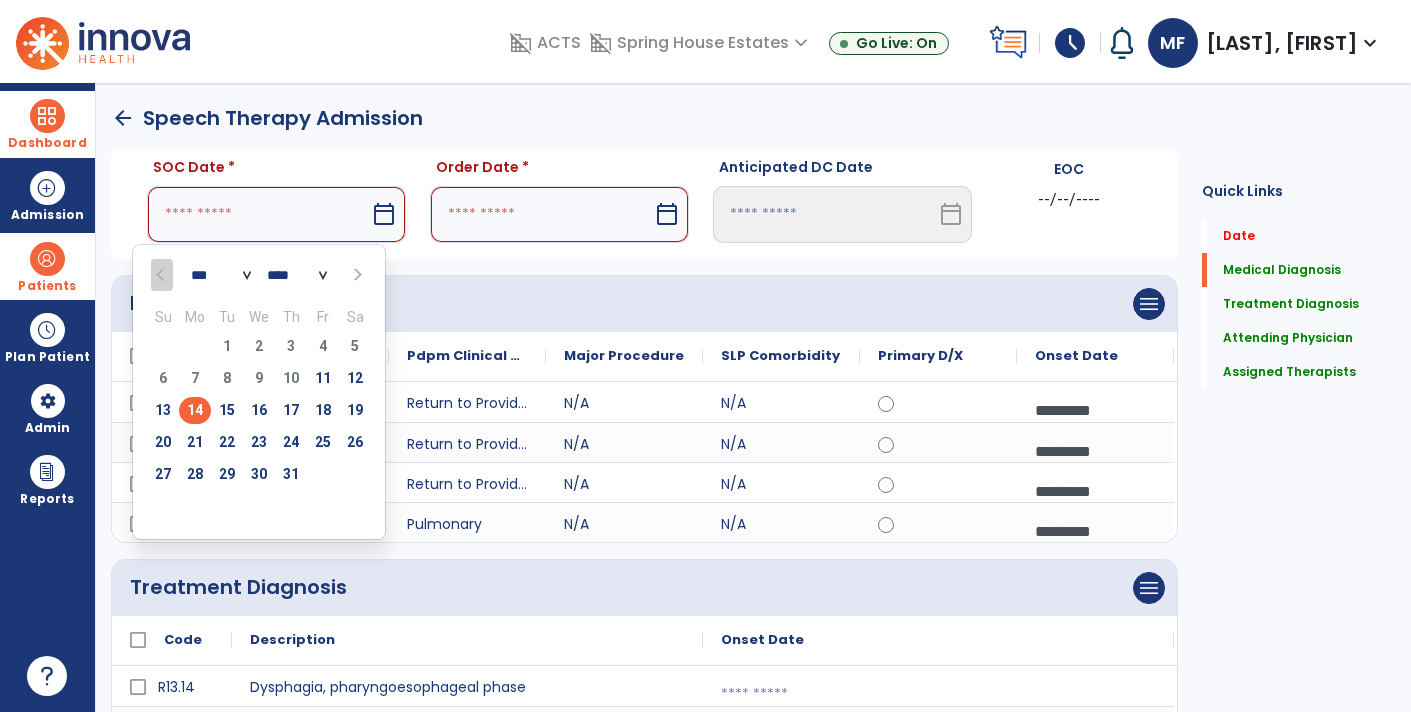 type on "*********" 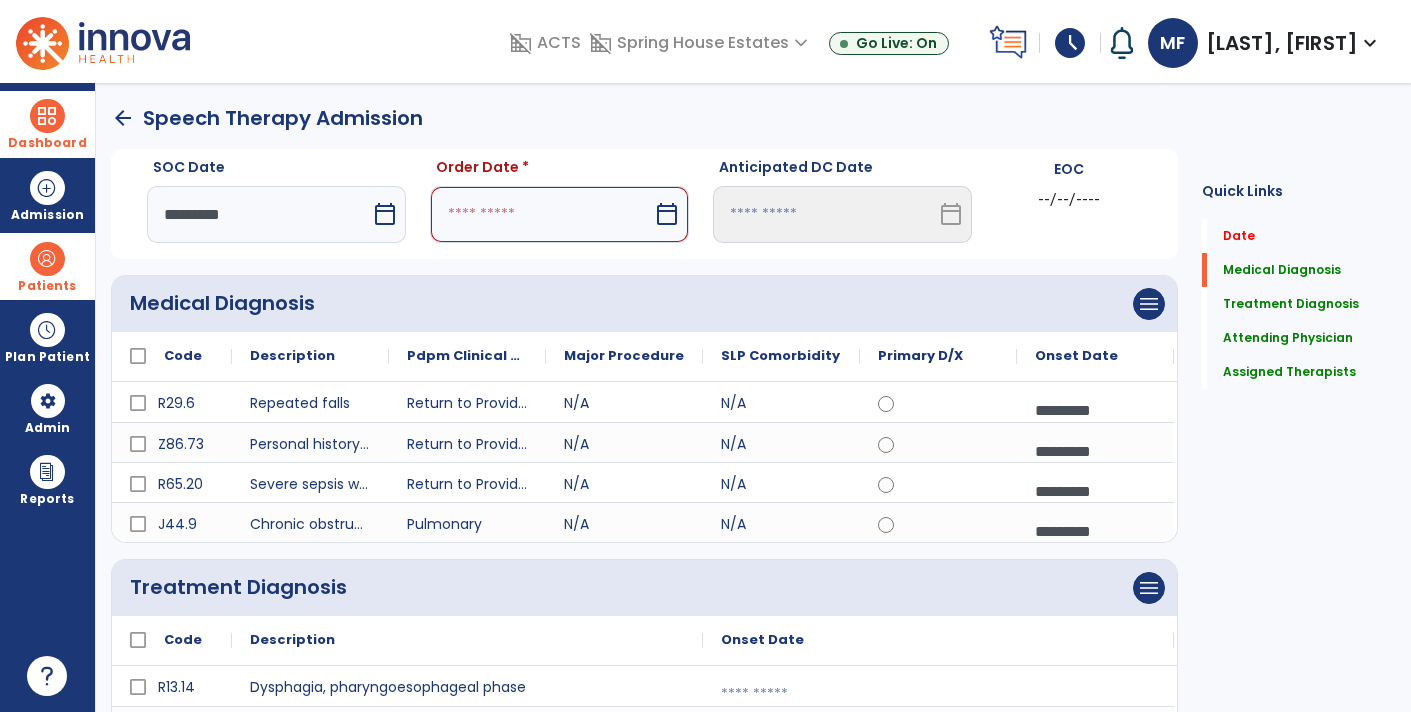 click on "calendar_today" at bounding box center [667, 214] 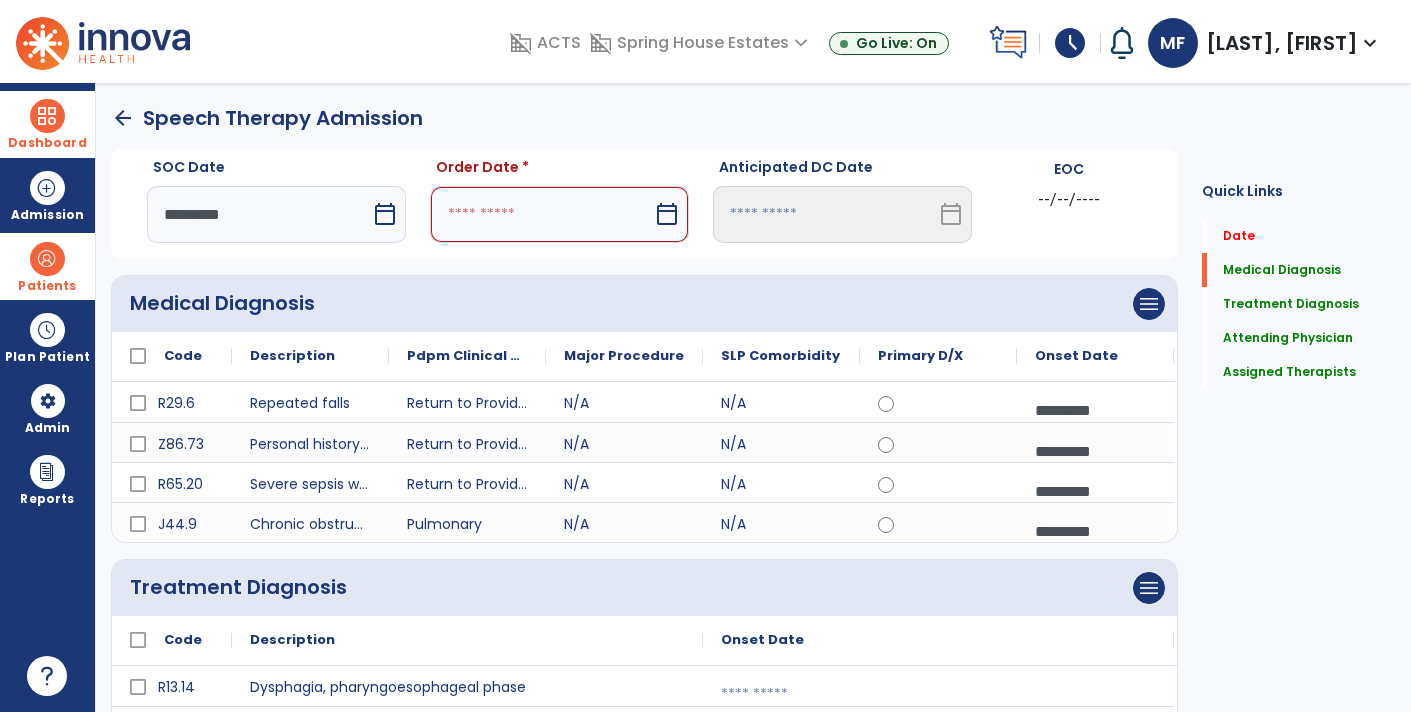 select on "*" 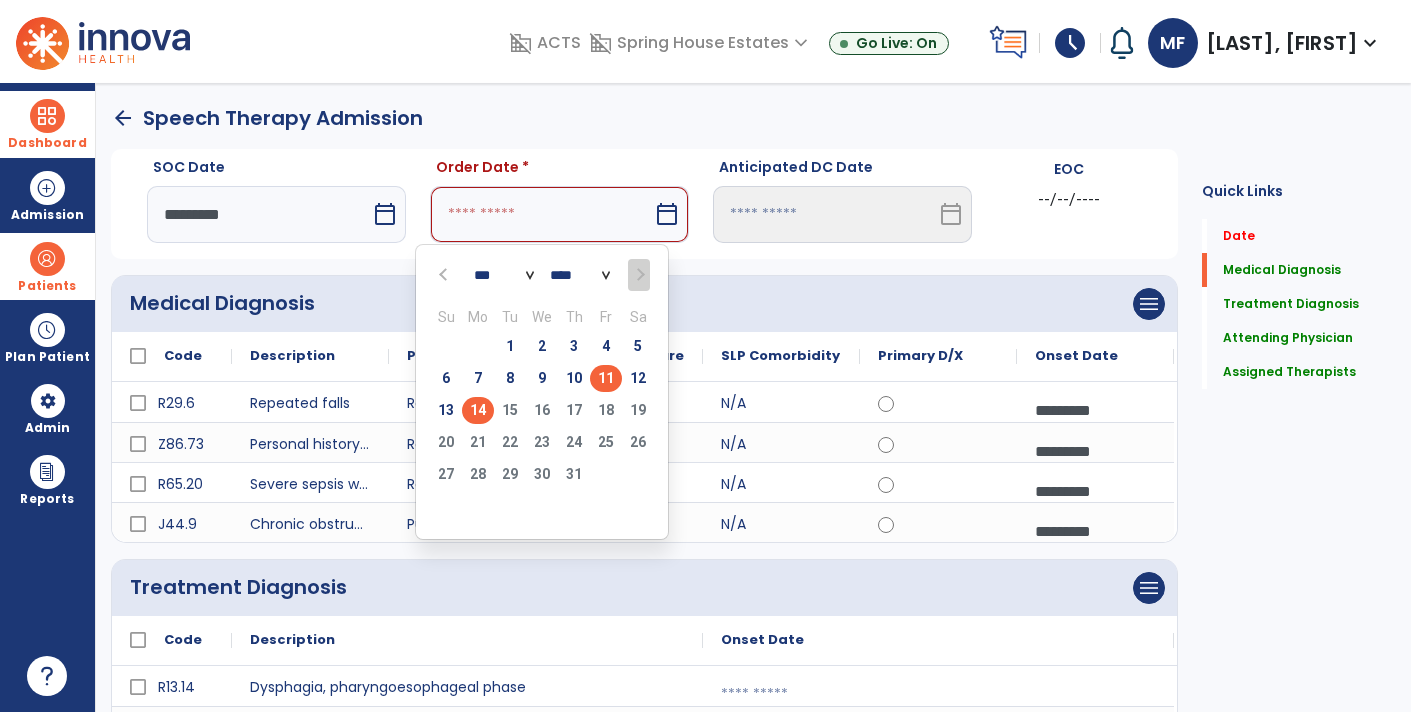 click on "11" at bounding box center (606, 378) 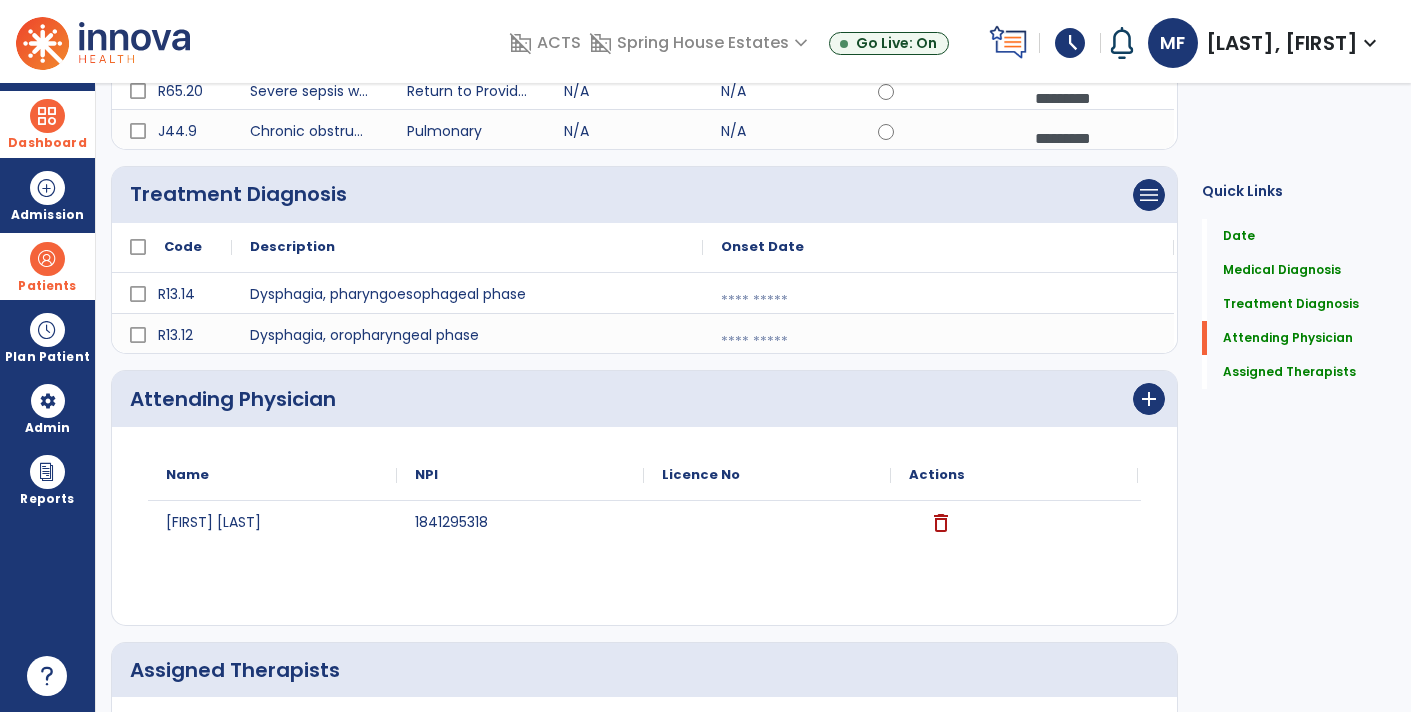 scroll, scrollTop: 616, scrollLeft: 0, axis: vertical 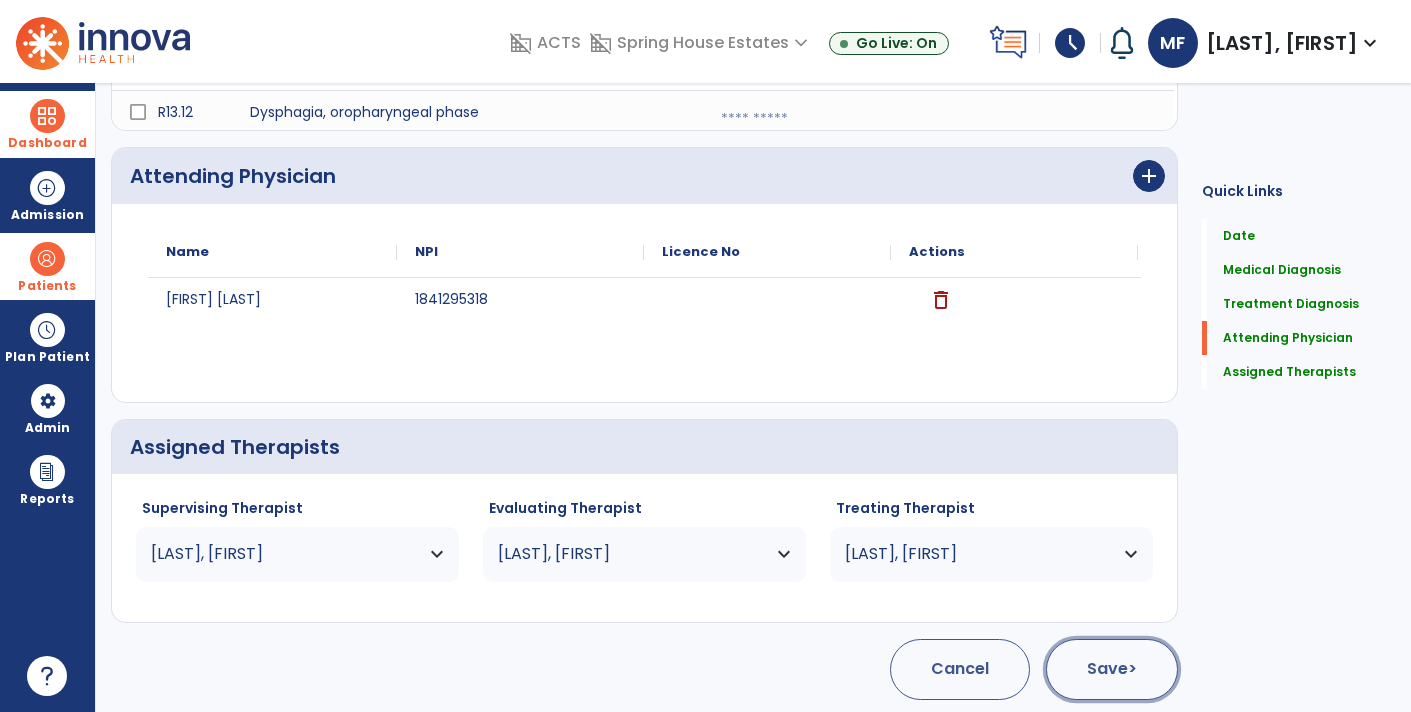 click on "Save  >" 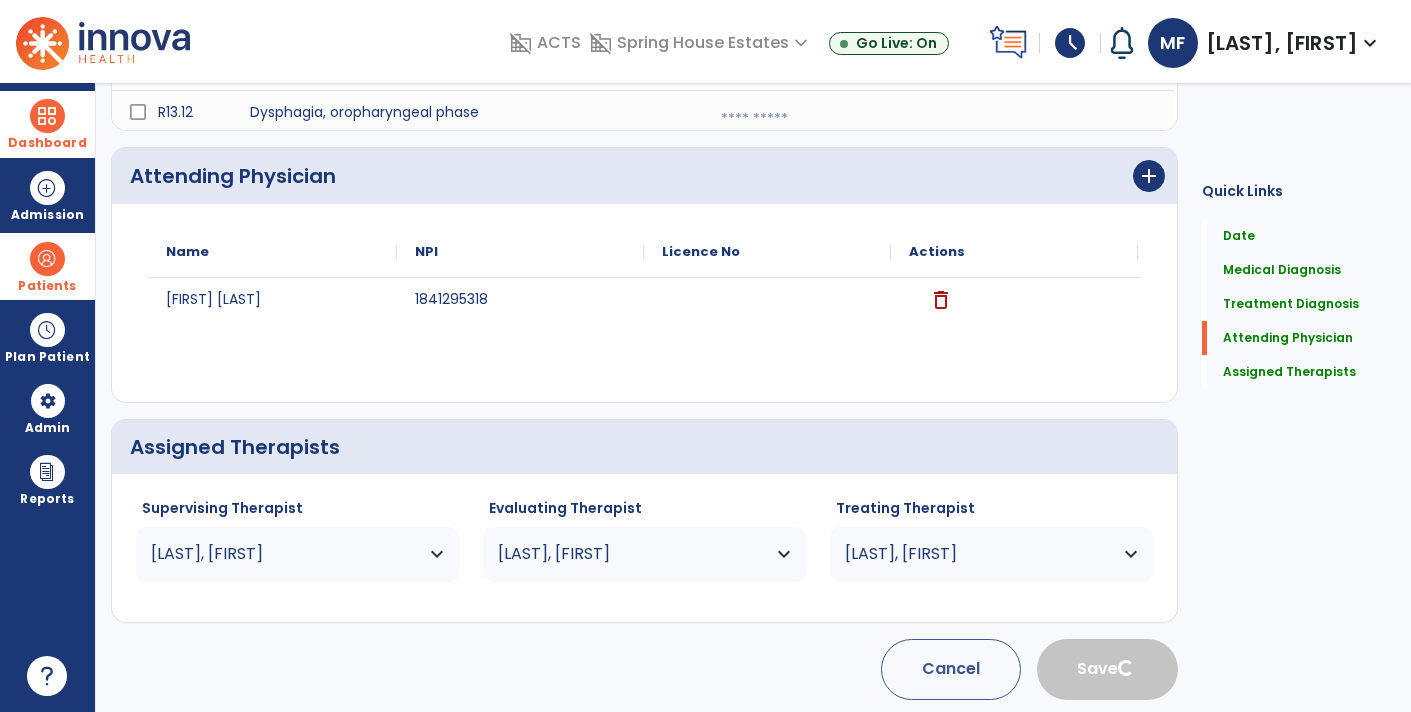 type 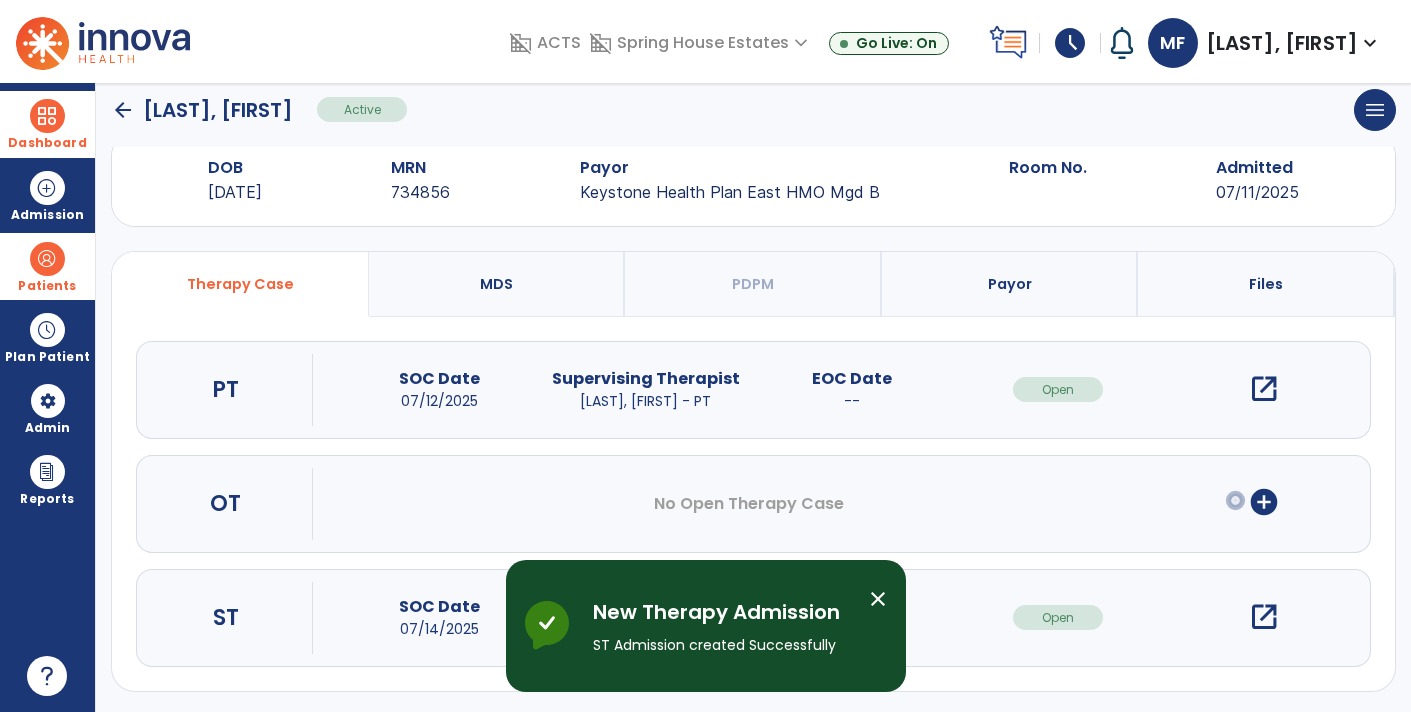 scroll, scrollTop: 44, scrollLeft: 0, axis: vertical 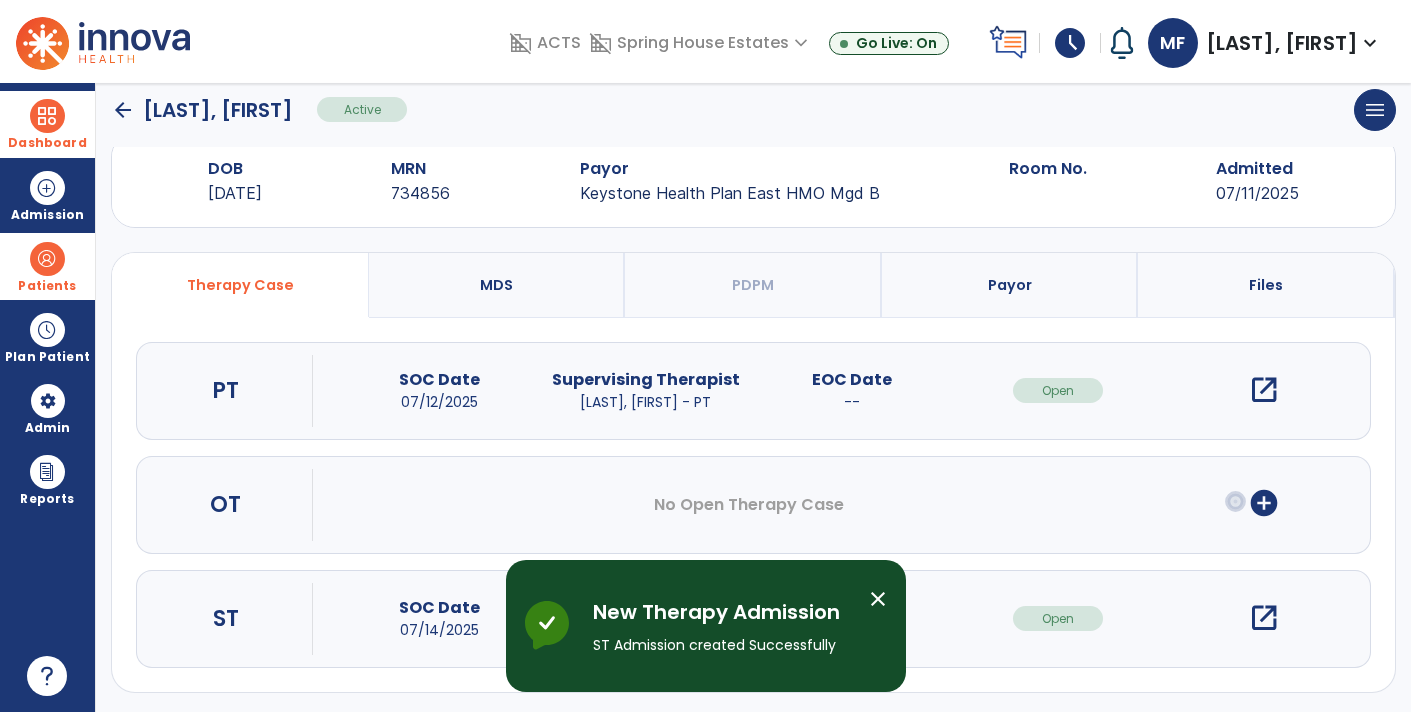 click on "close" at bounding box center (878, 599) 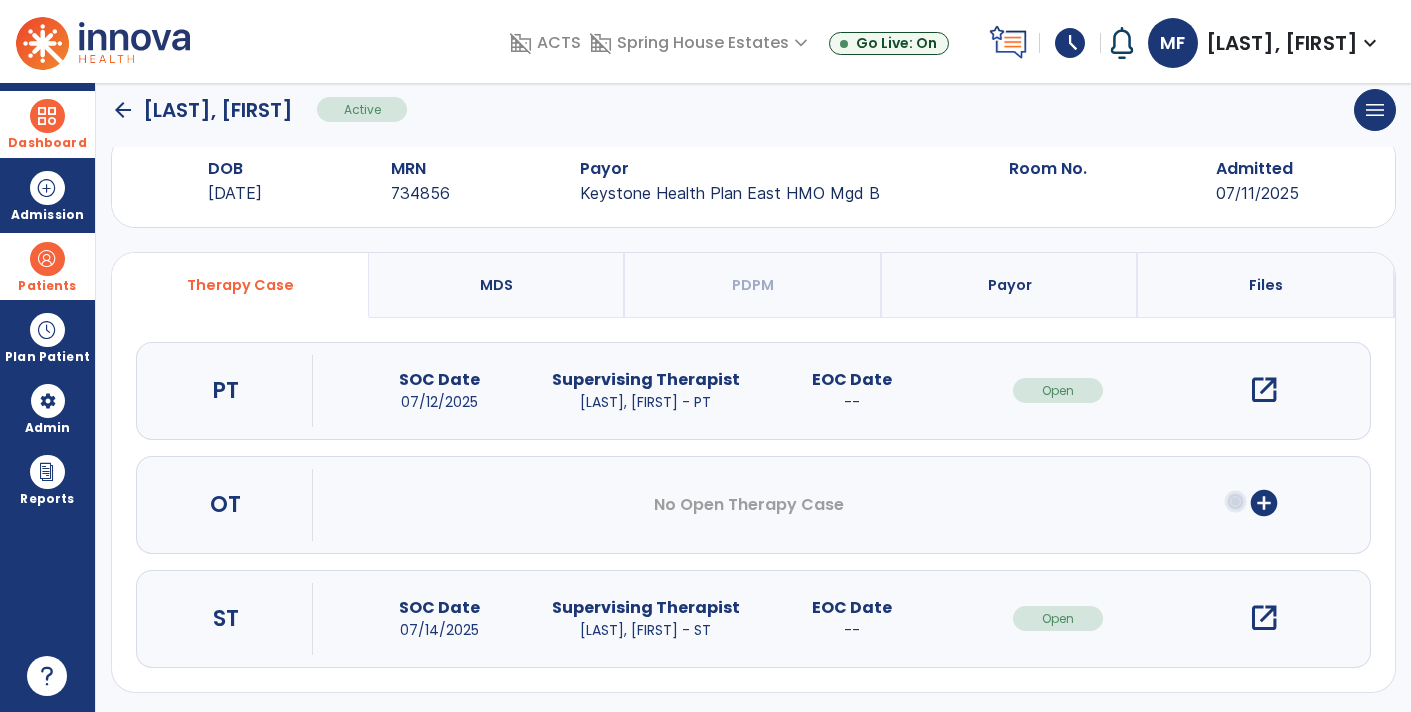 click on "open_in_new" at bounding box center [1264, 618] 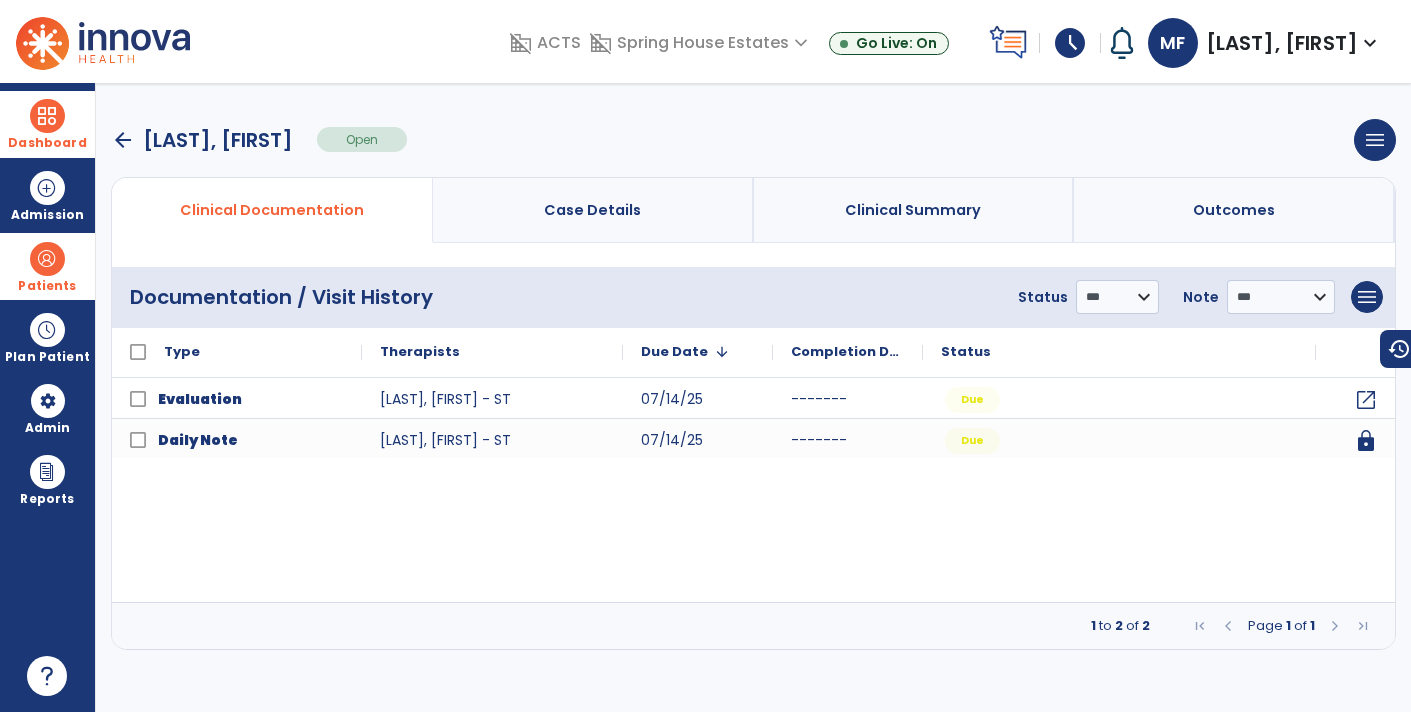 scroll, scrollTop: 0, scrollLeft: 0, axis: both 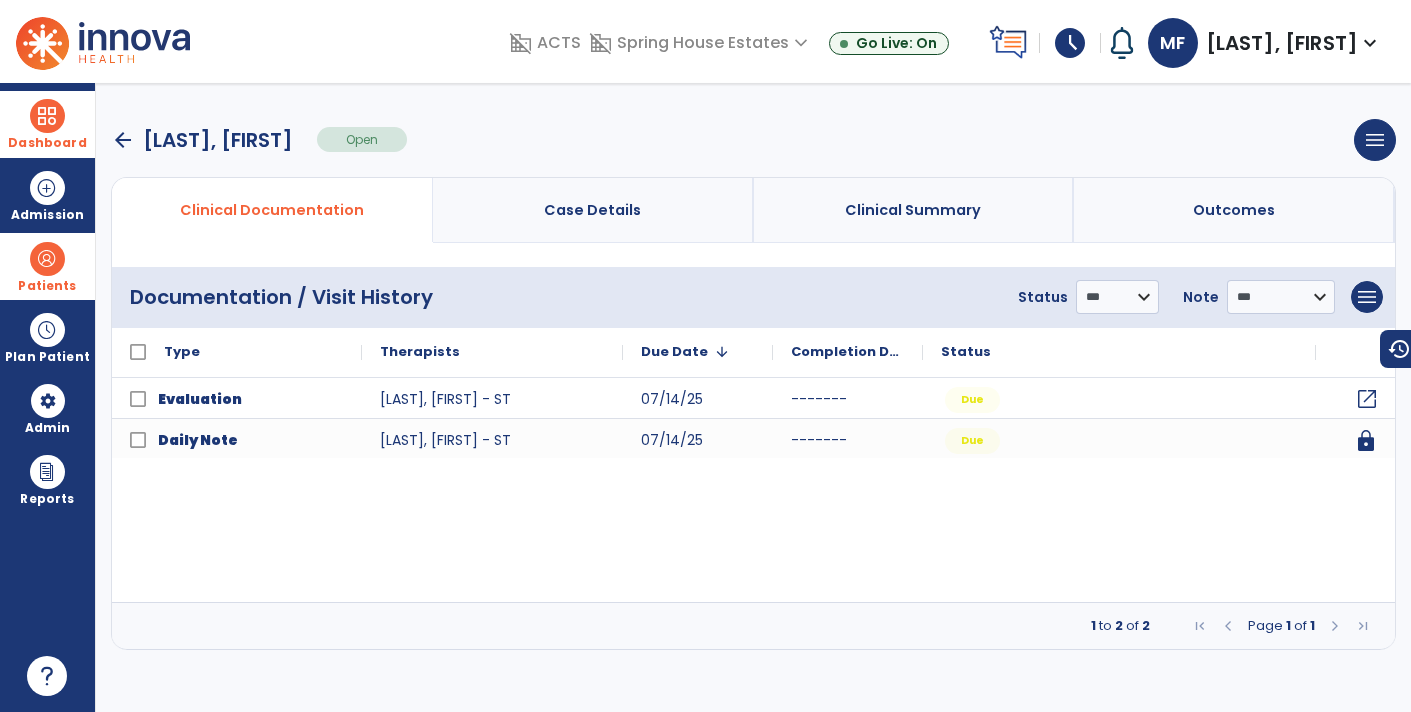 click on "open_in_new" 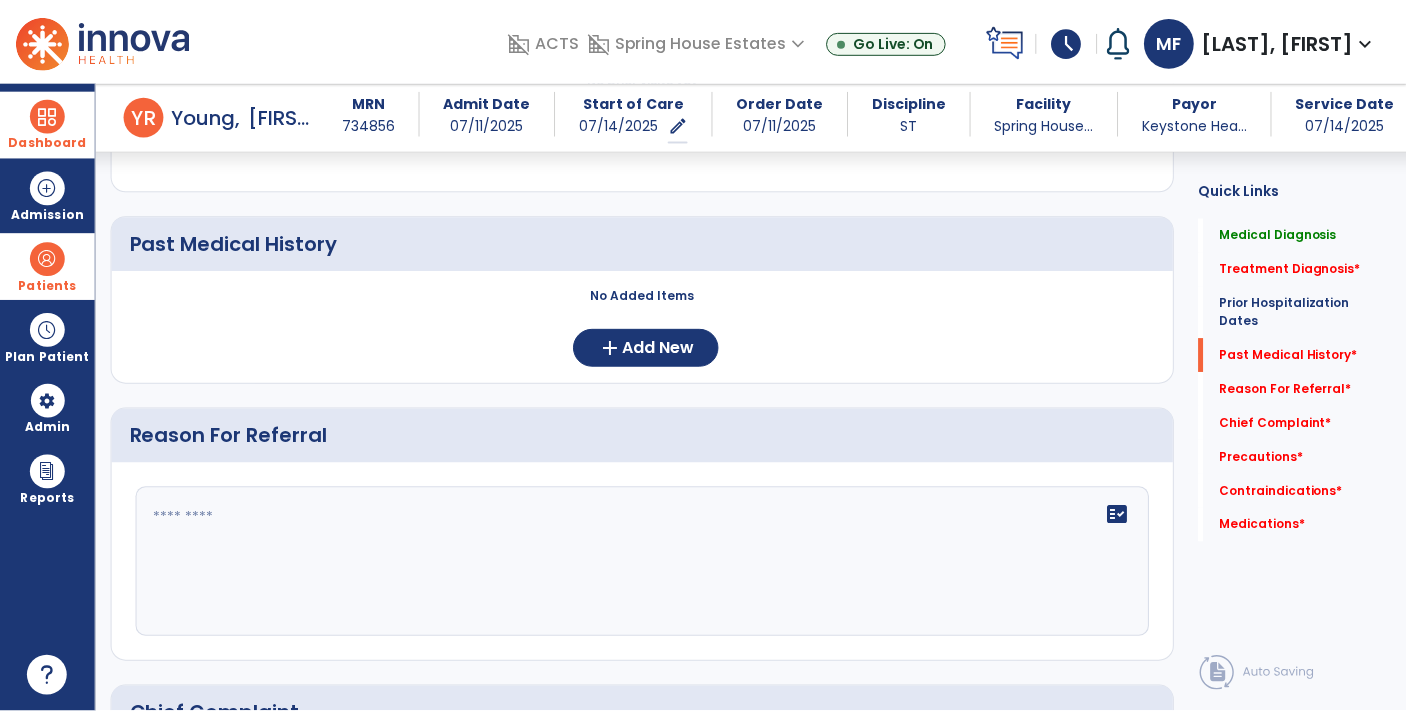 scroll, scrollTop: 853, scrollLeft: 0, axis: vertical 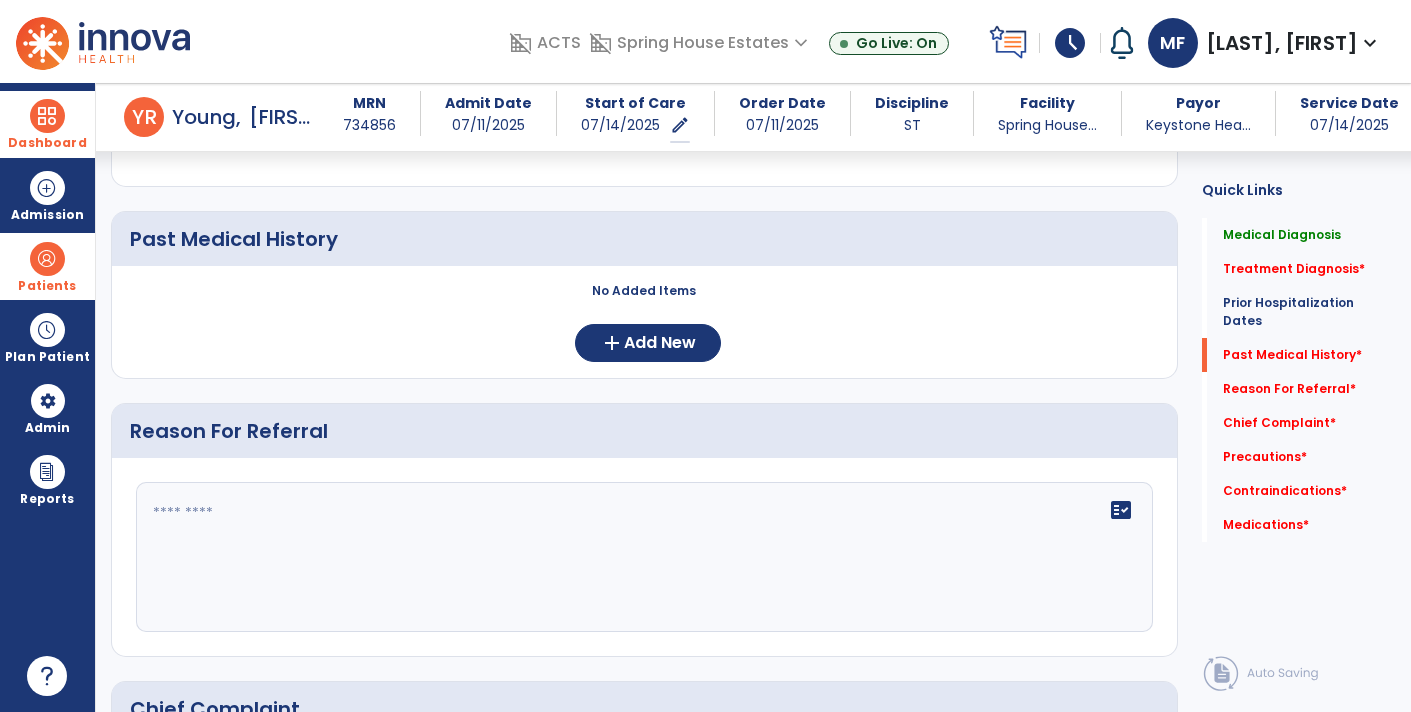 click 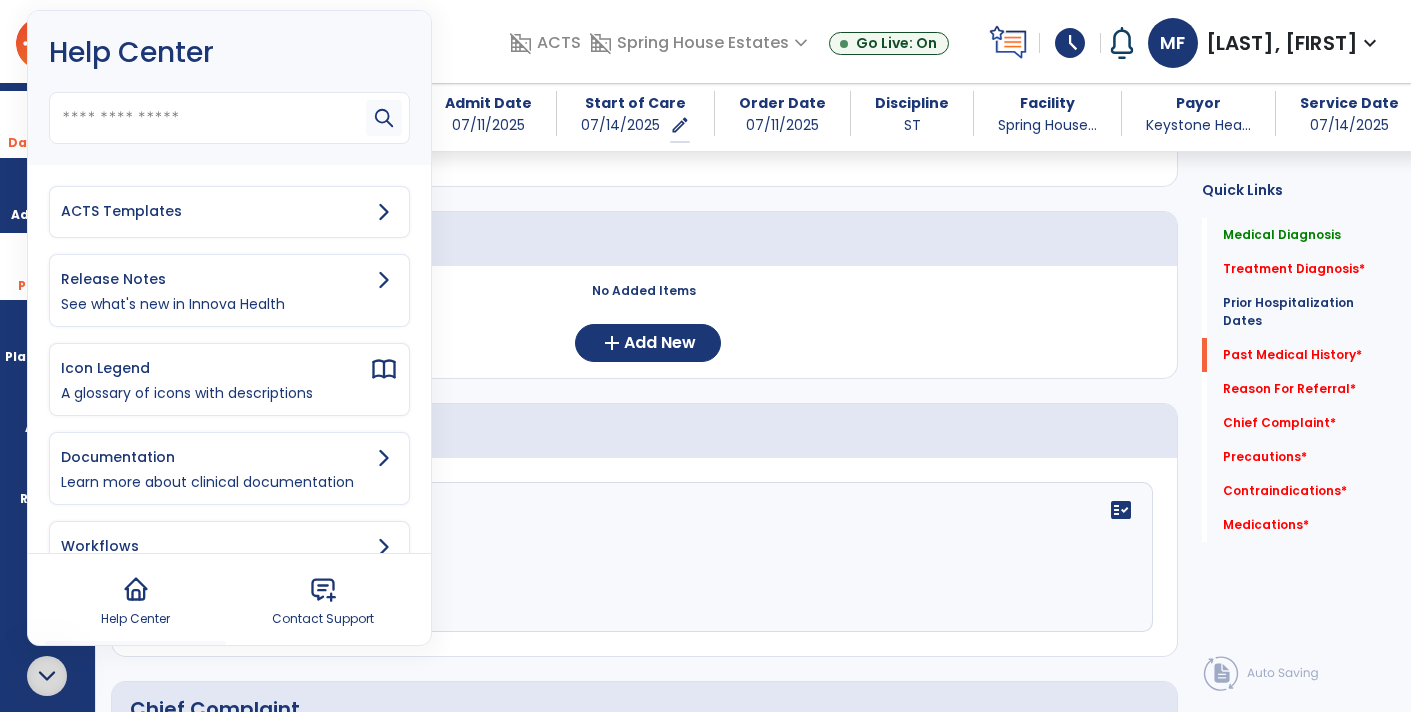 click on "ACTS Templates" at bounding box center (215, 211) 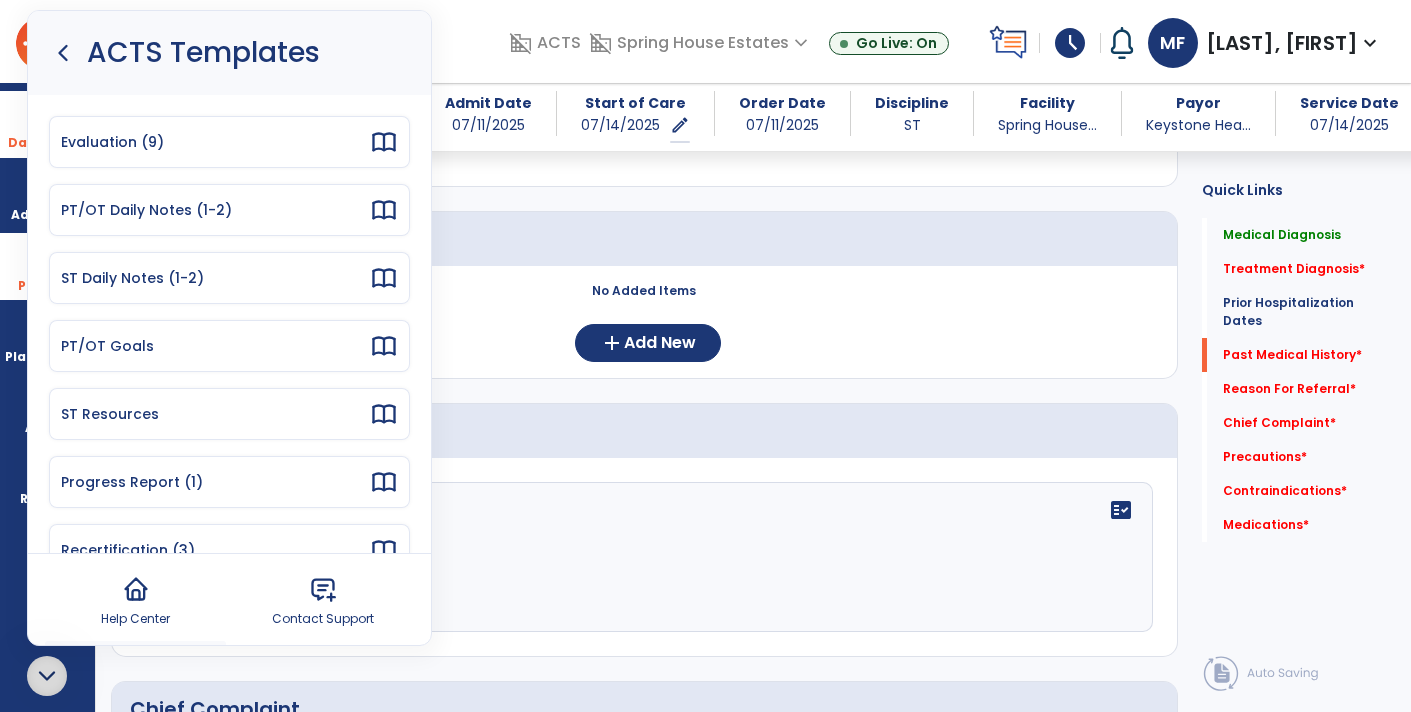 click on "Evaluation (9)" at bounding box center (215, 142) 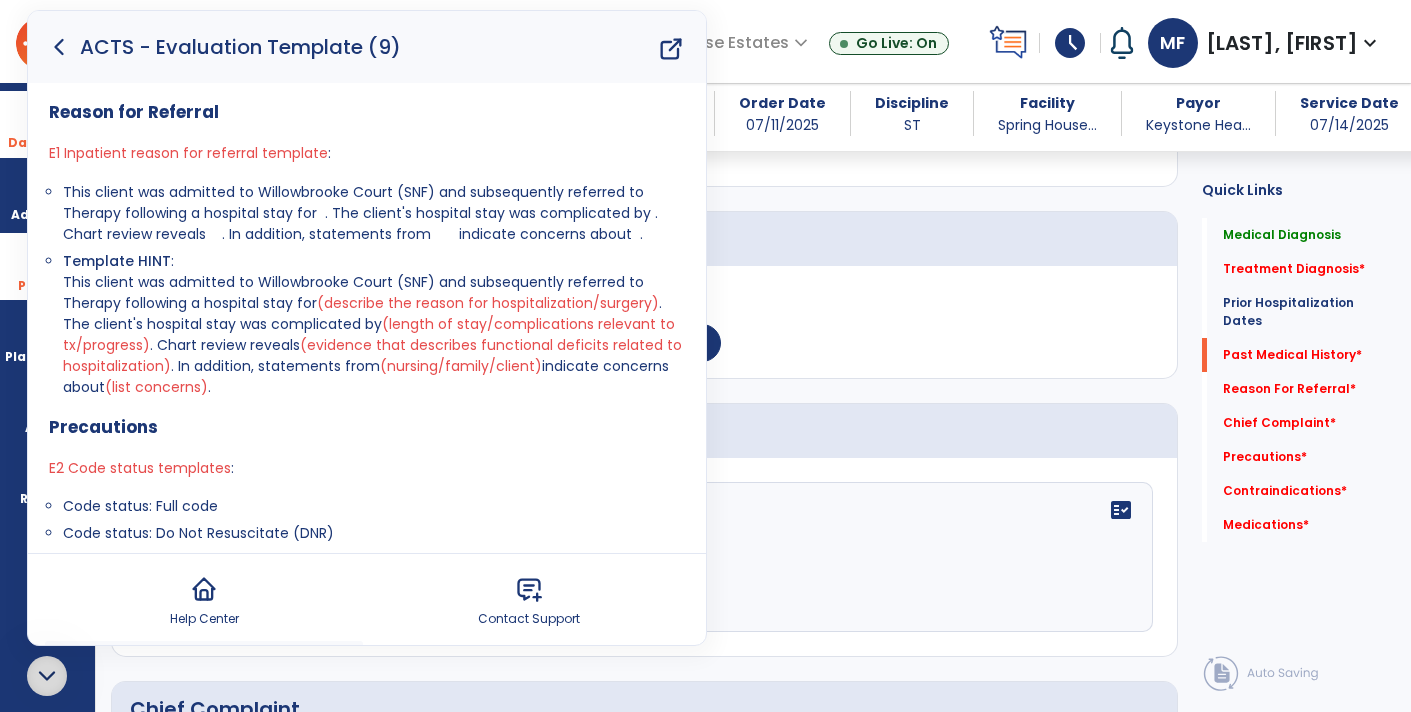 click 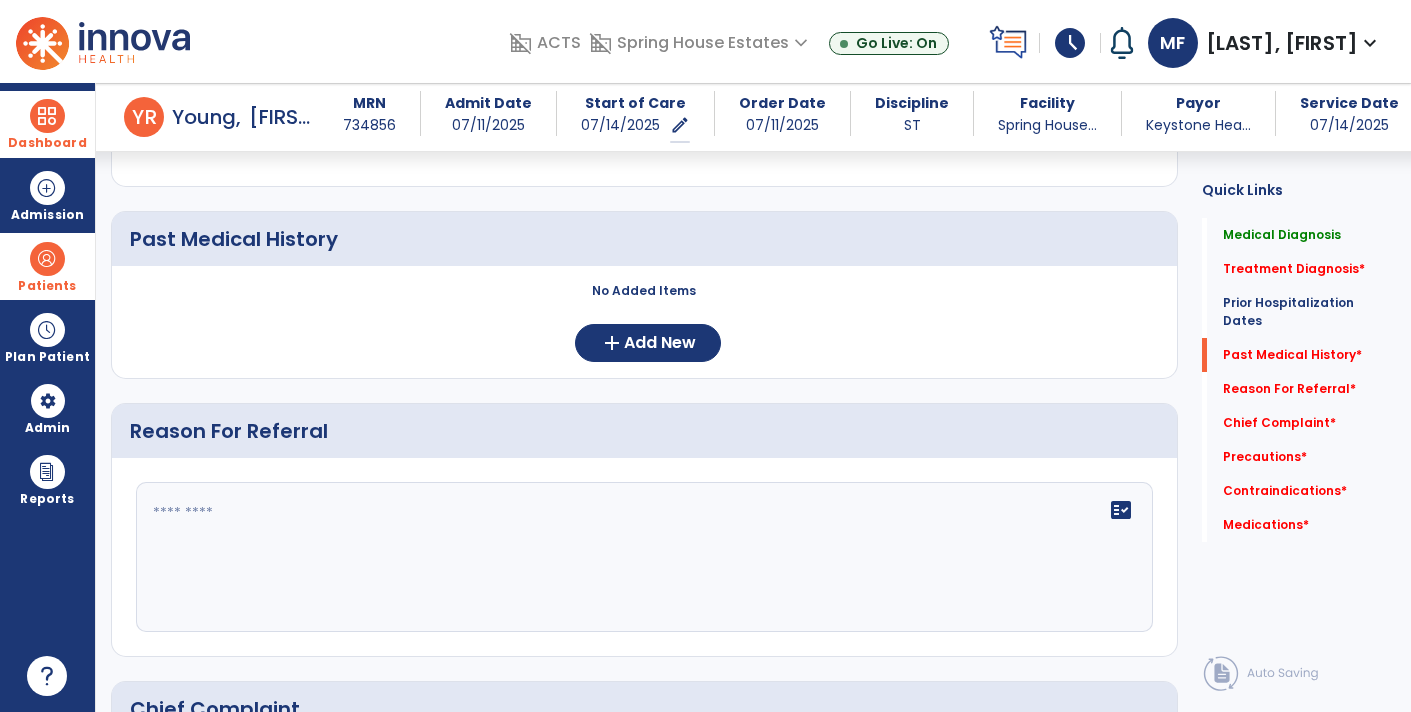 click 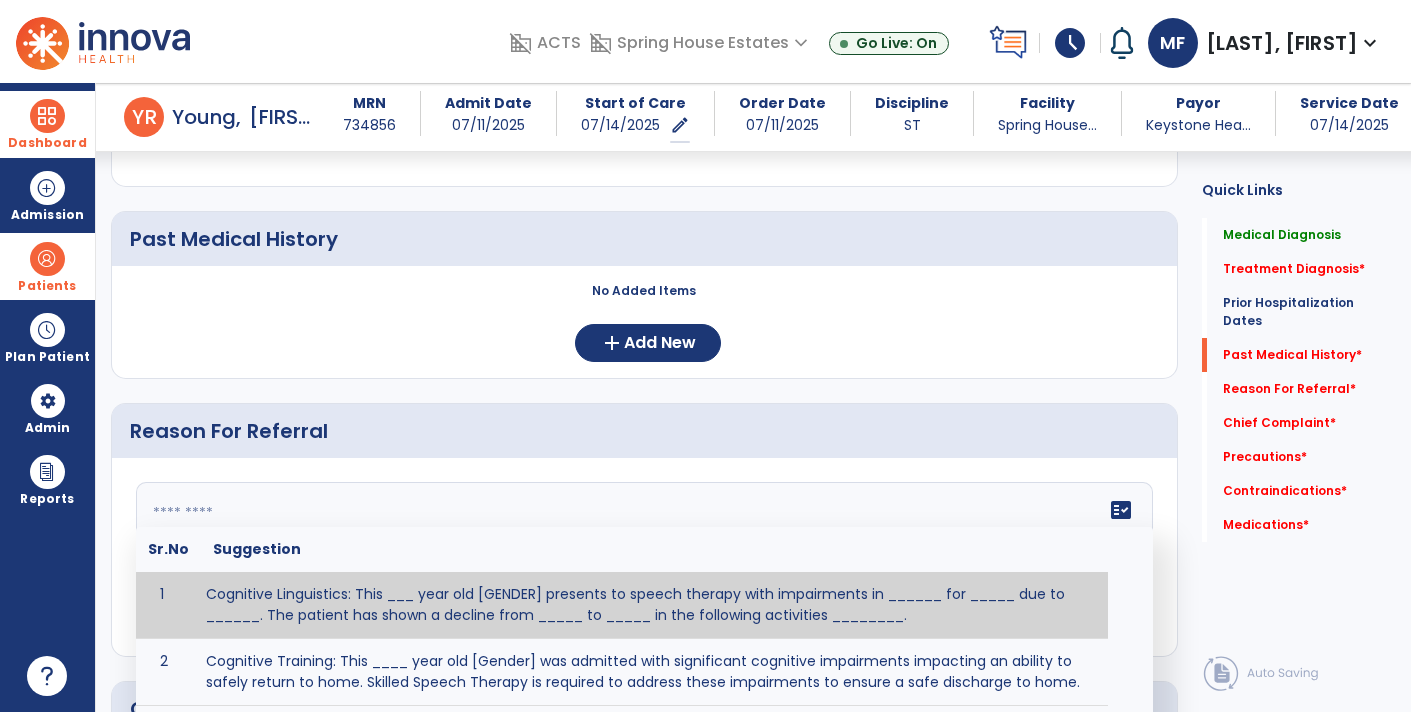 click 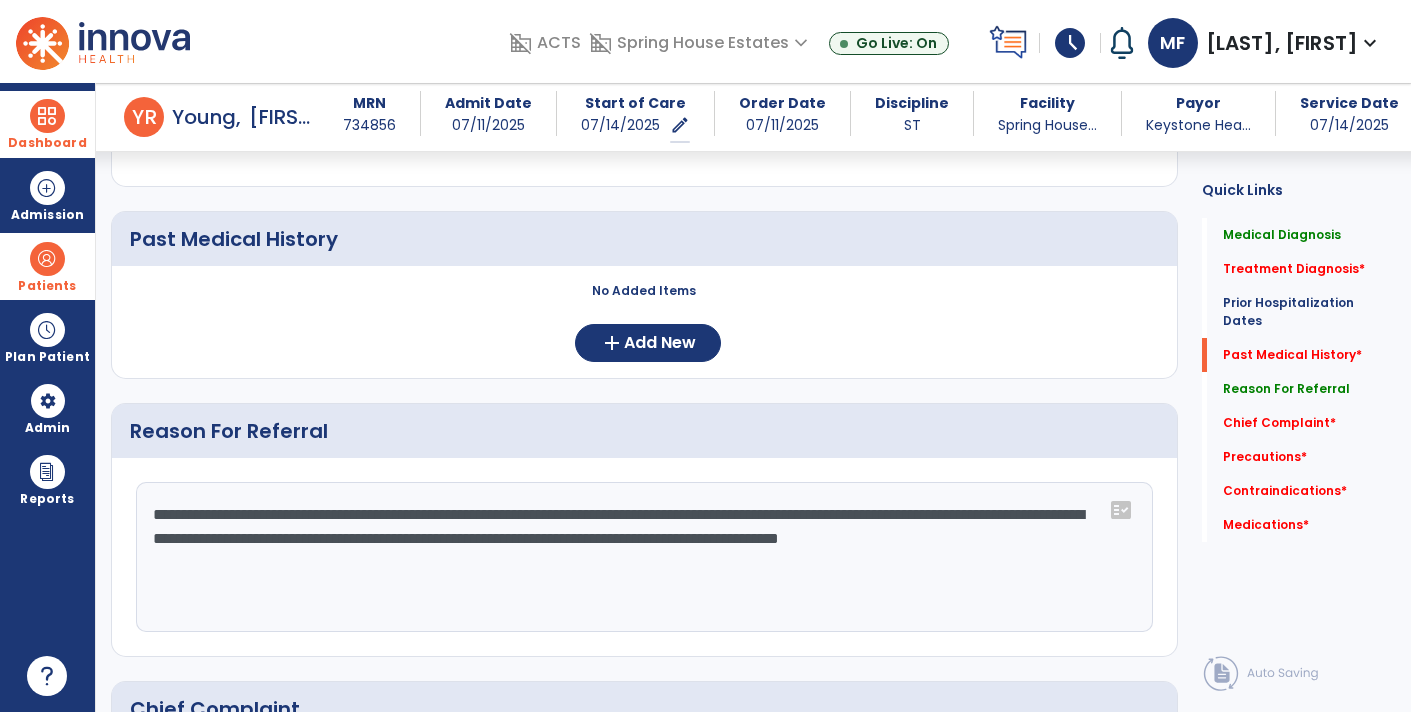 click on "**********" 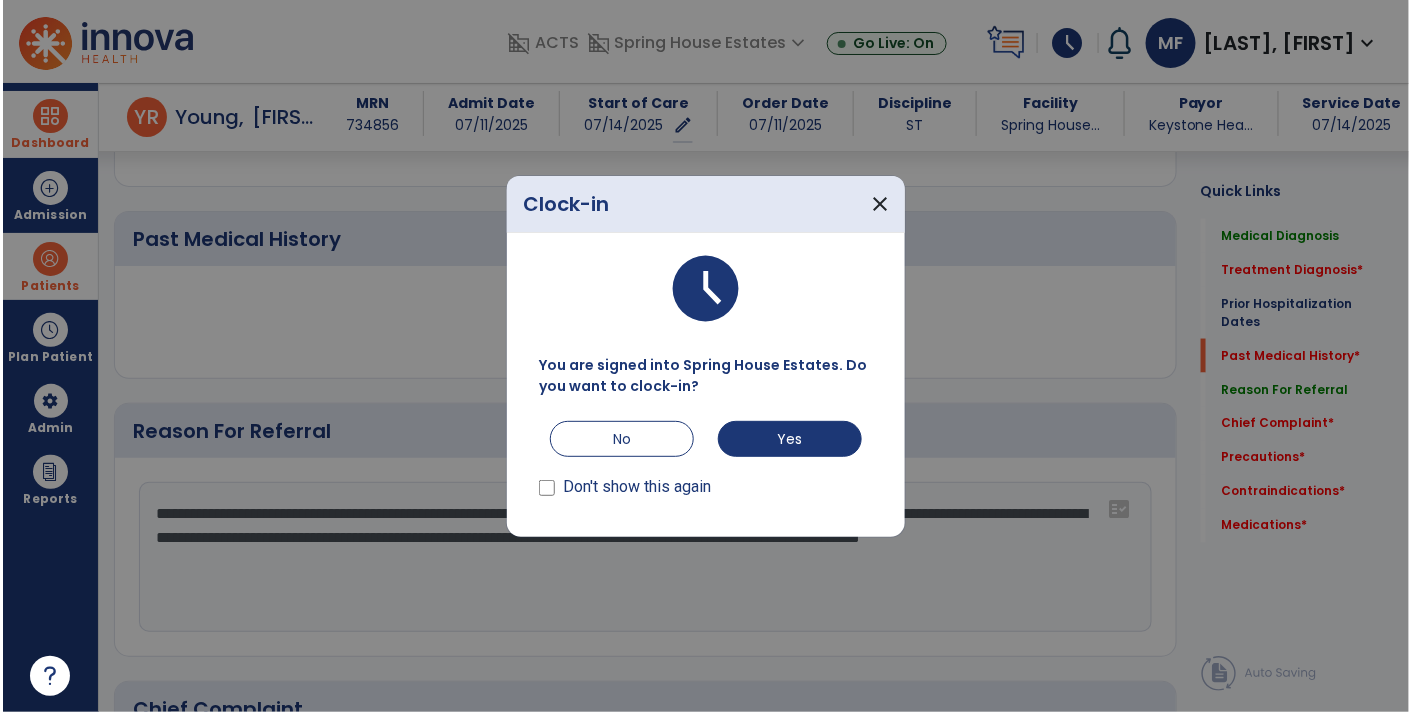 scroll, scrollTop: 853, scrollLeft: 0, axis: vertical 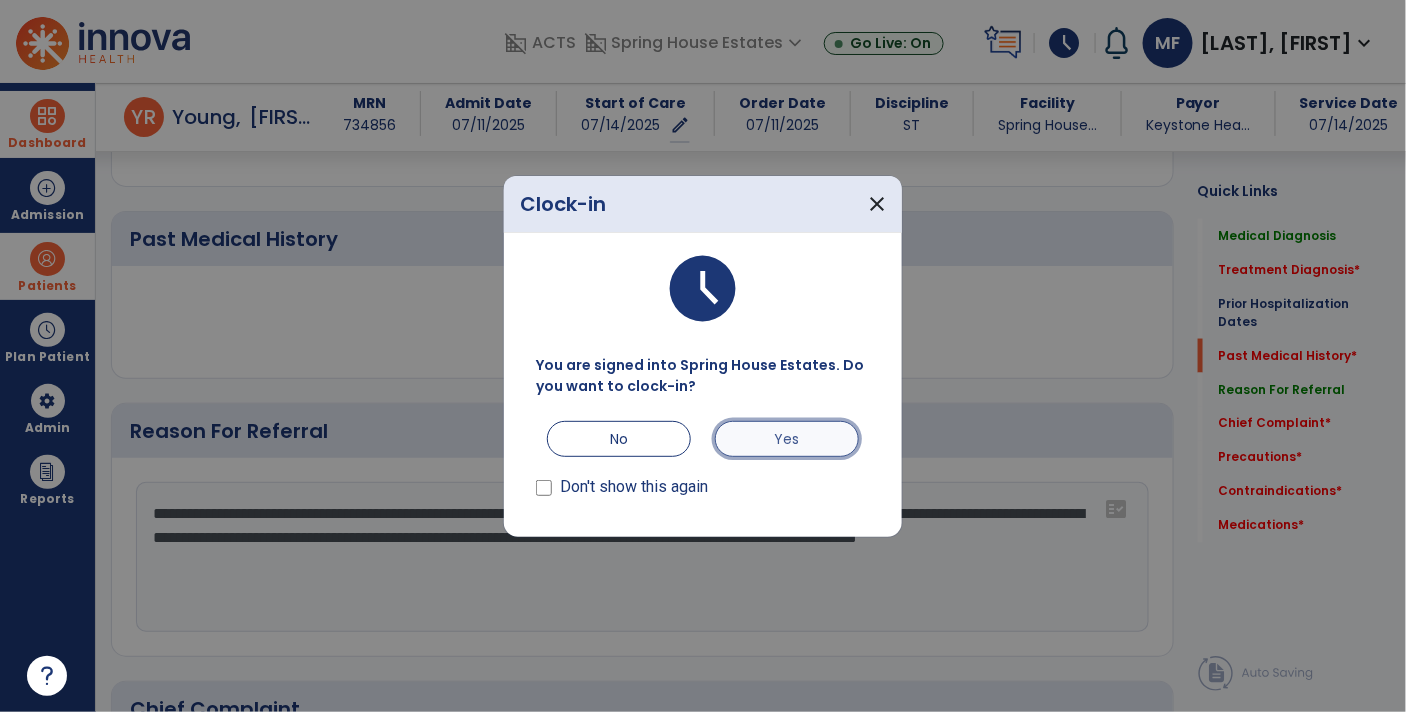 click on "Yes" at bounding box center [787, 439] 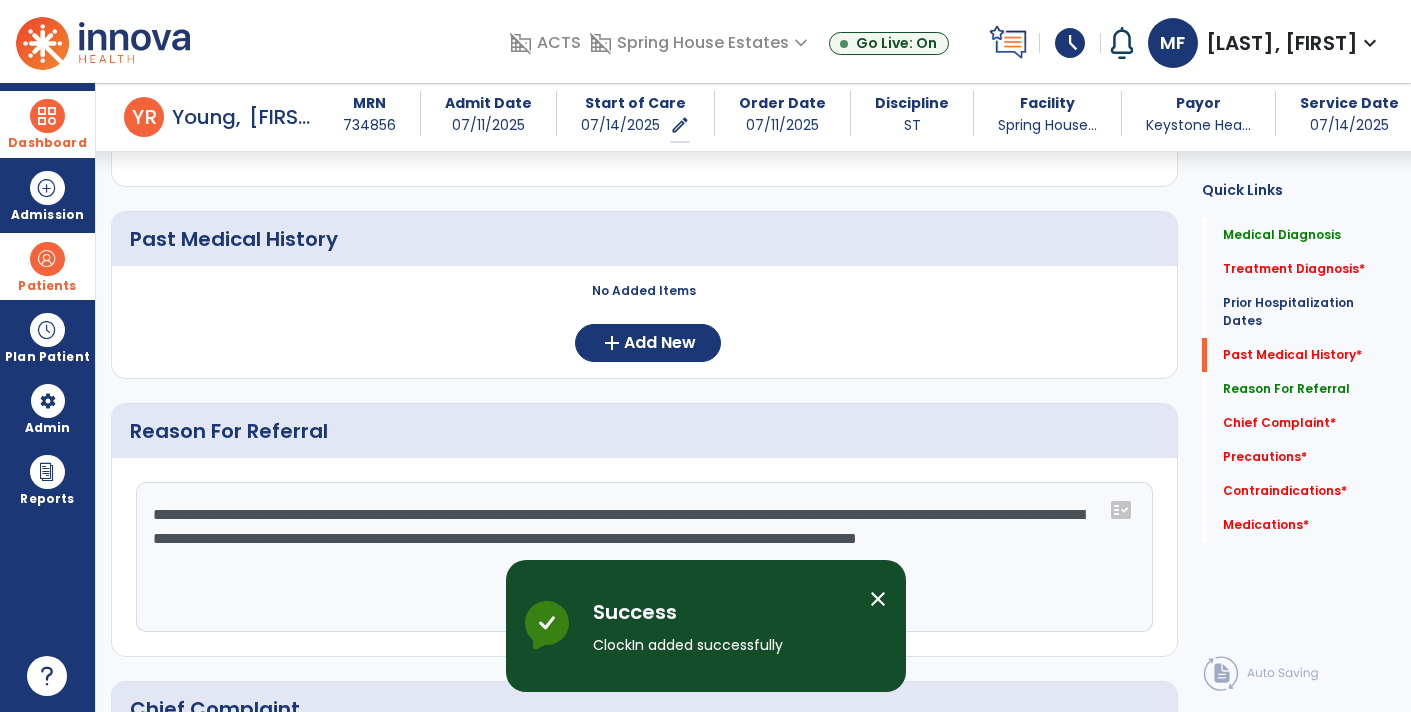 click on "**********" 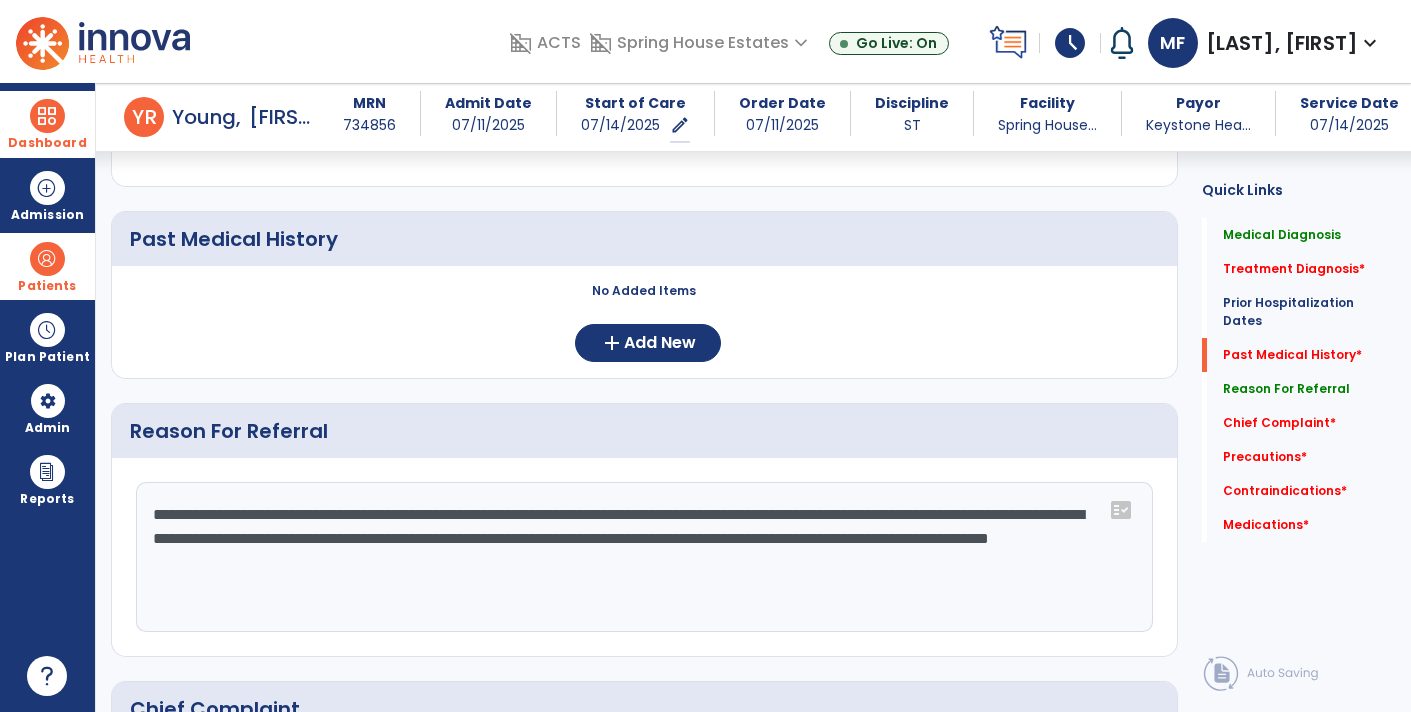 click on "**********" 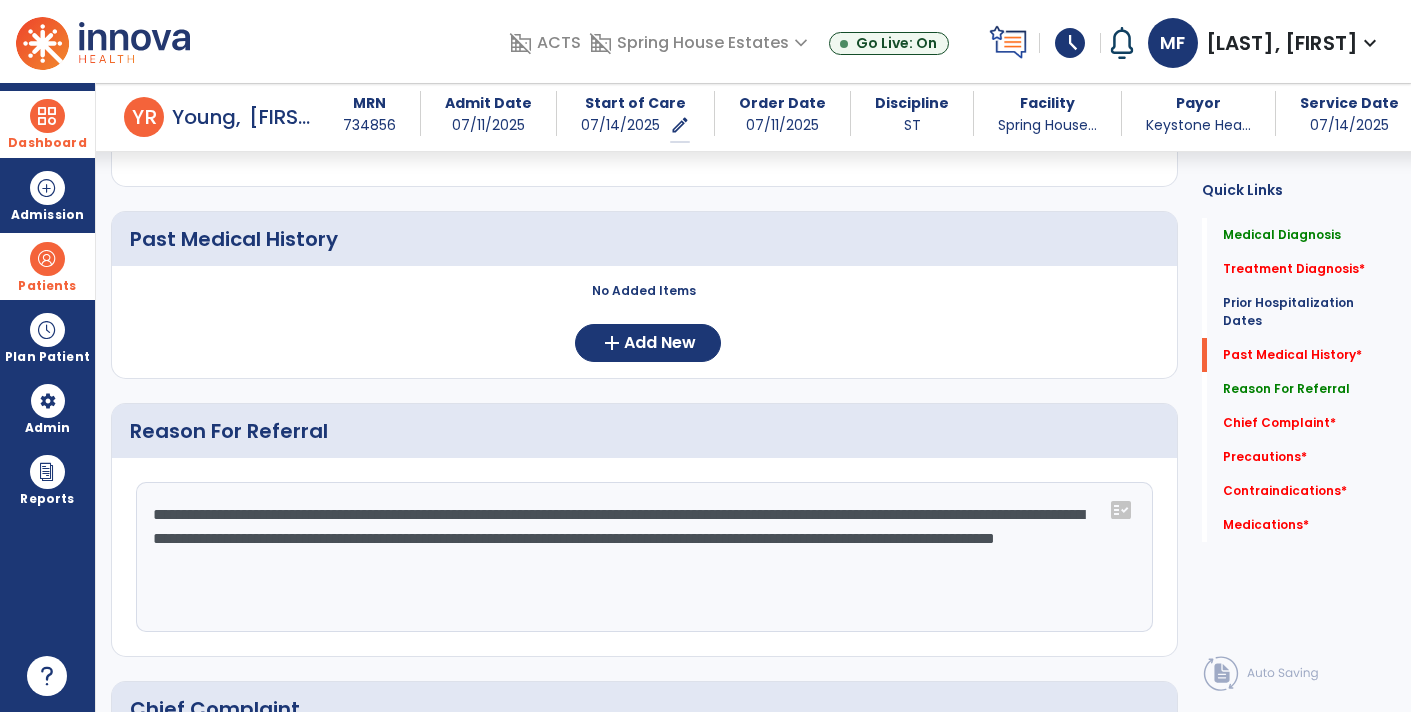 click on "**********" 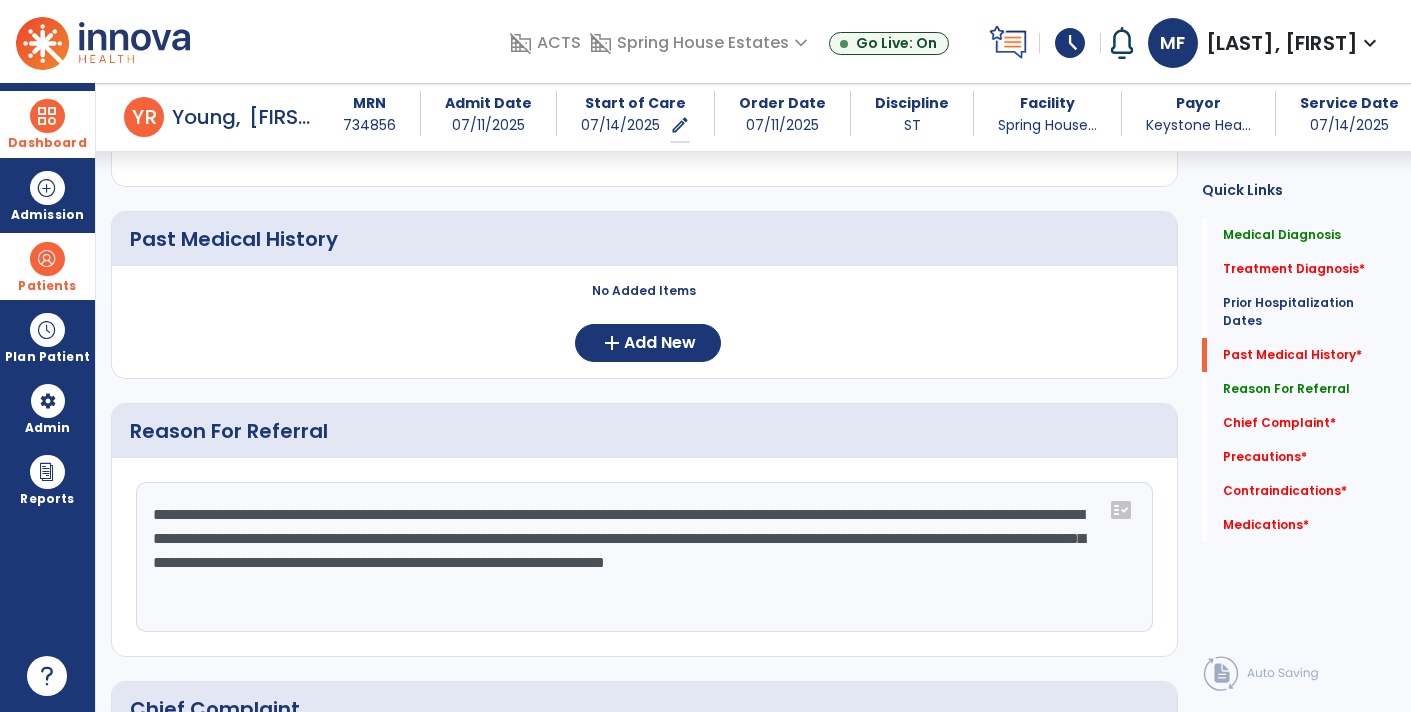 click on "**********" 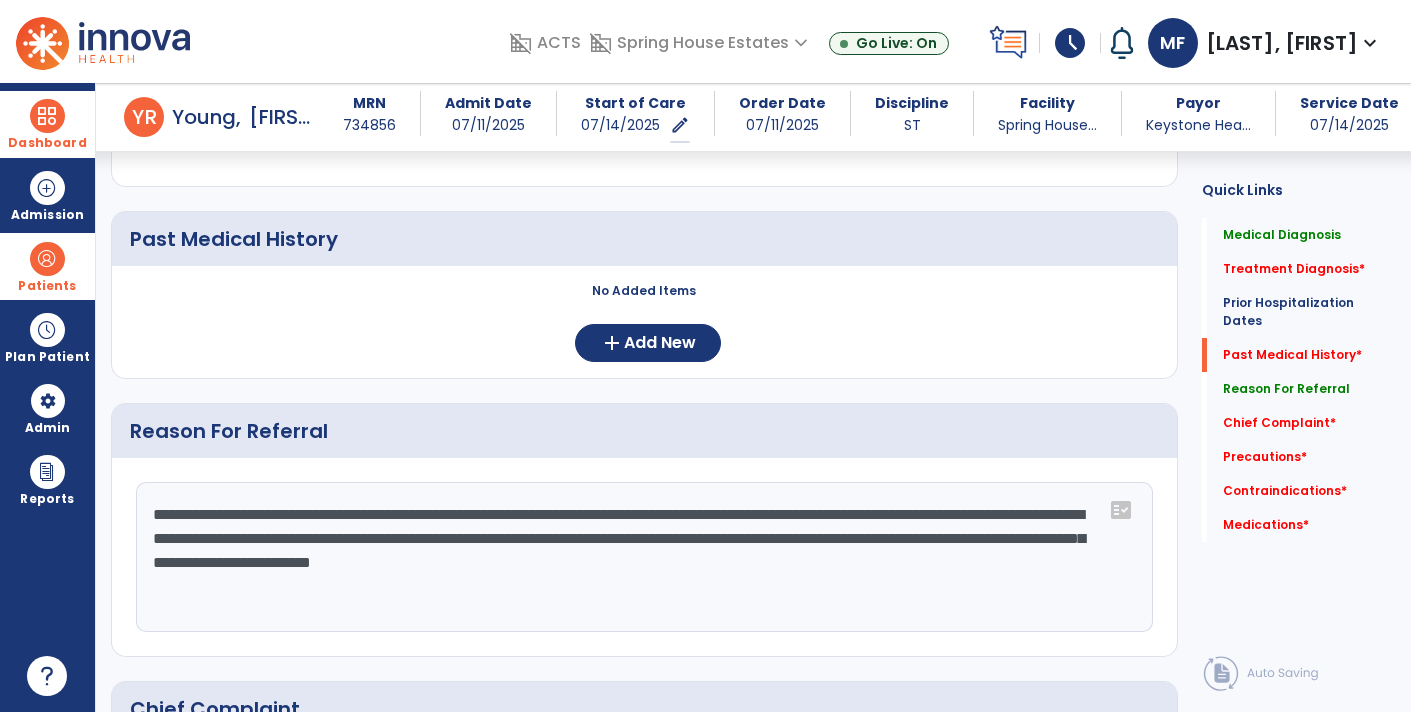click on "**********" 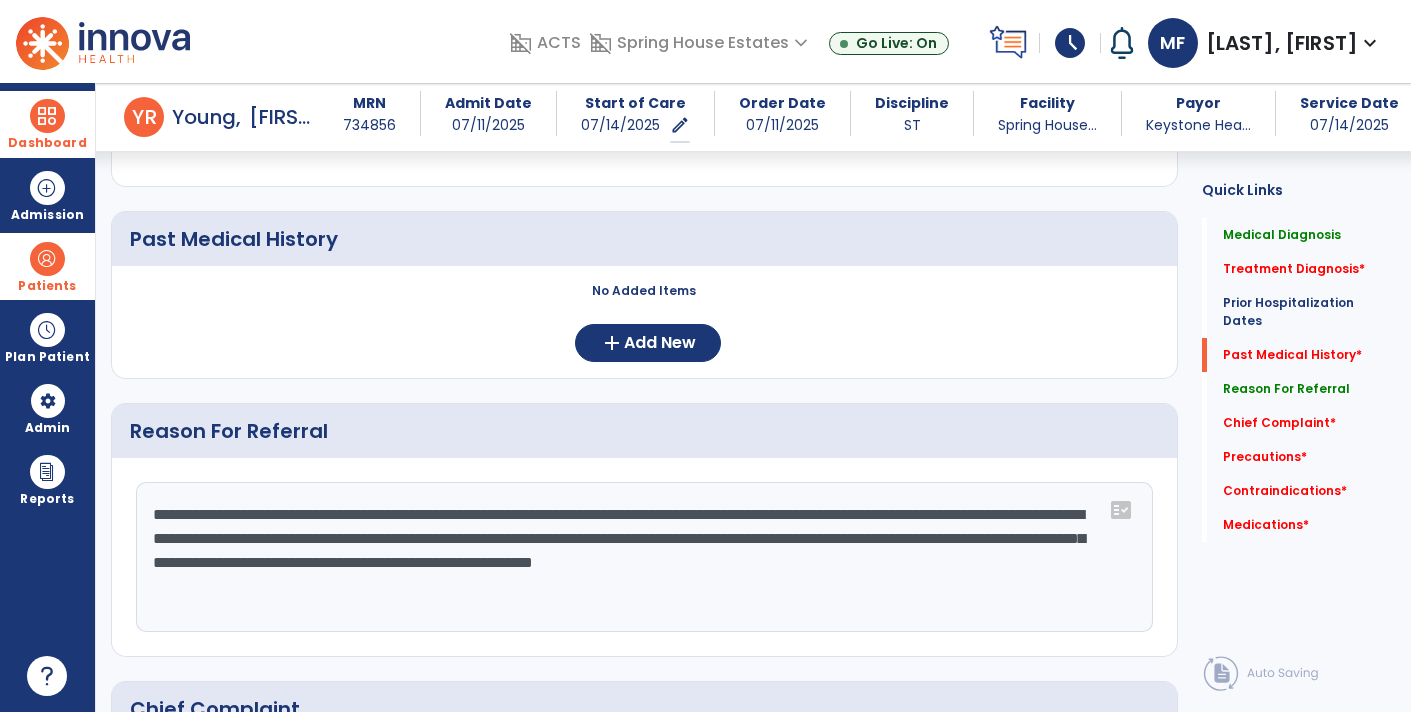 click on "**********" 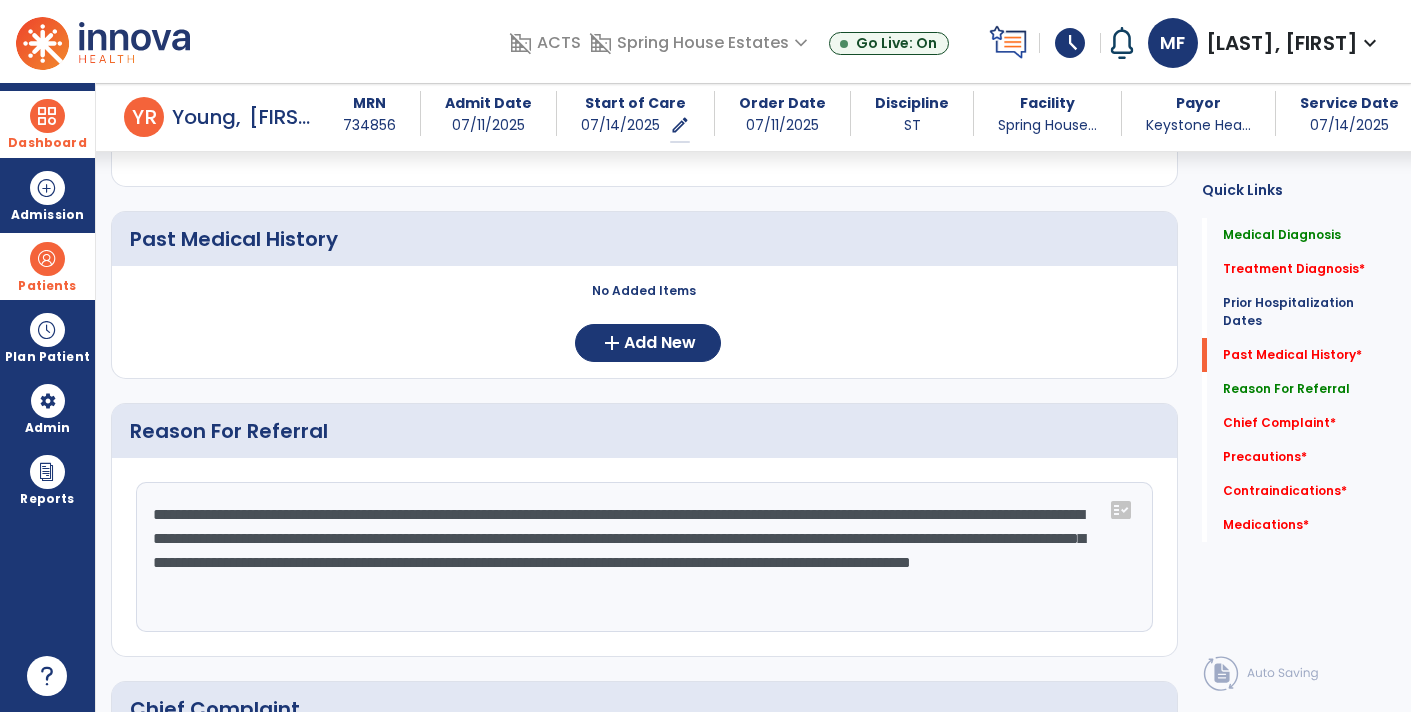 click on "**********" 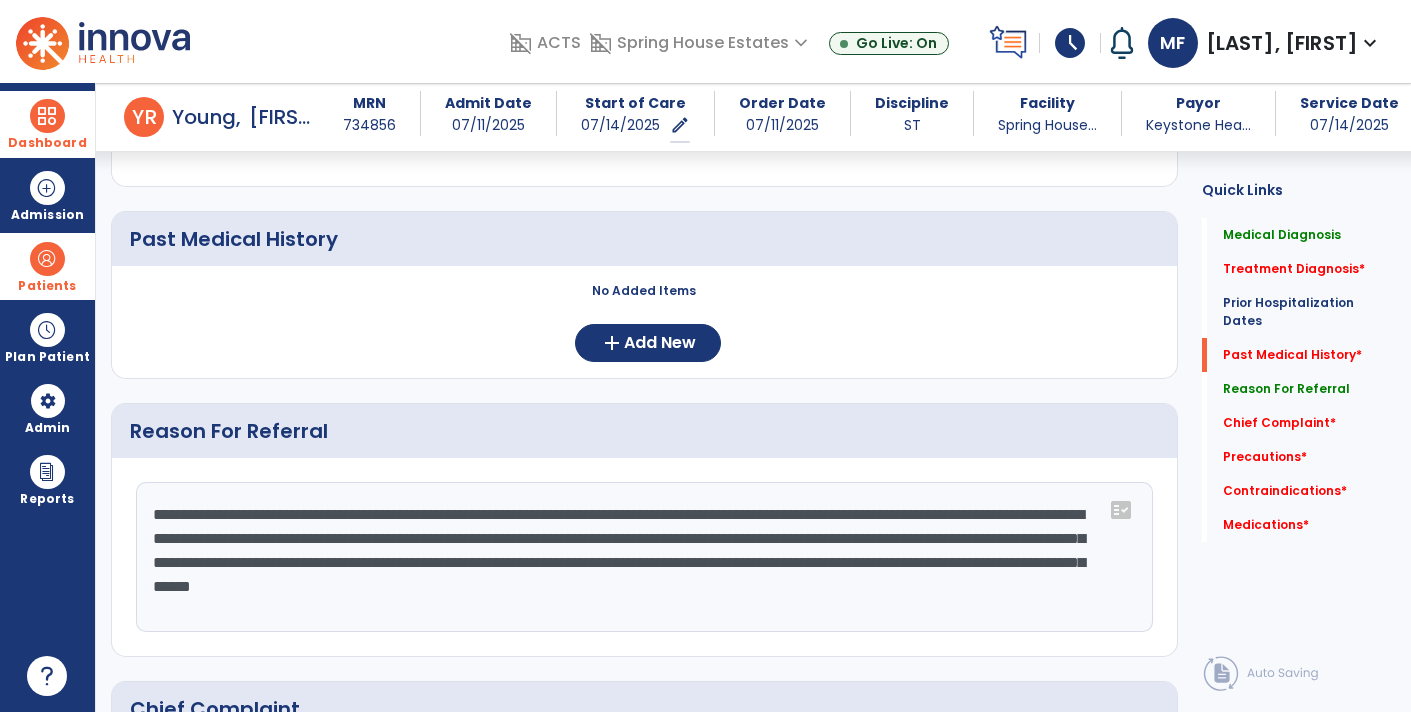 click on "**********" 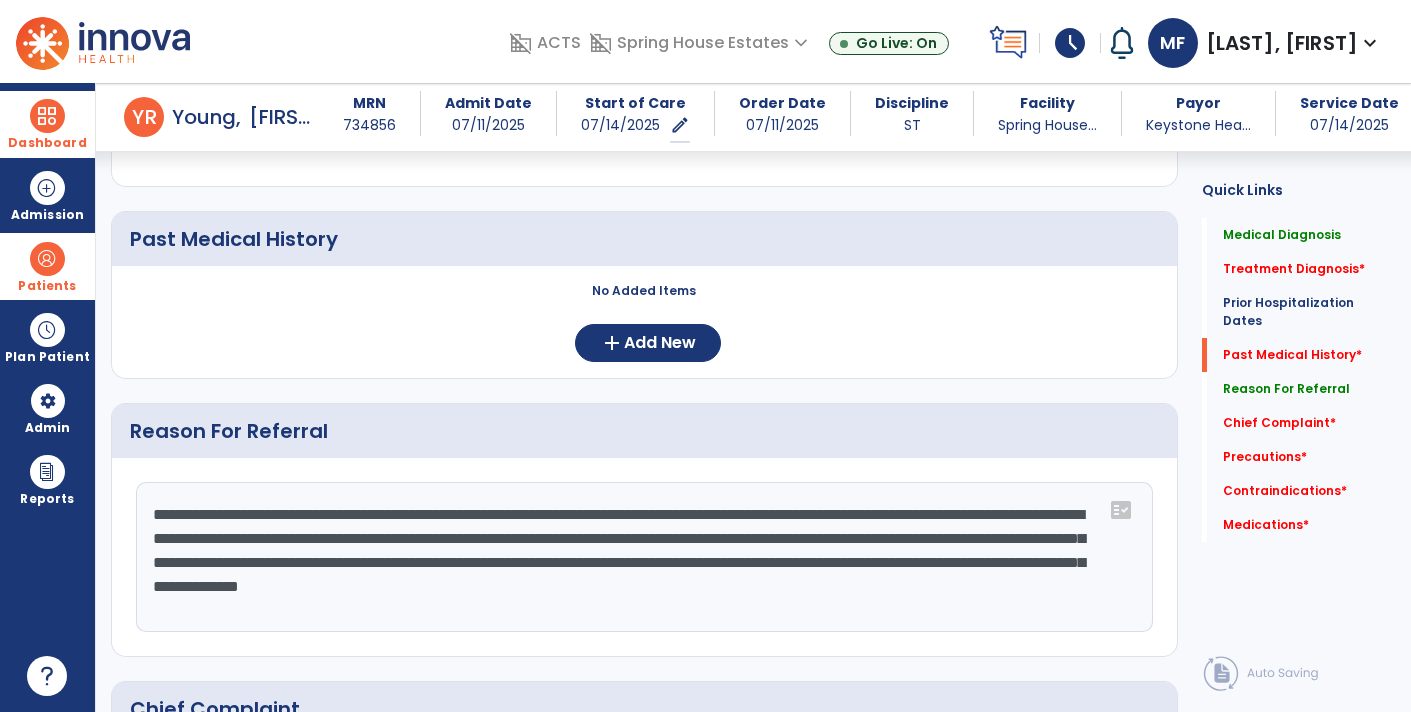 click on "**********" 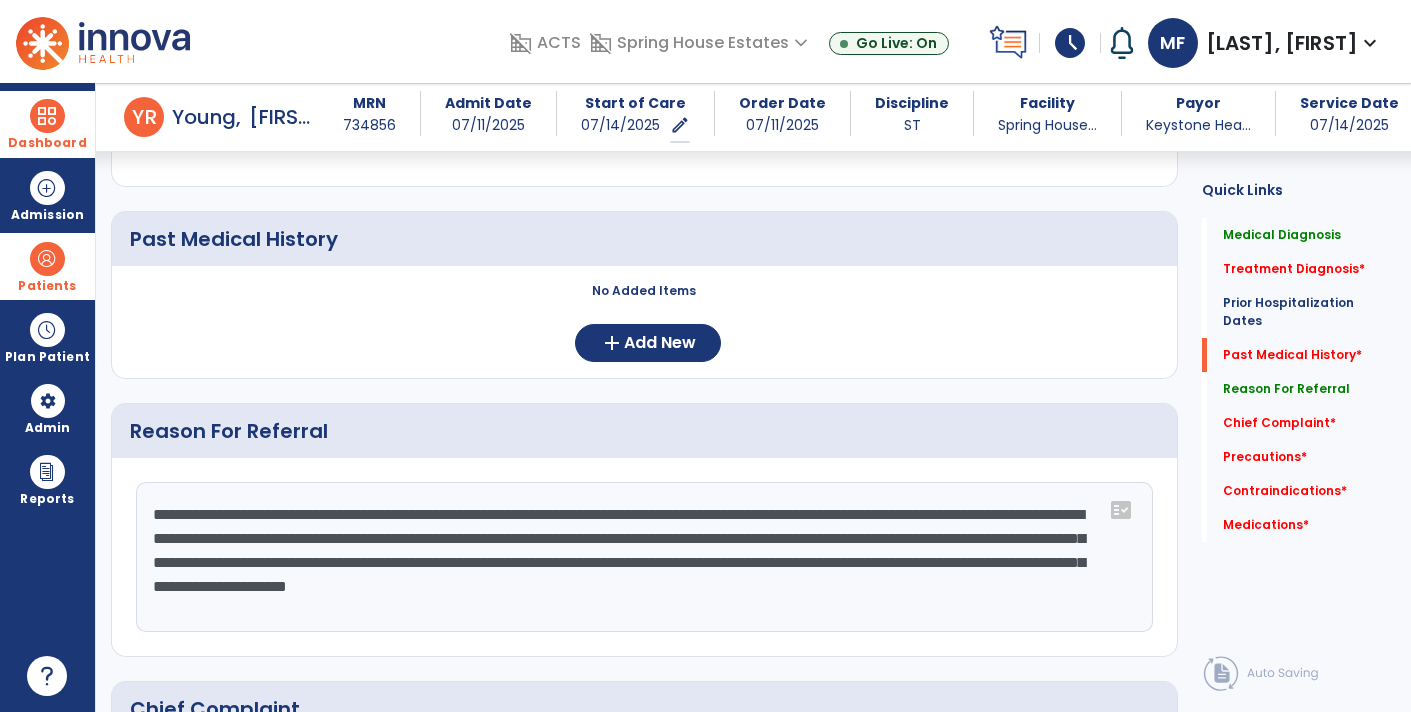 click on "**********" 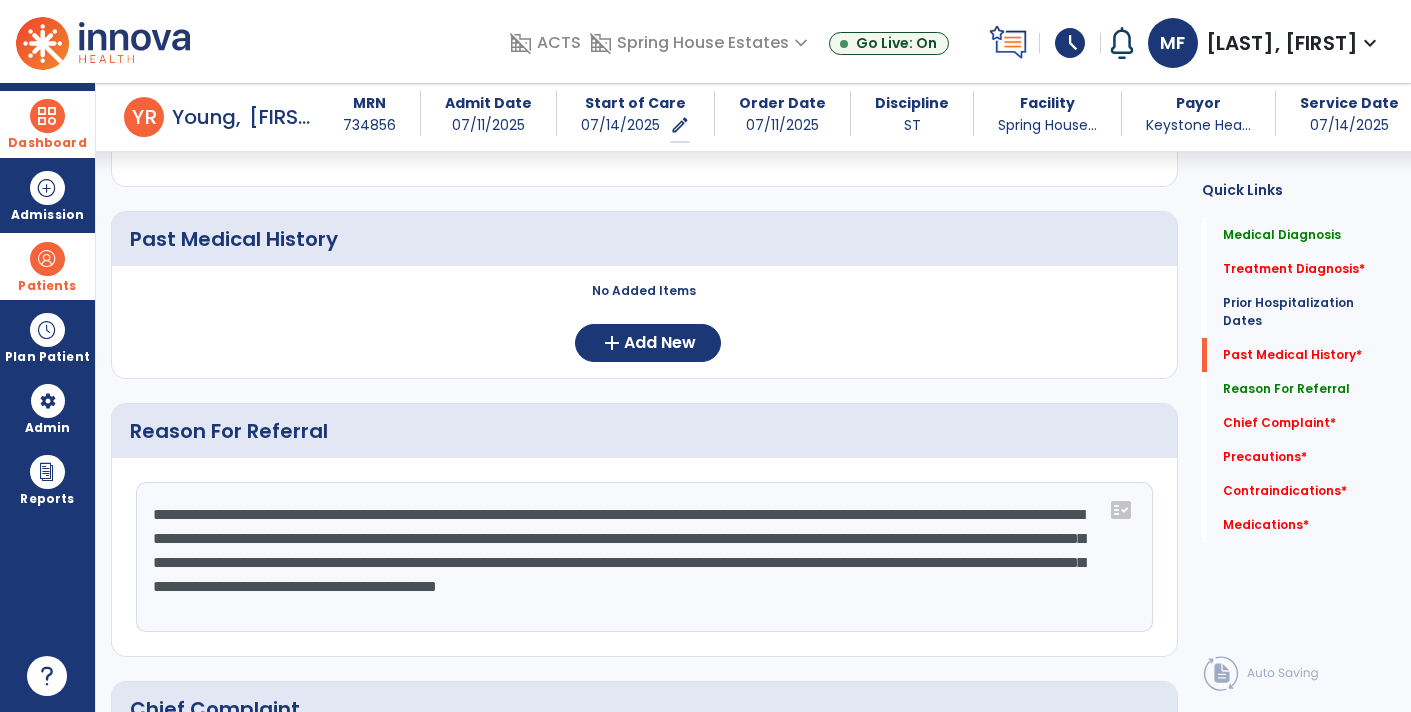 click on "**********" 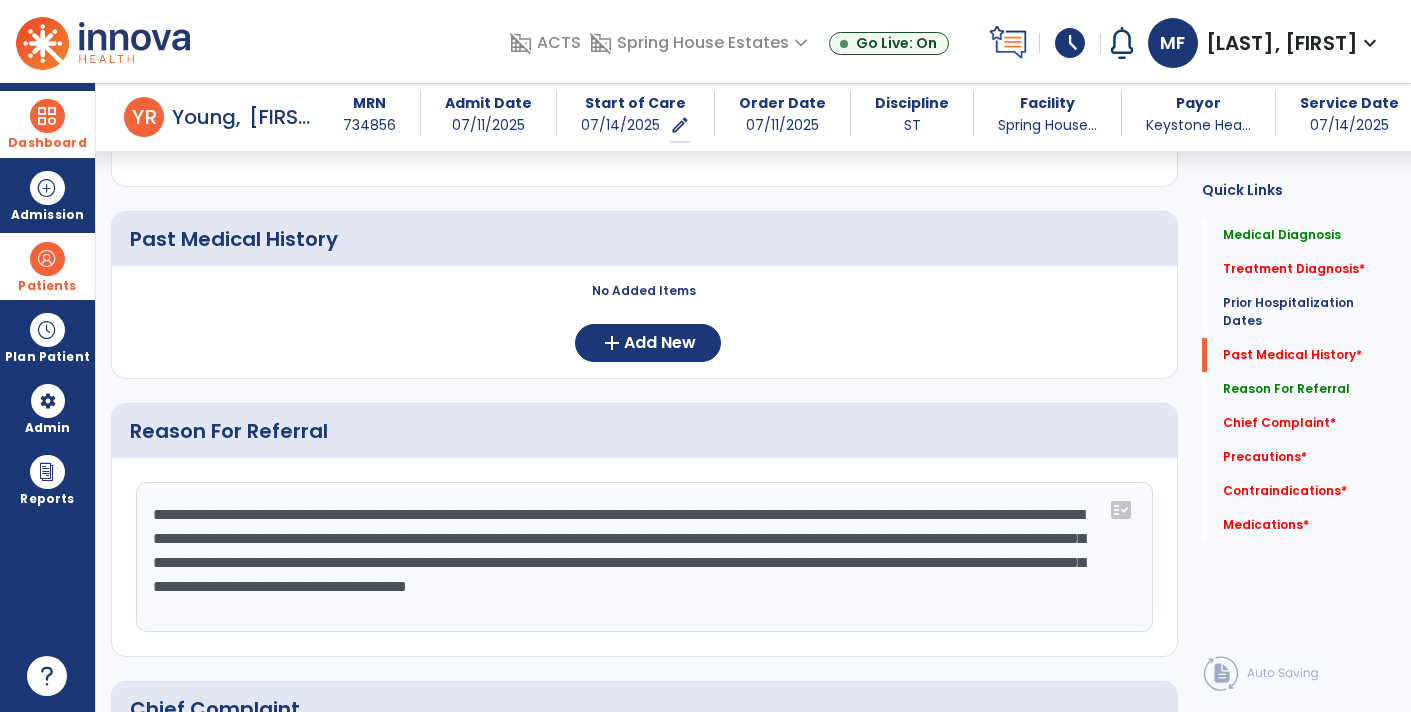 type on "**********" 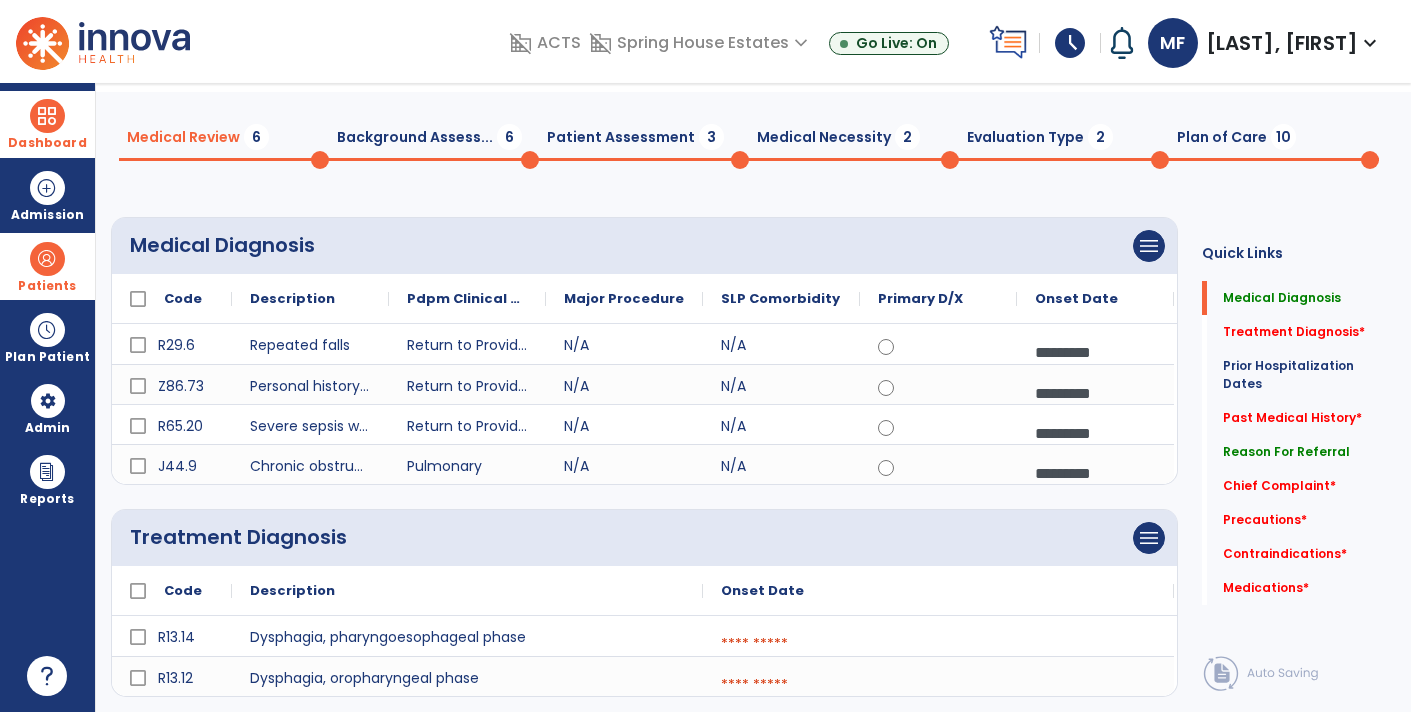 scroll, scrollTop: 0, scrollLeft: 0, axis: both 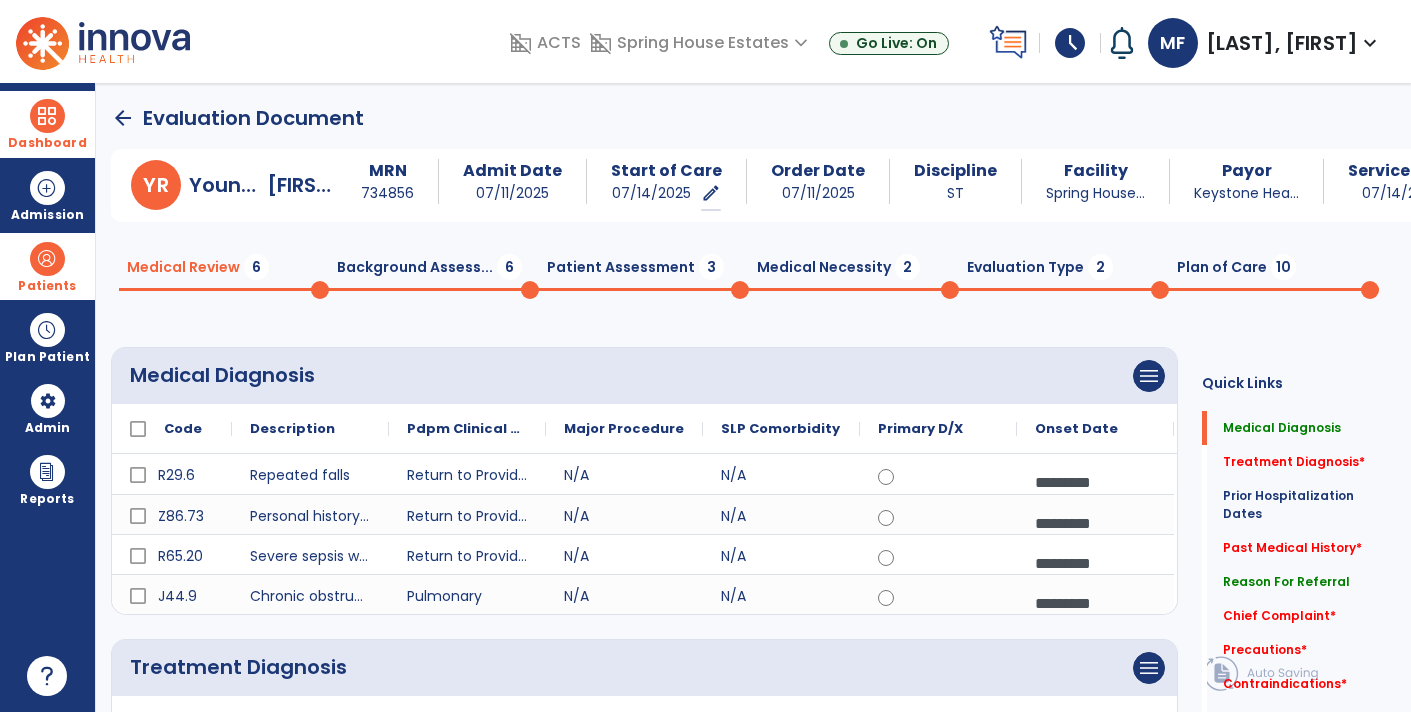click on "arrow_back" 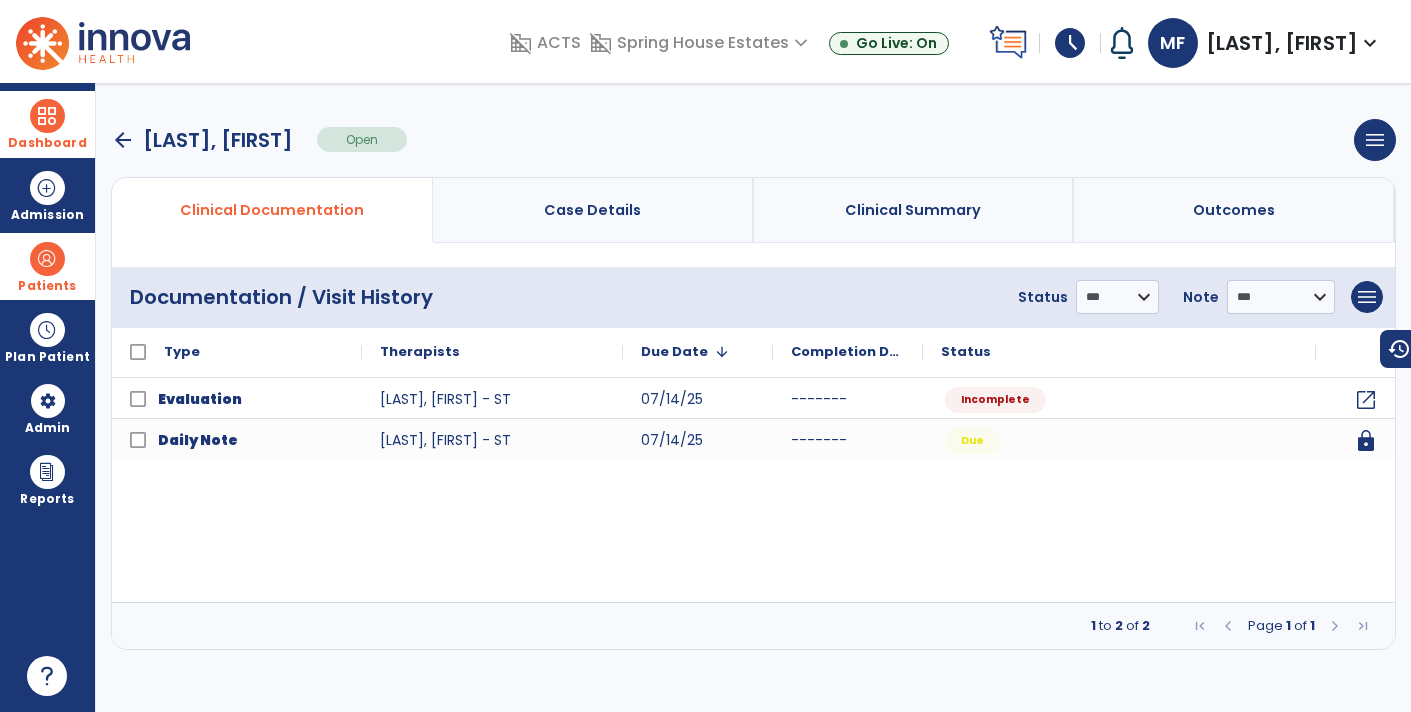 click at bounding box center [47, 116] 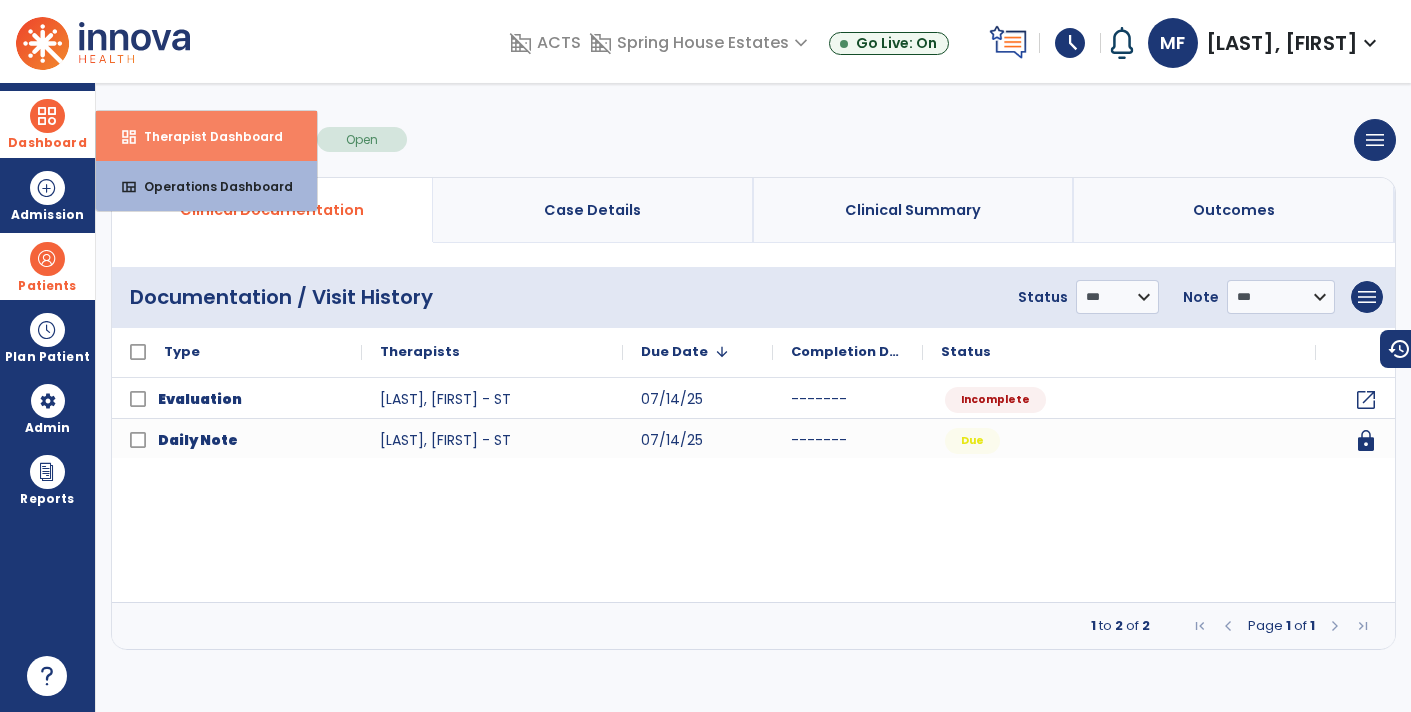 click on "Therapist Dashboard" at bounding box center (205, 136) 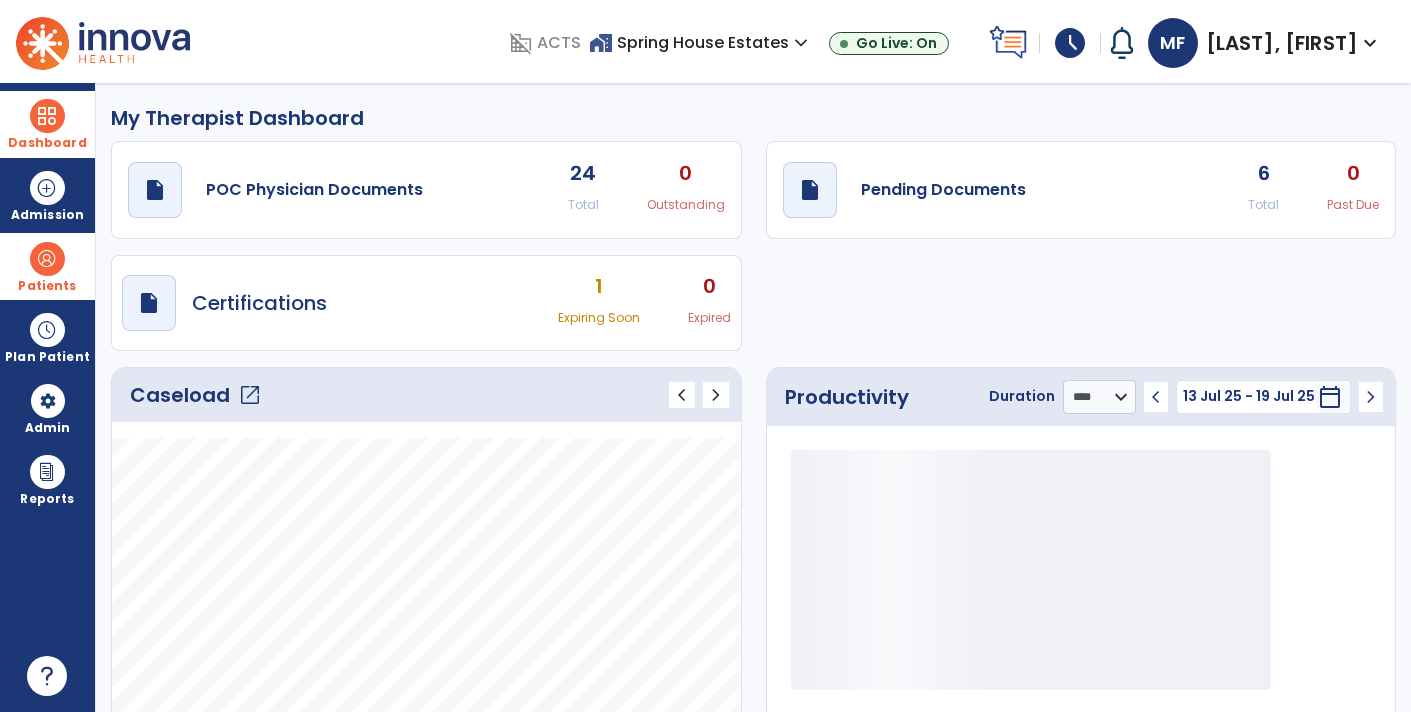 click on "draft   open_in_new  Pending Documents 6 Total 0 Past Due" 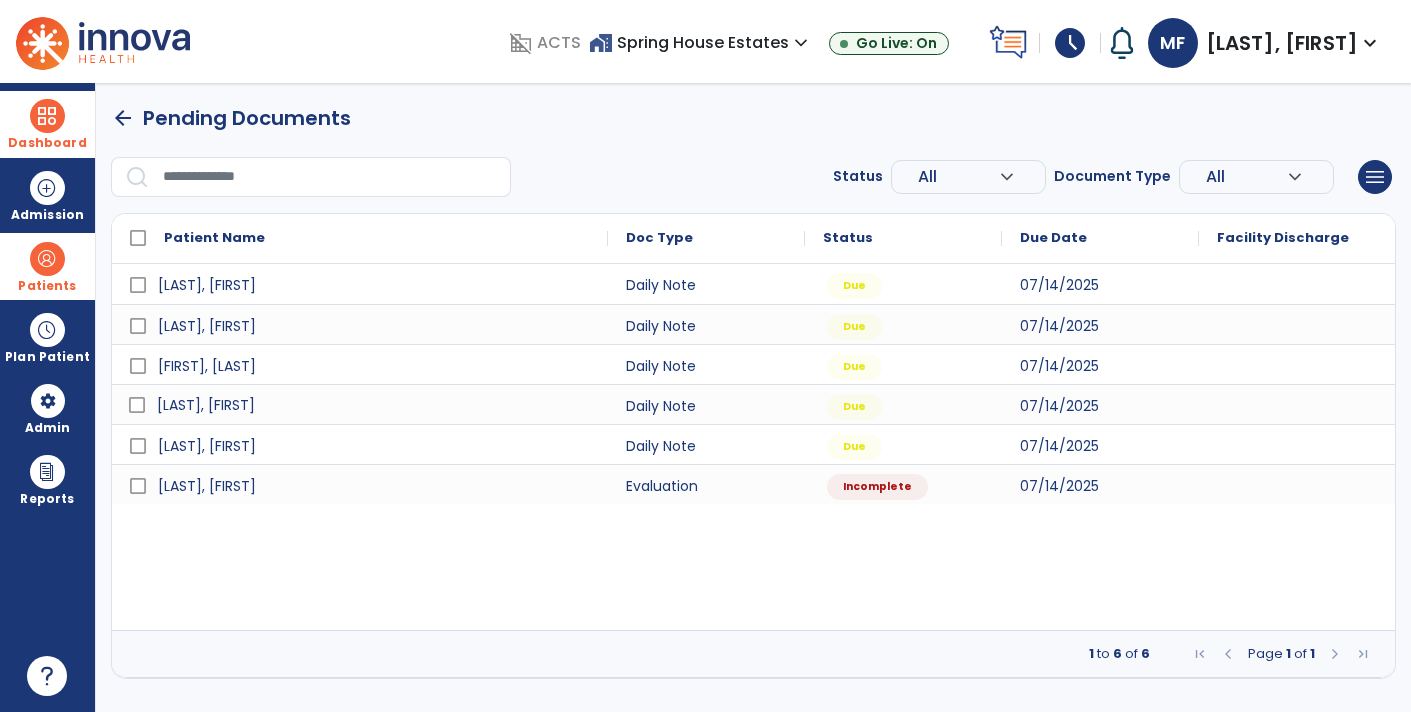 click on "[LAST], [FIRST]" at bounding box center [374, 405] 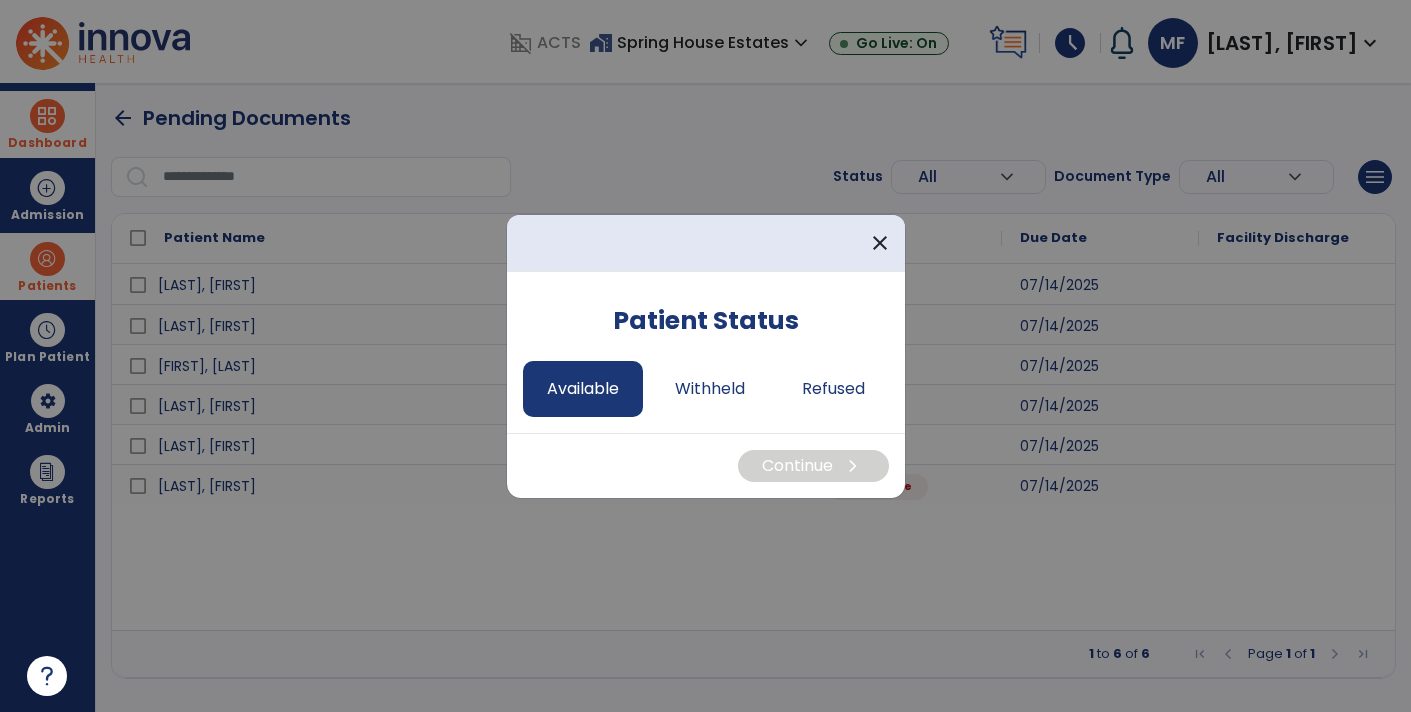 click on "Available" at bounding box center (583, 389) 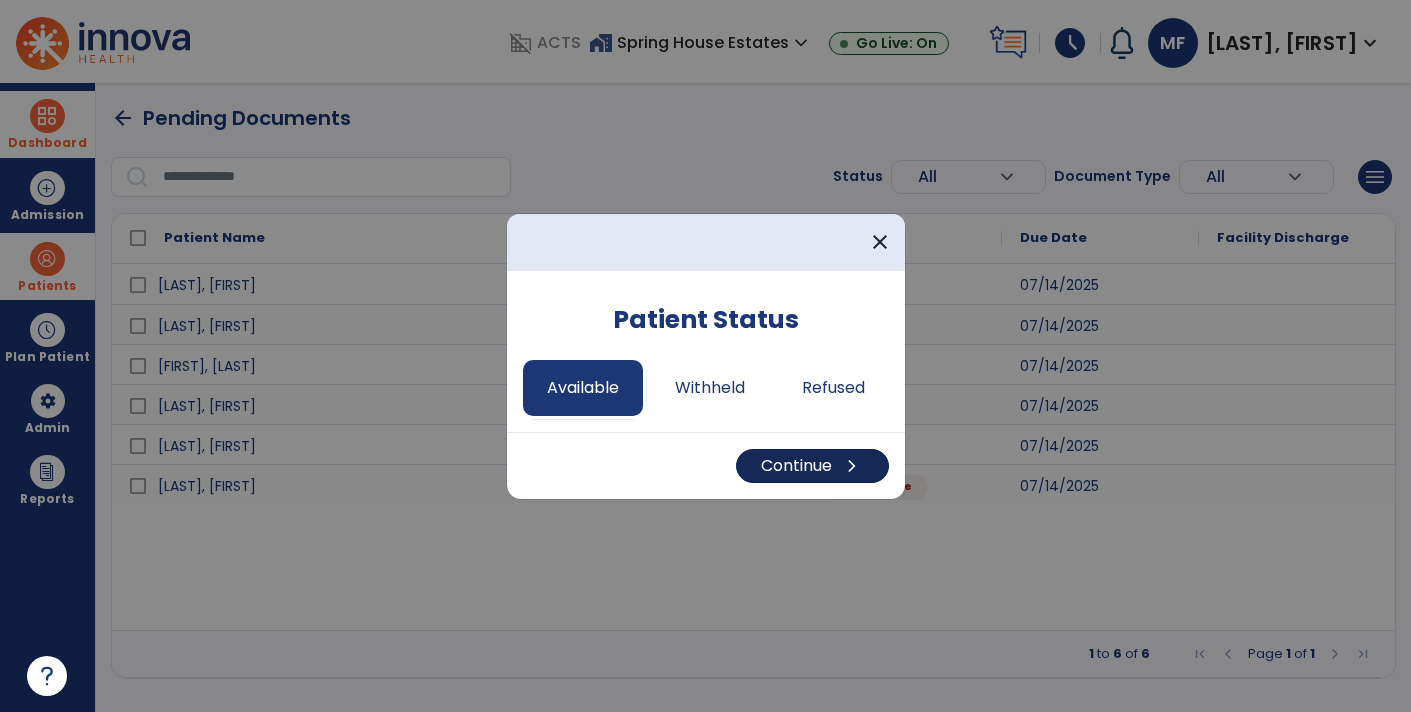 click on "Continue   chevron_right" at bounding box center [812, 466] 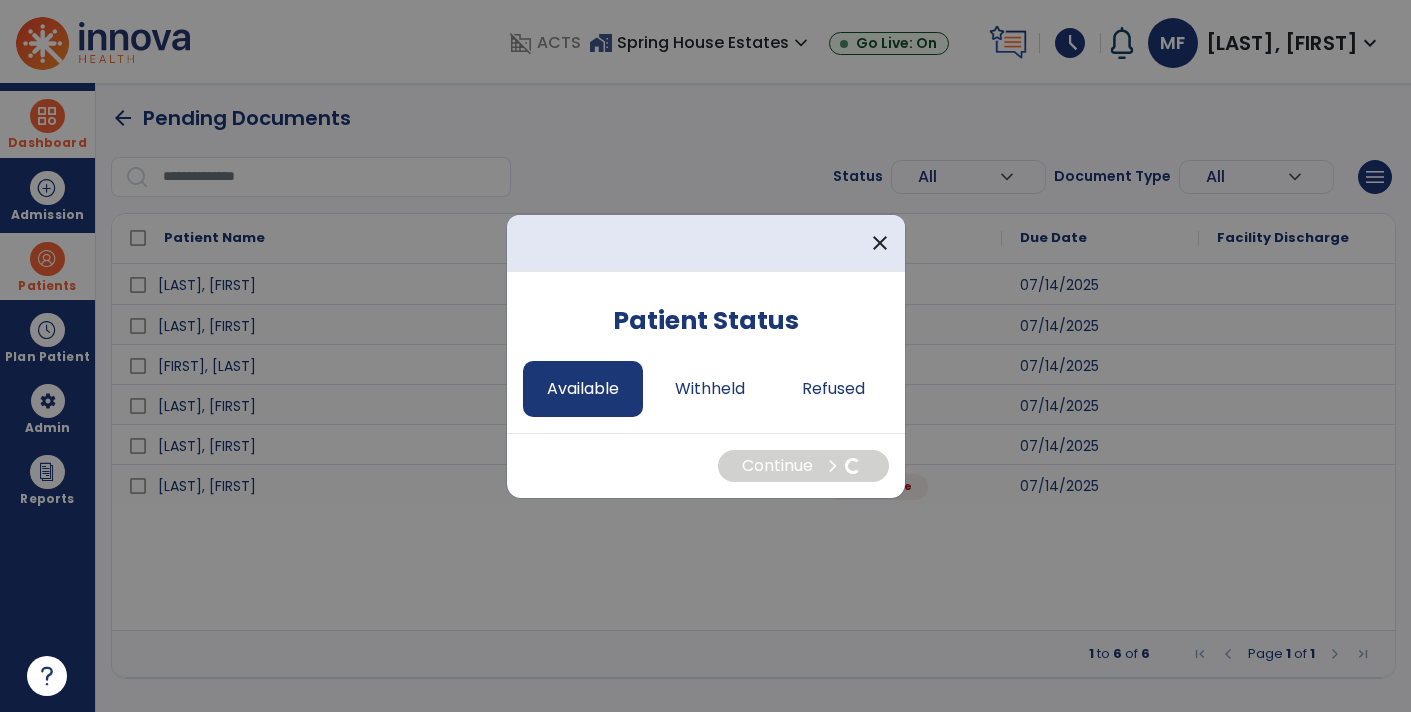select on "*" 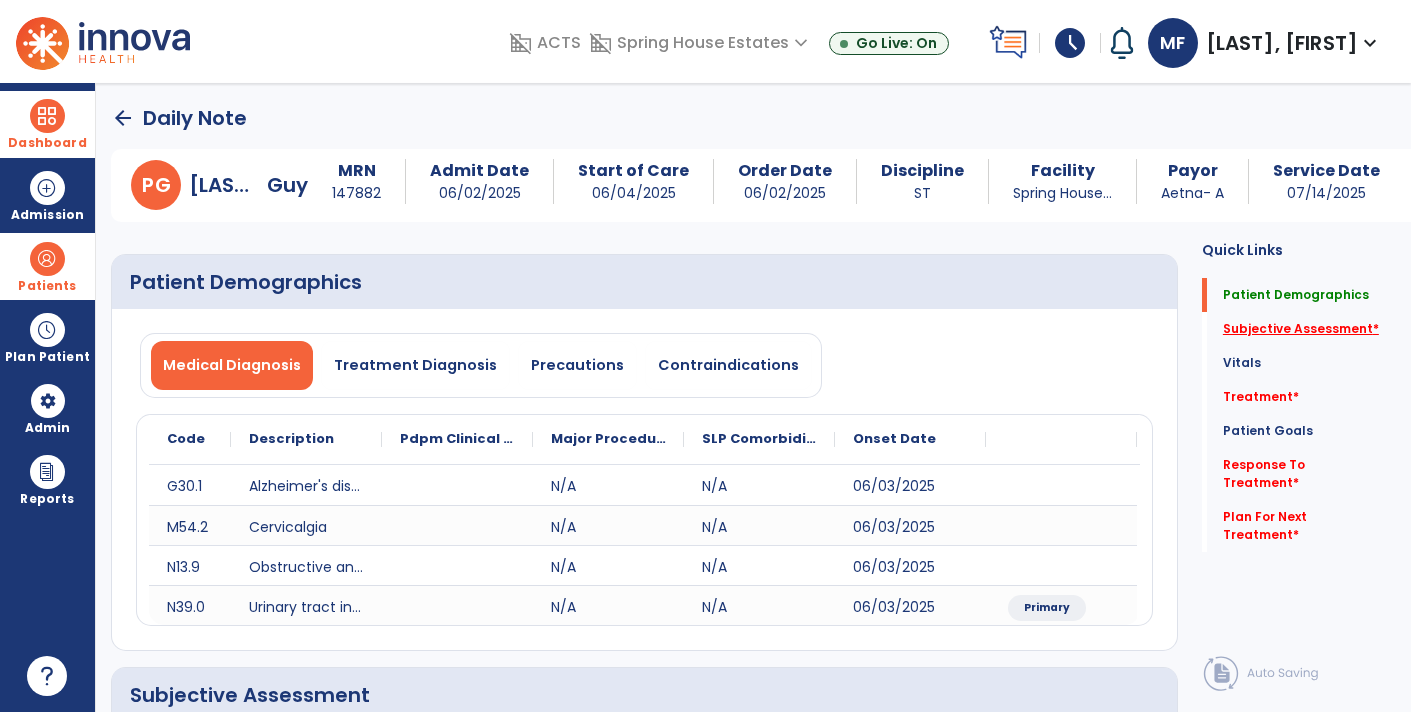 click on "Subjective Assessment   *" 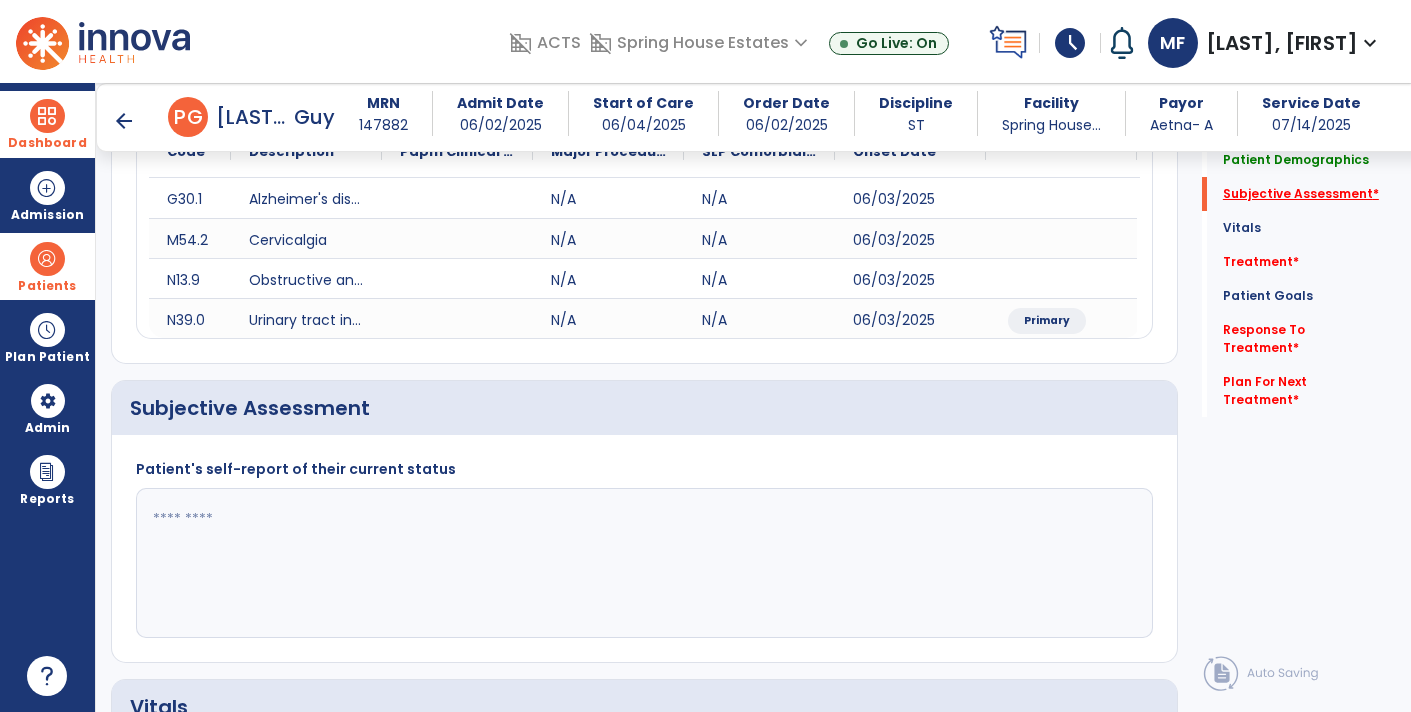 scroll, scrollTop: 409, scrollLeft: 0, axis: vertical 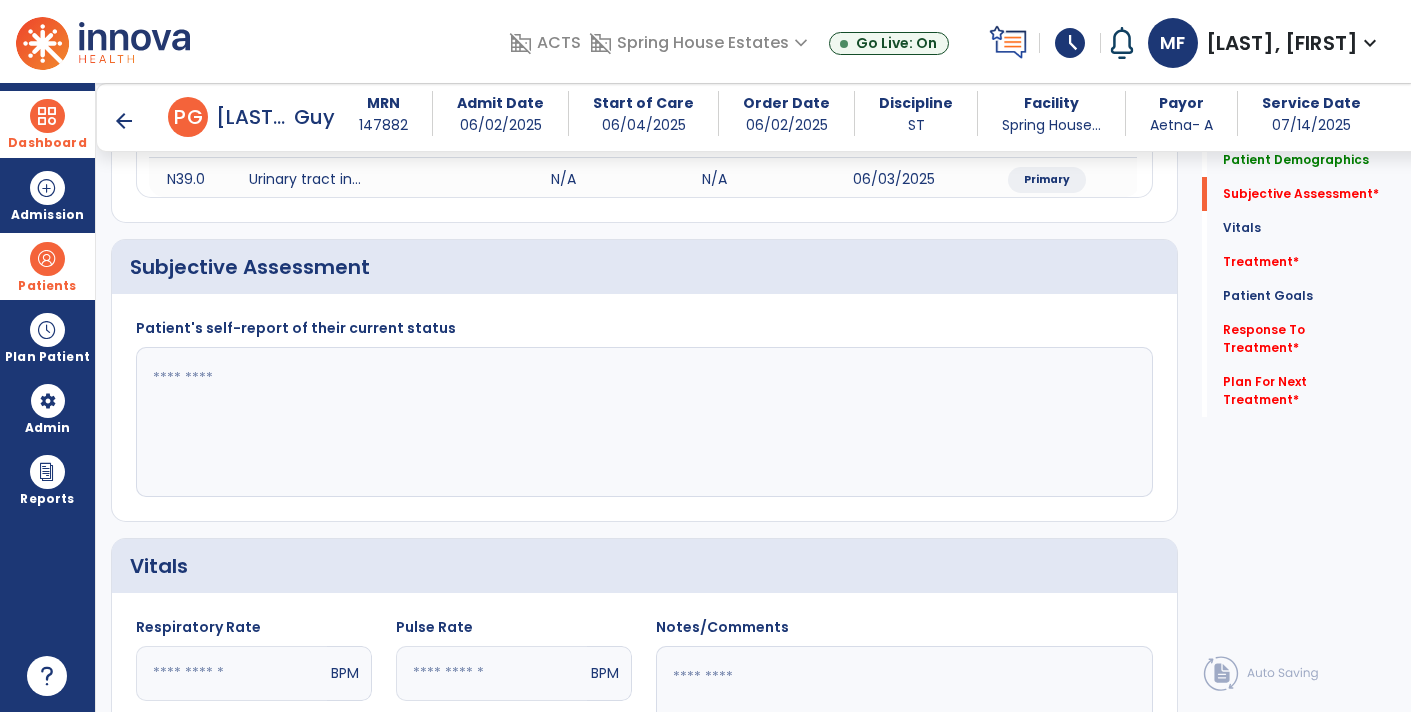 click 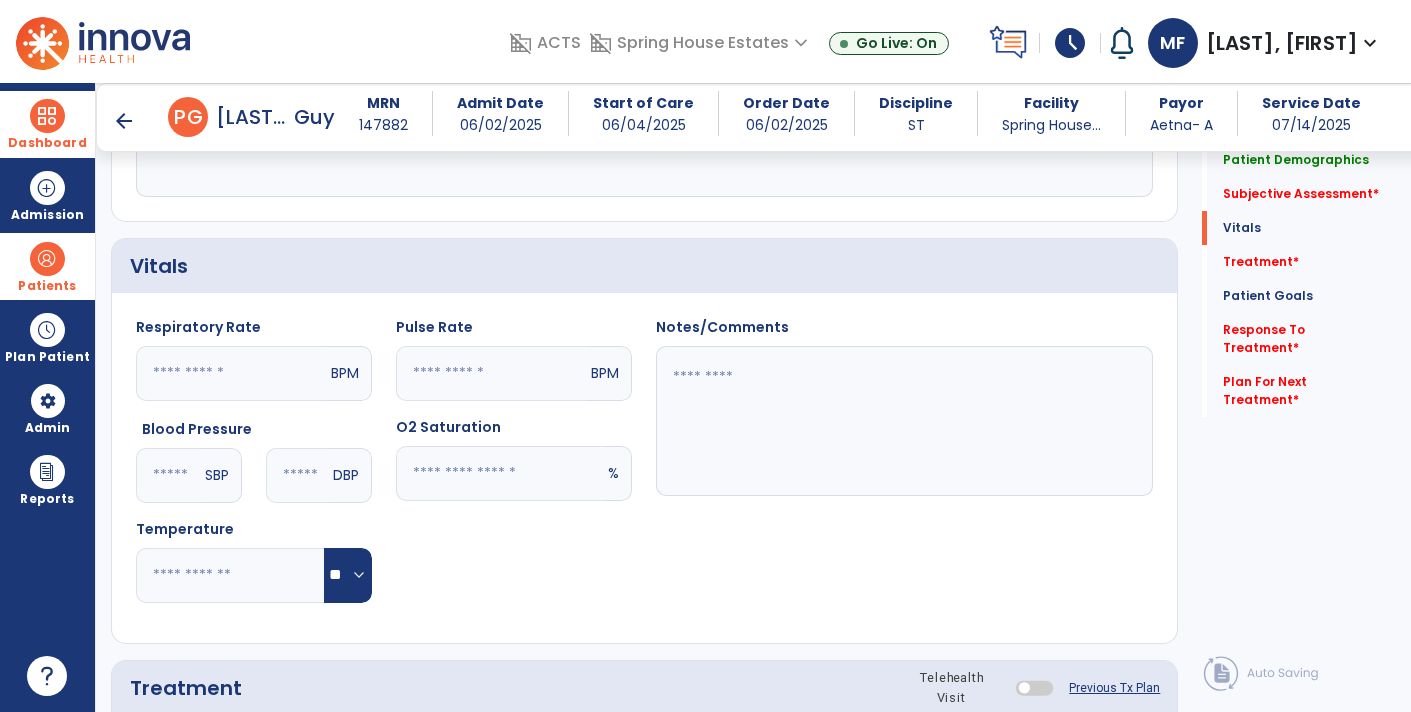 scroll, scrollTop: 931, scrollLeft: 0, axis: vertical 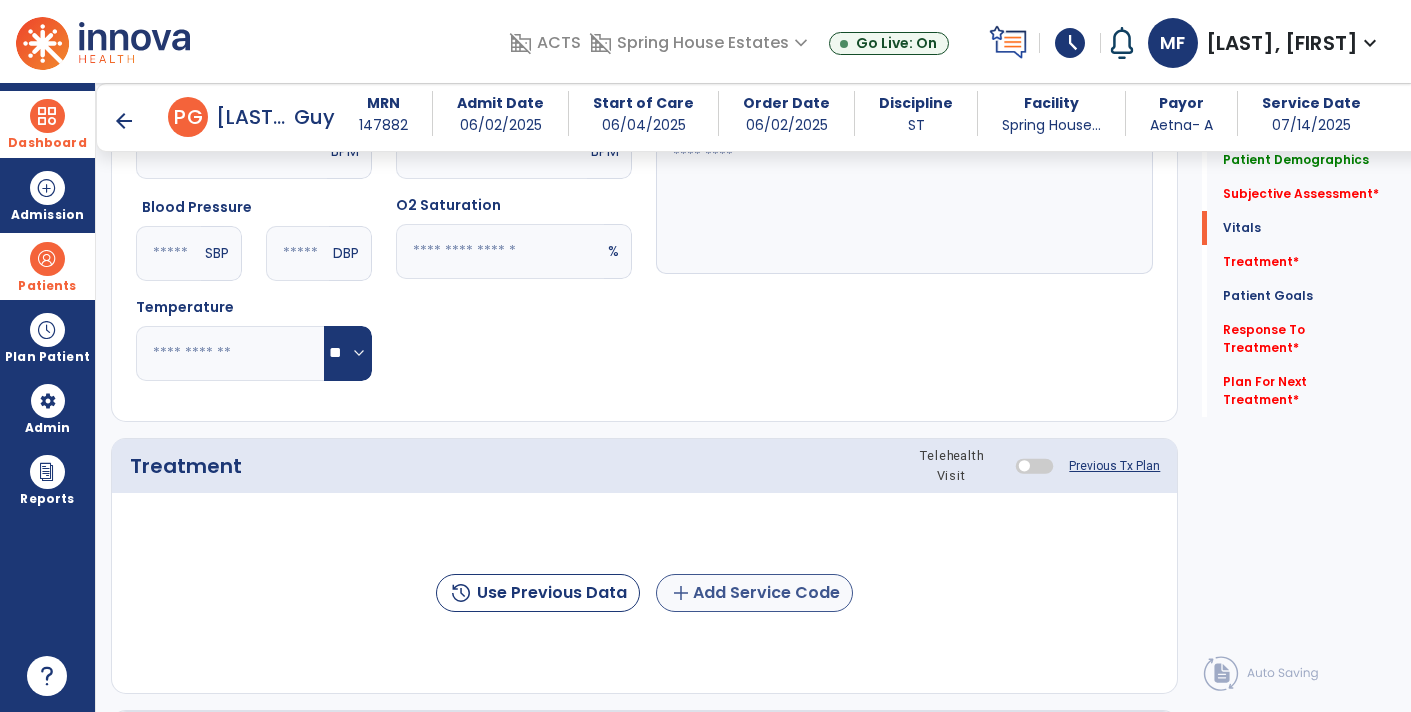 click on "add  Add Service Code" 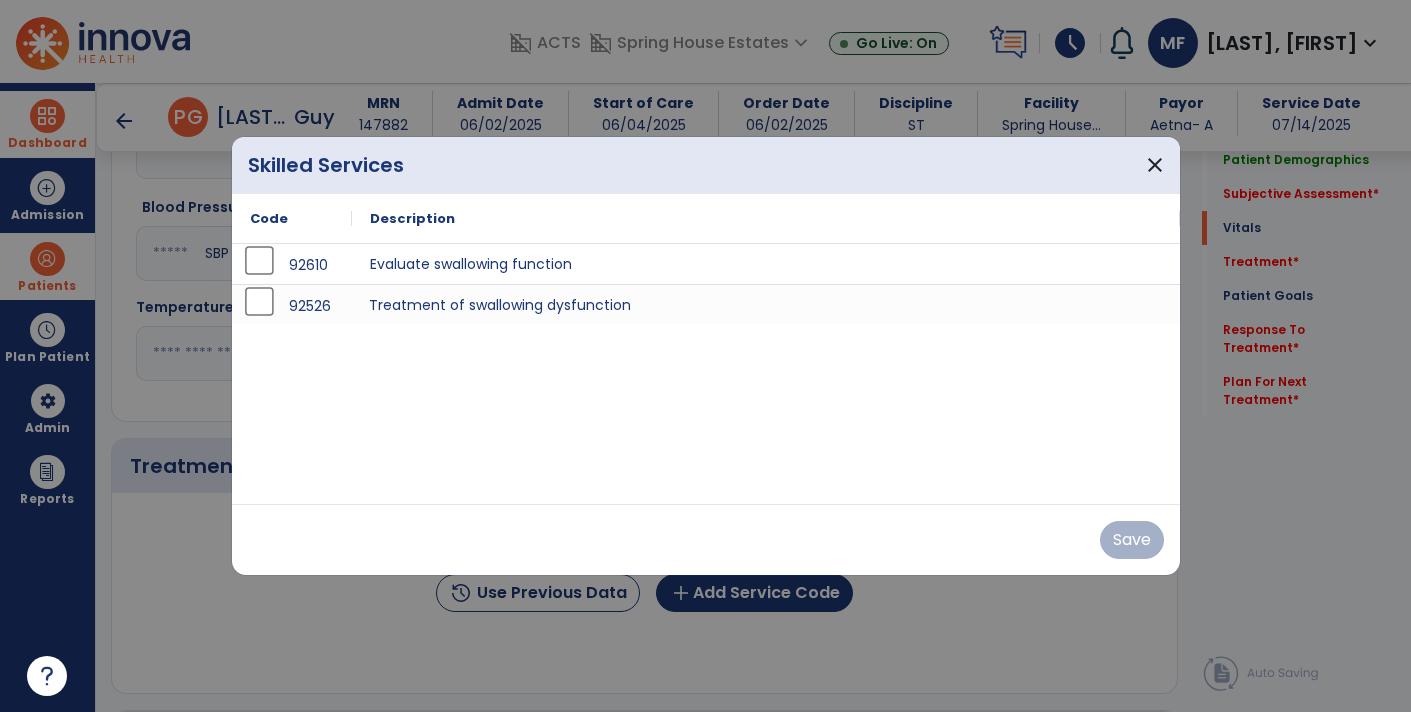 click on "Treatment of swallowing dysfunction" at bounding box center (766, 304) 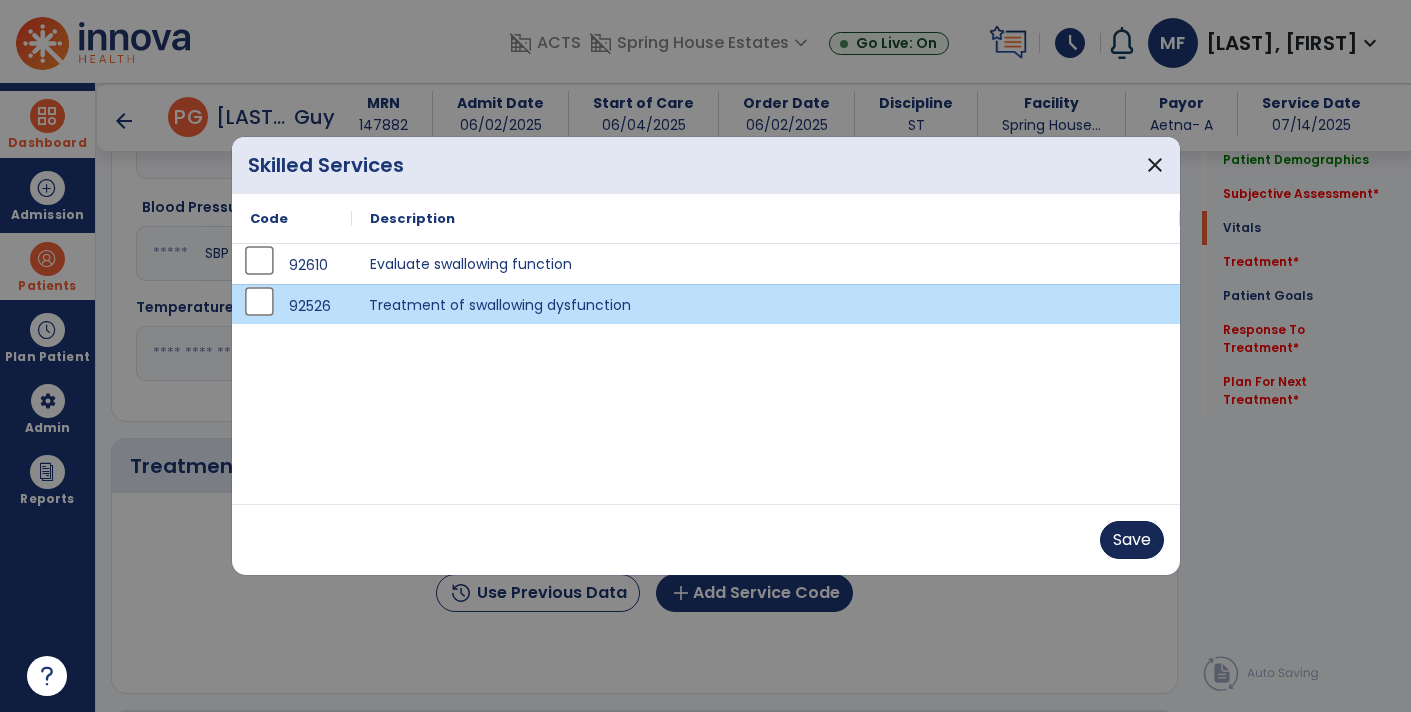 click on "Save" at bounding box center [1132, 540] 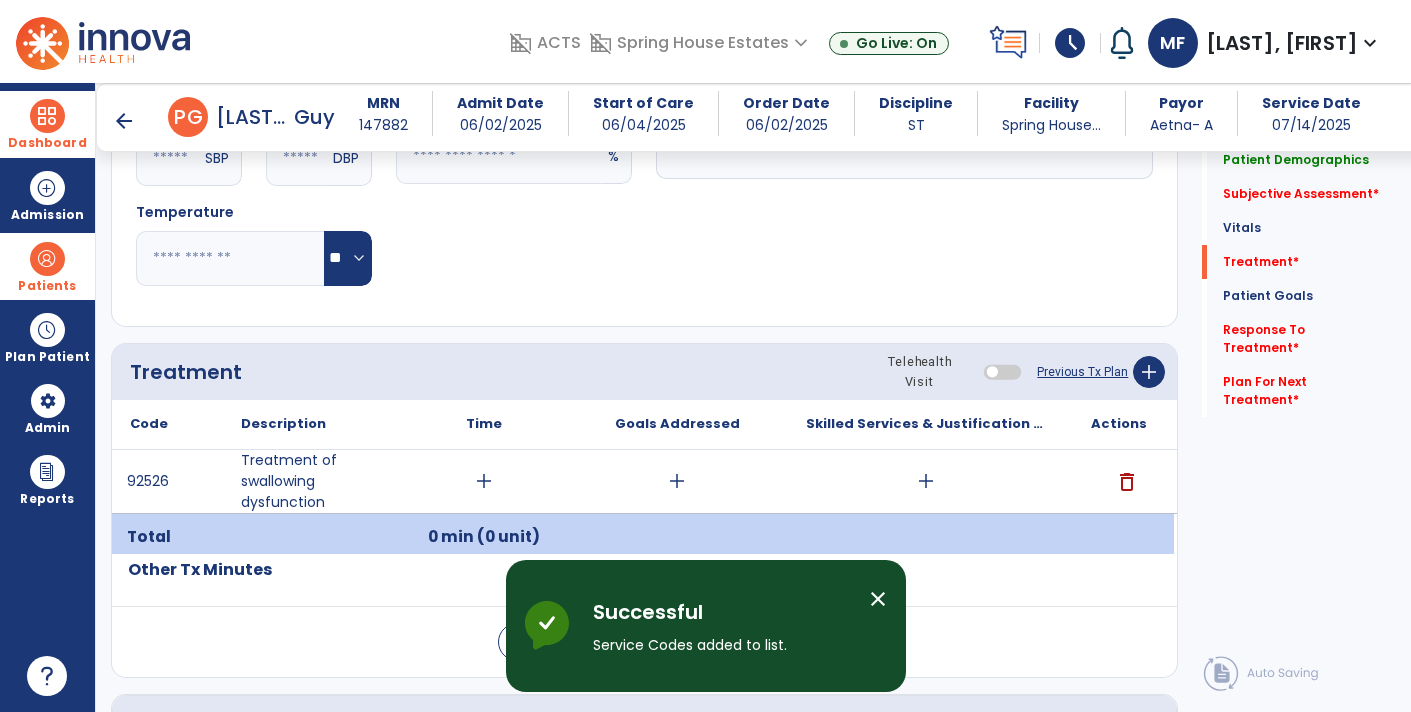 scroll, scrollTop: 1061, scrollLeft: 0, axis: vertical 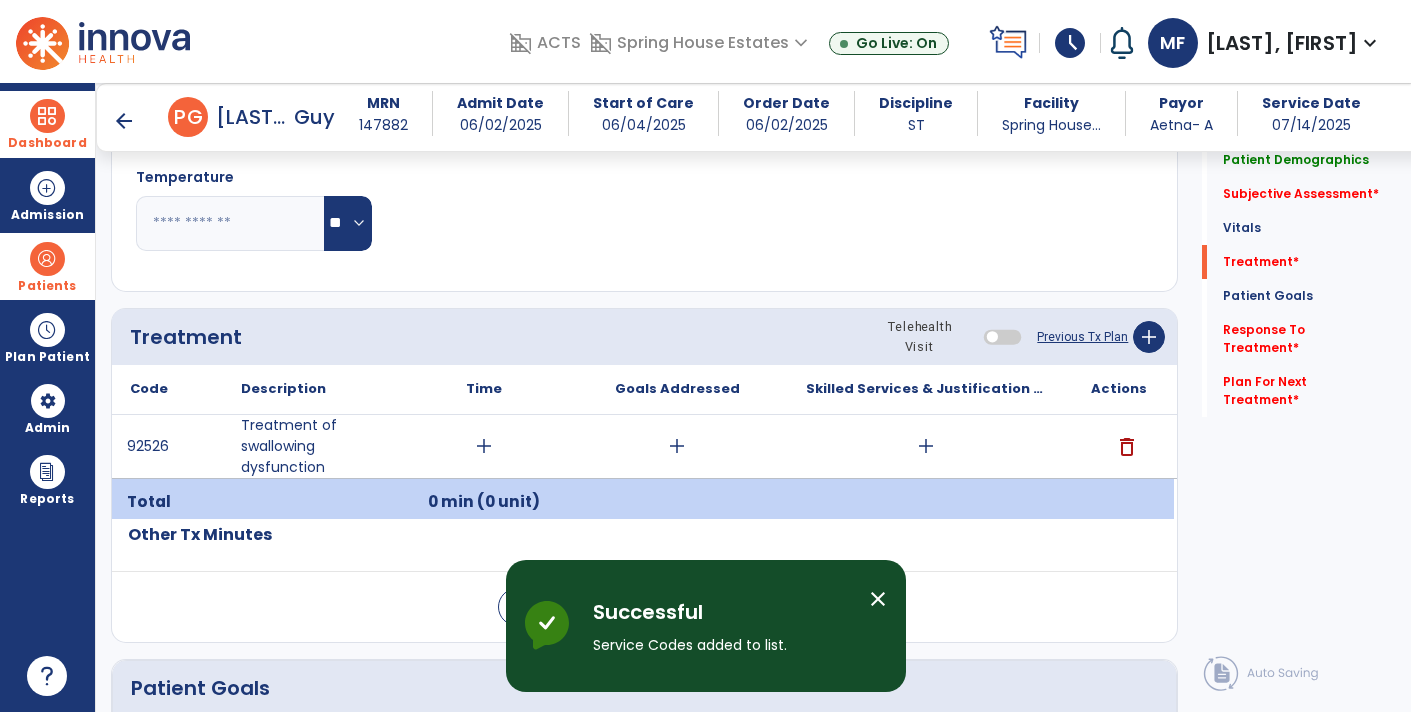 click on "add" at bounding box center [926, 446] 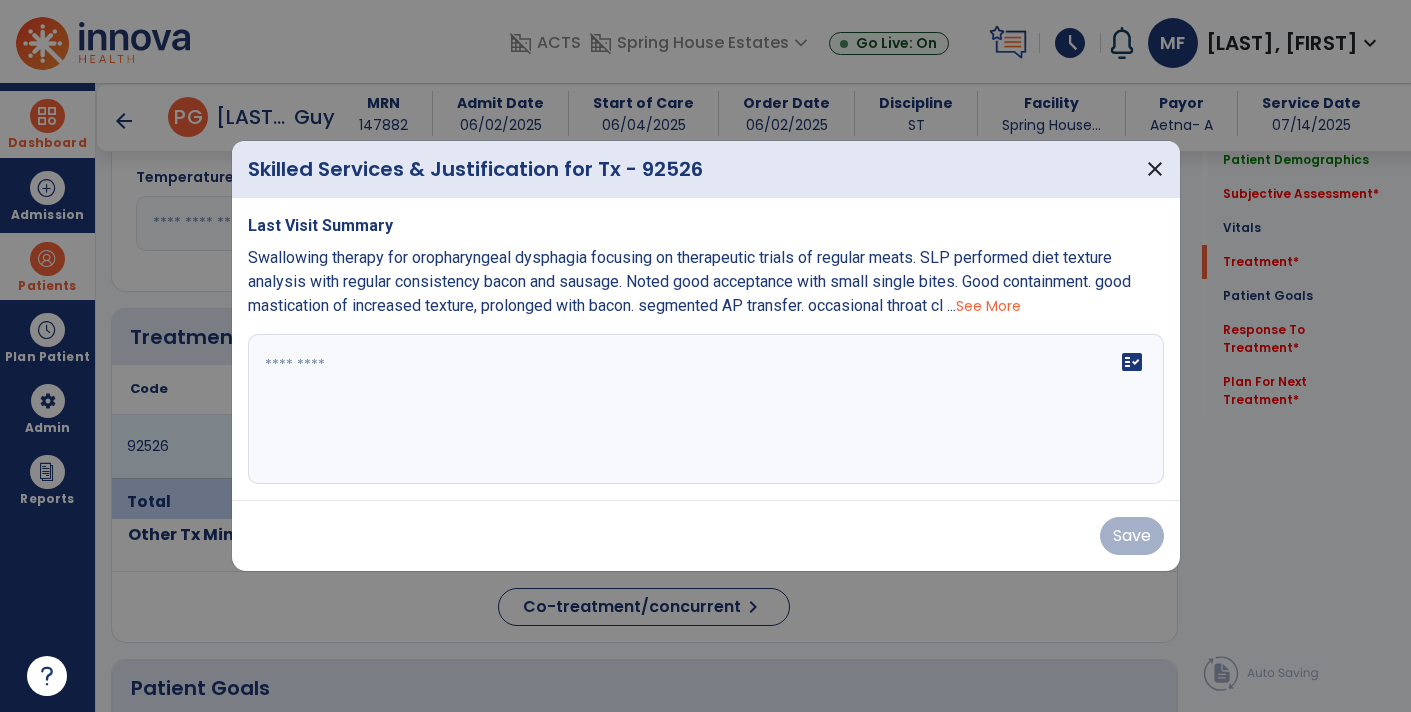 click on "See More" at bounding box center (988, 306) 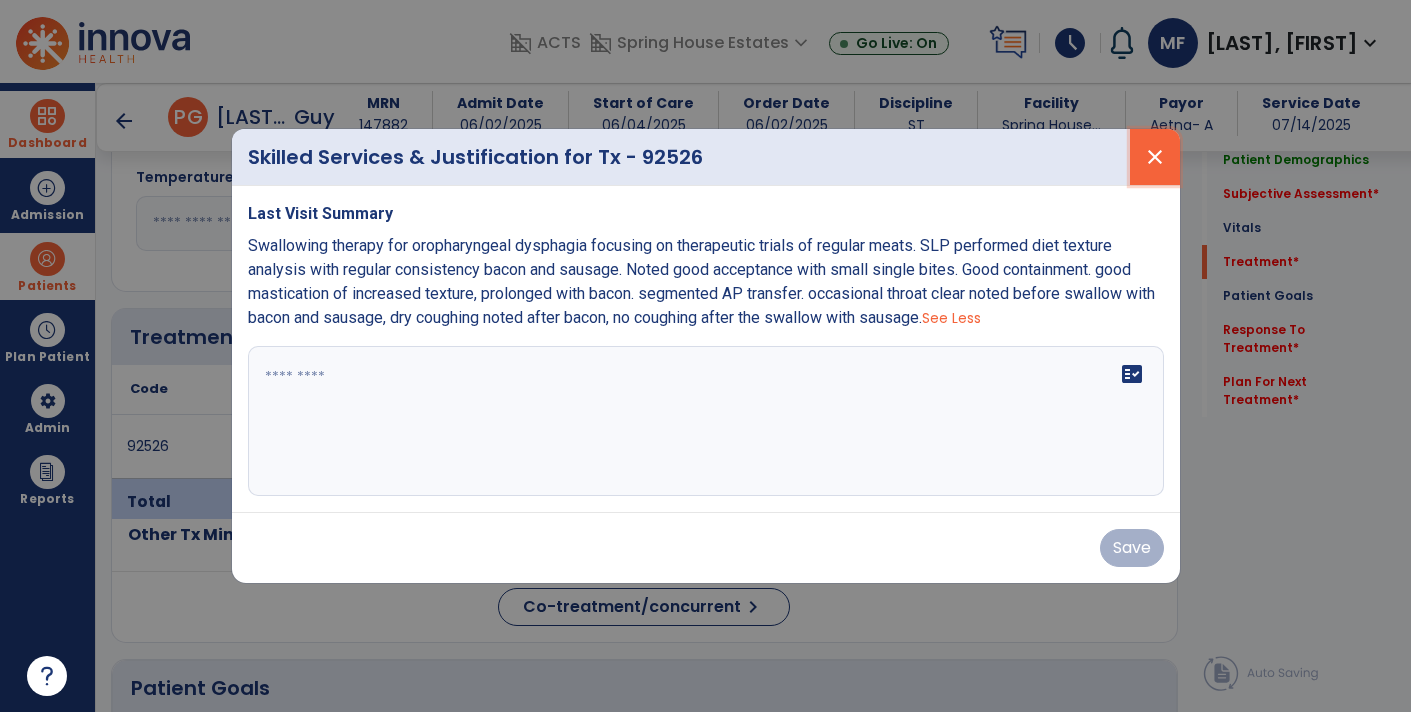 click on "close" at bounding box center (1155, 157) 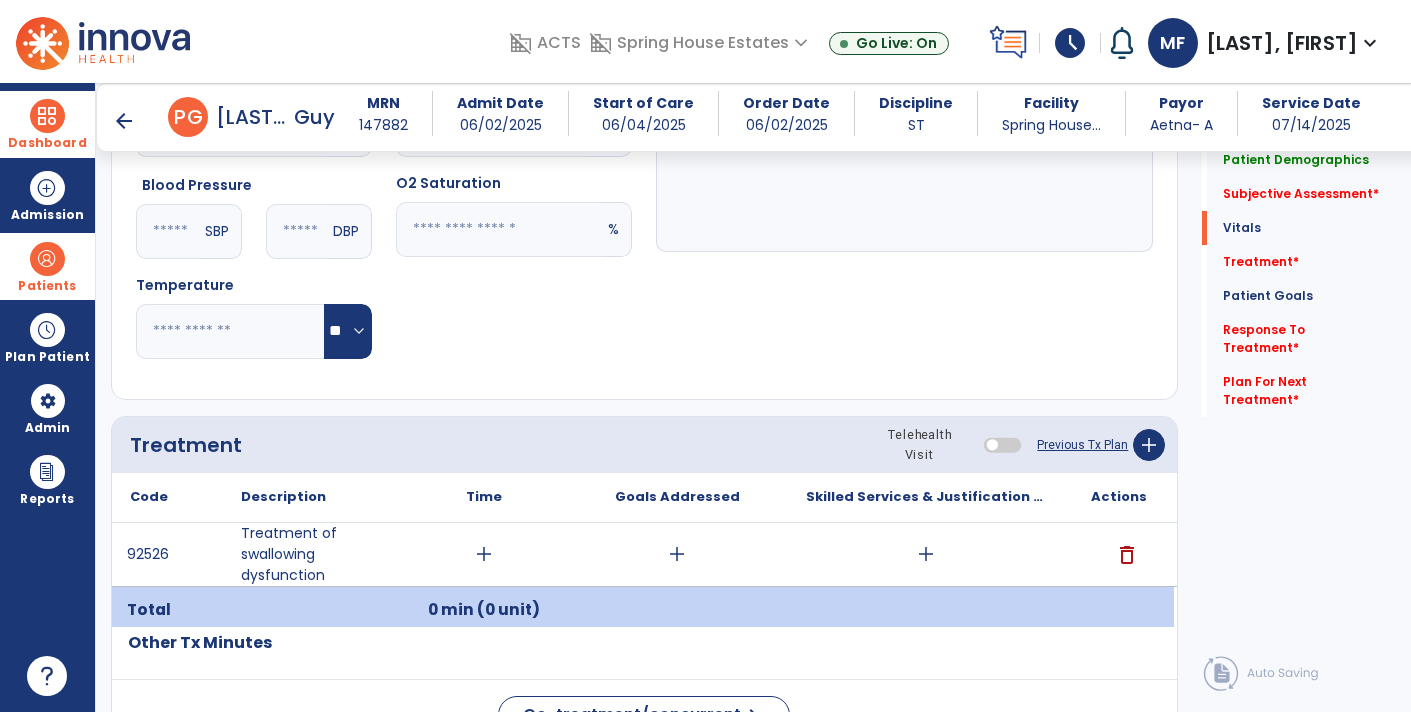 scroll, scrollTop: 957, scrollLeft: 0, axis: vertical 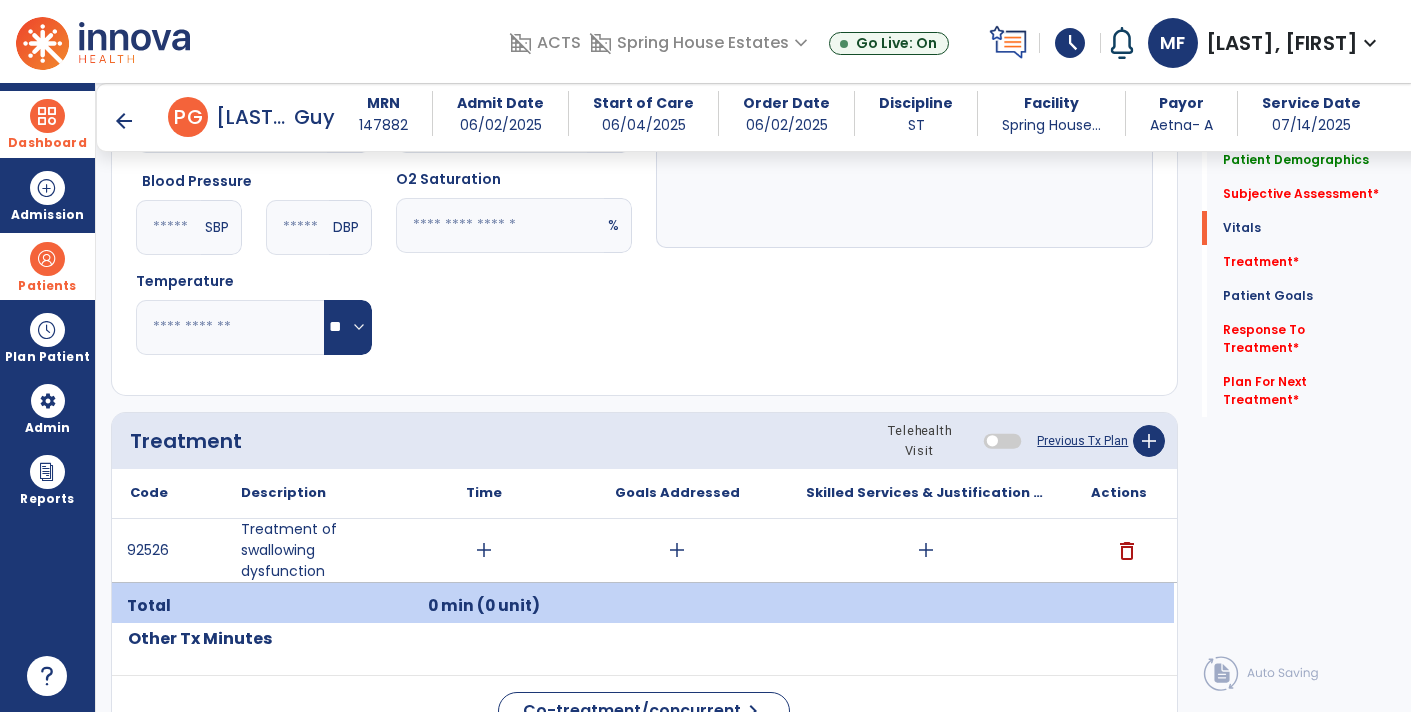 click on "Patients" at bounding box center [47, 286] 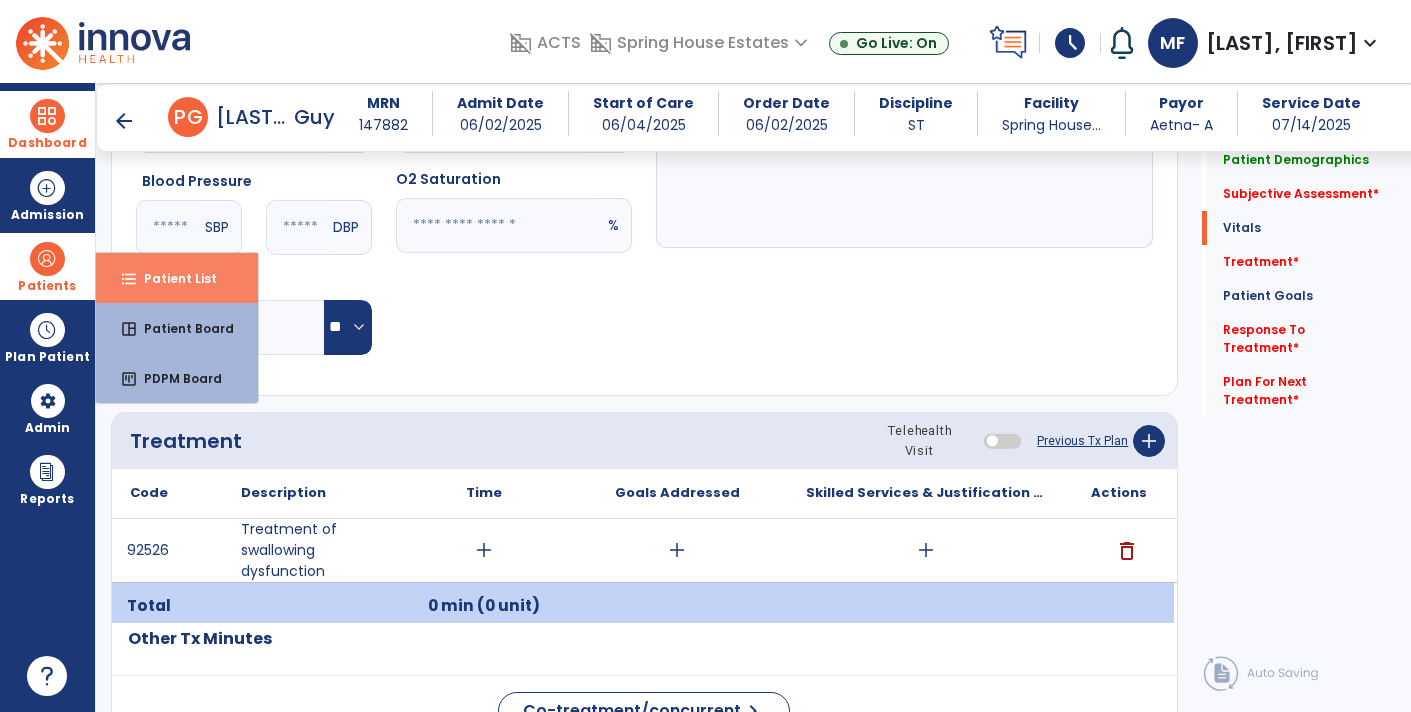click on "format_list_bulleted  Patient List" at bounding box center [177, 278] 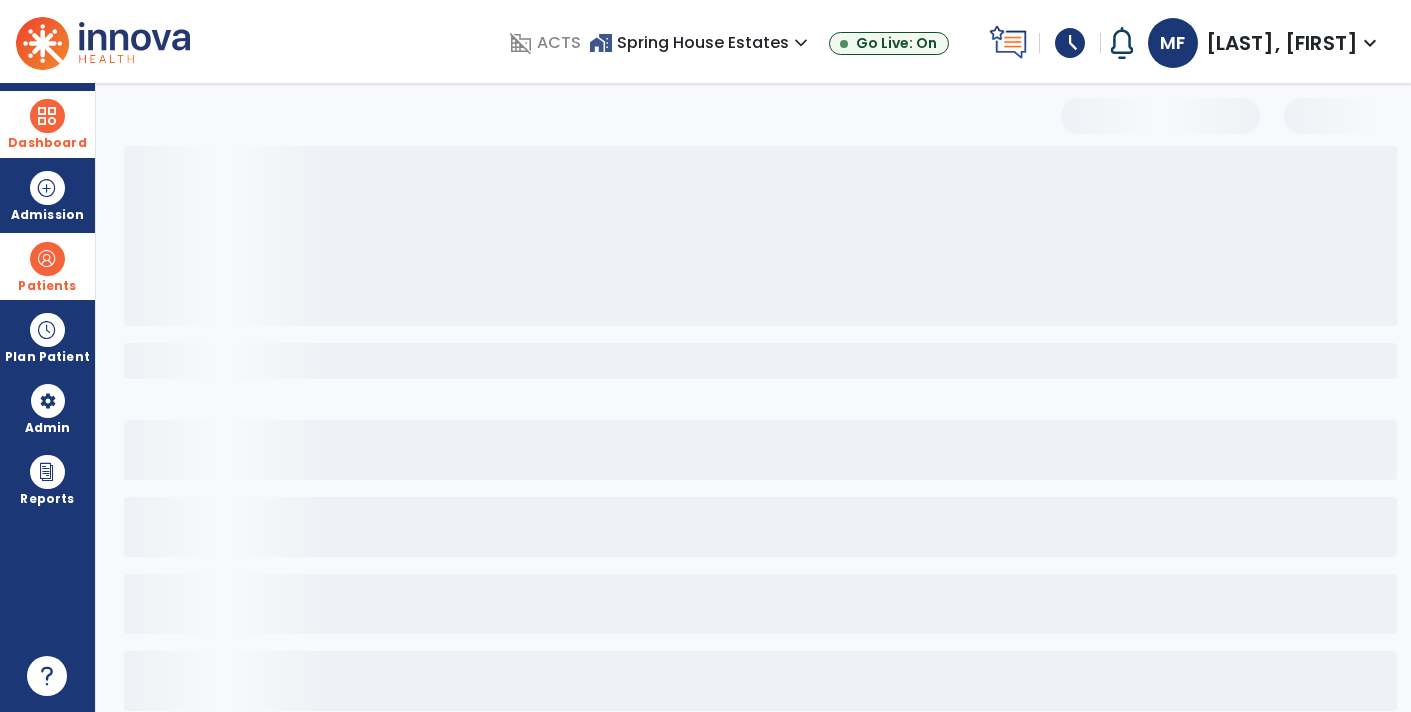 scroll, scrollTop: 30, scrollLeft: 0, axis: vertical 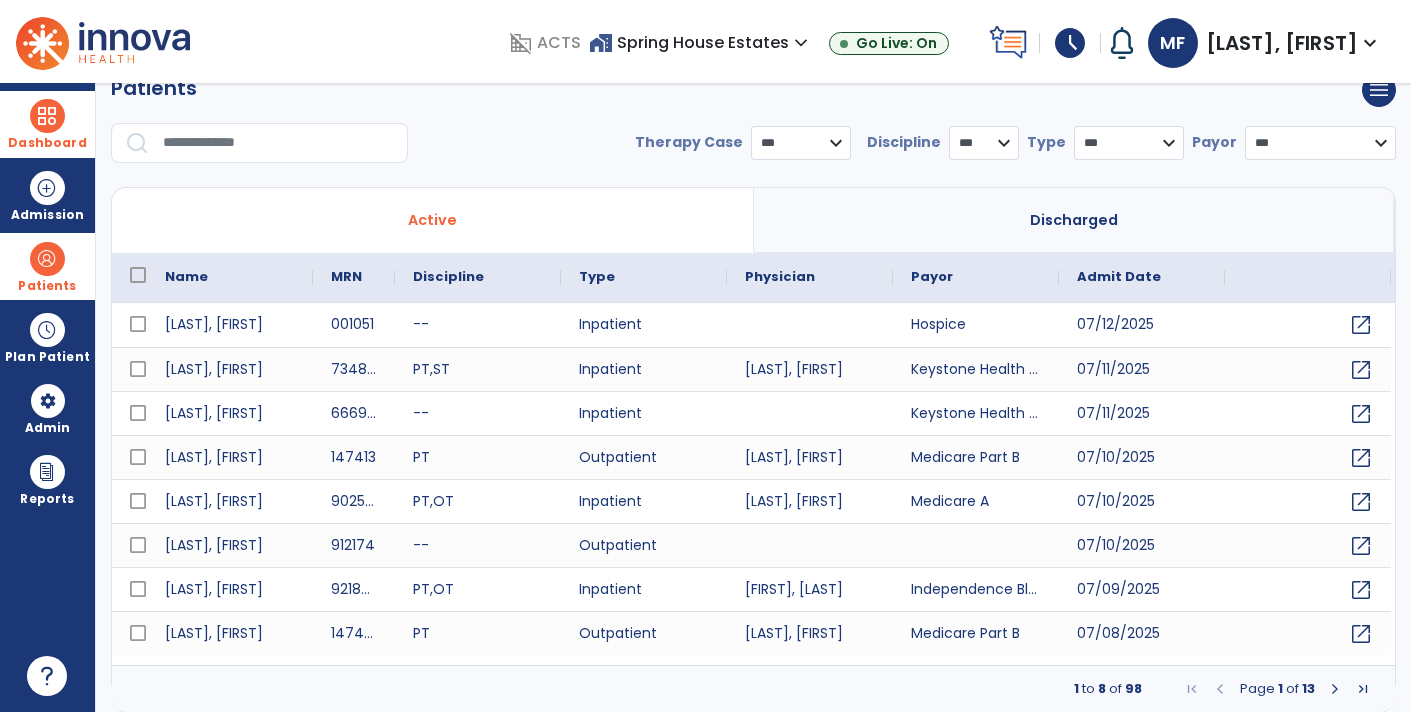 click at bounding box center [278, 143] 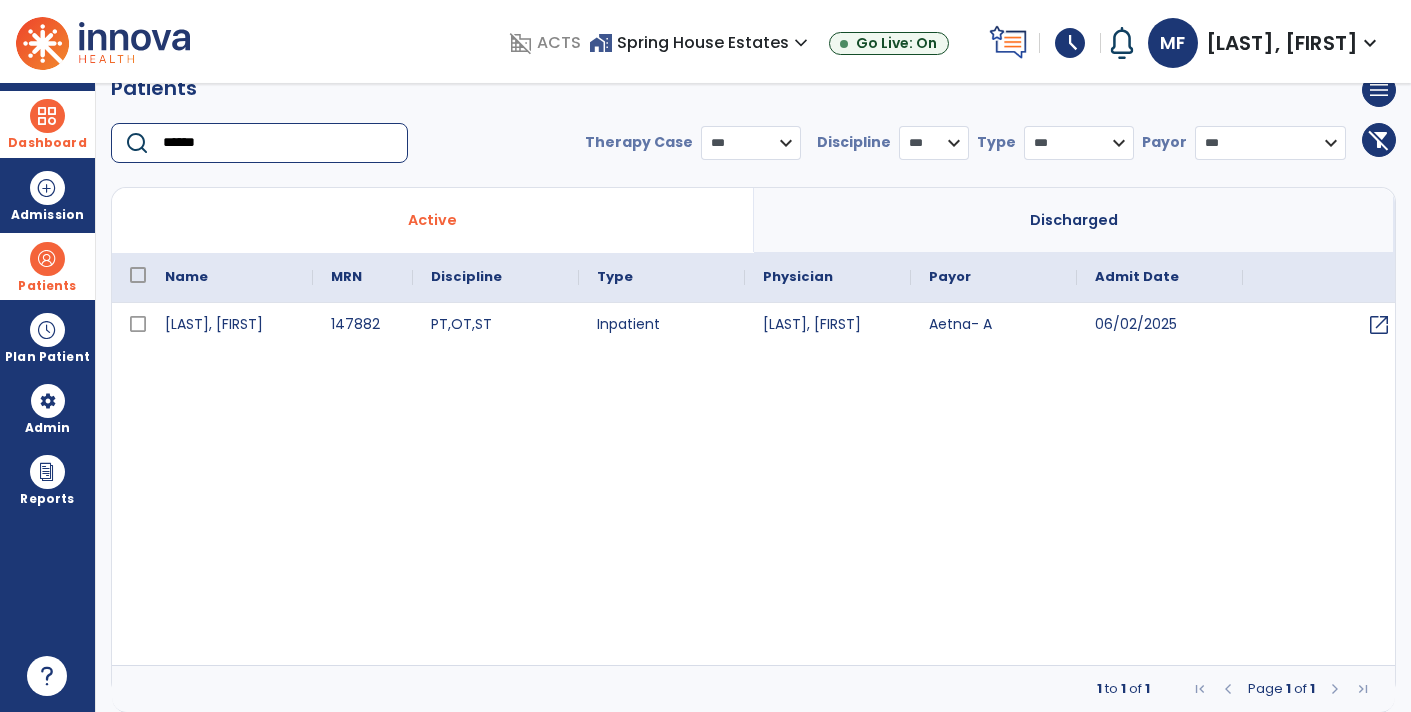 type on "******" 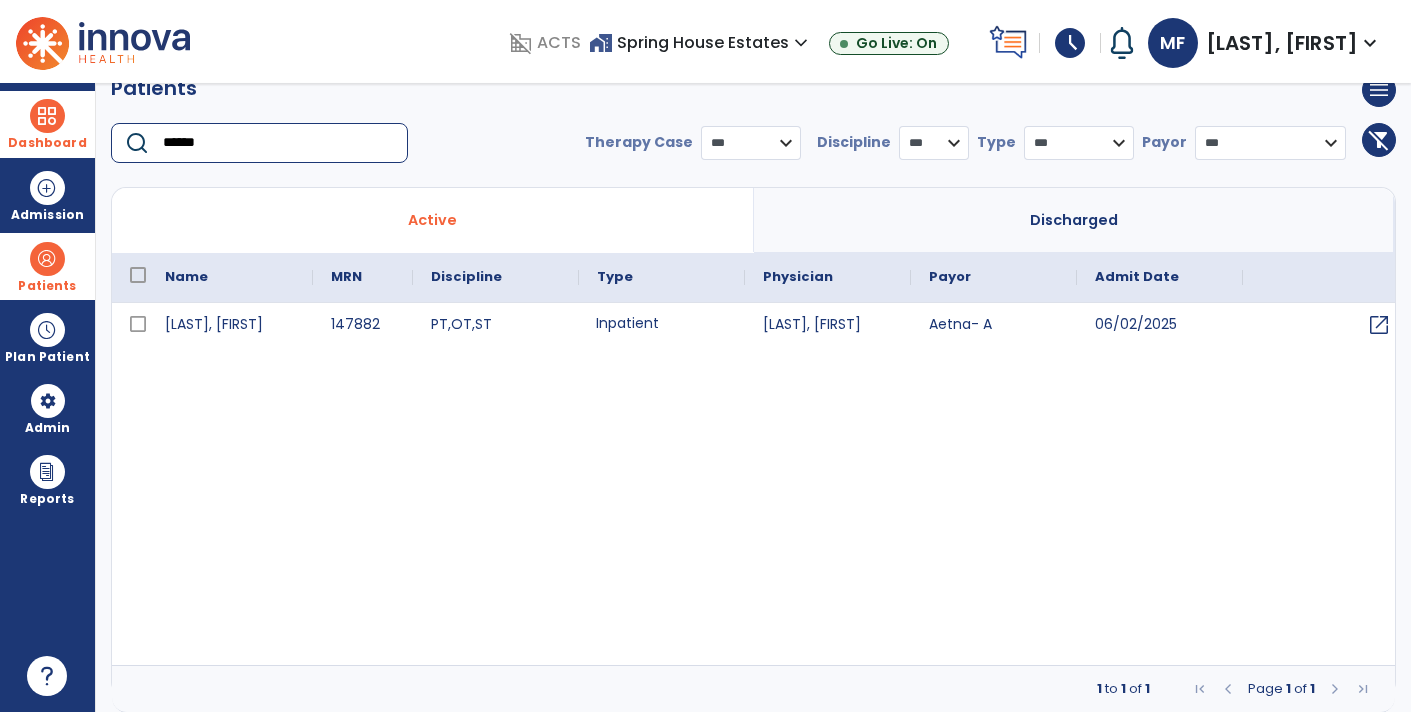 click on "Inpatient" at bounding box center [662, 325] 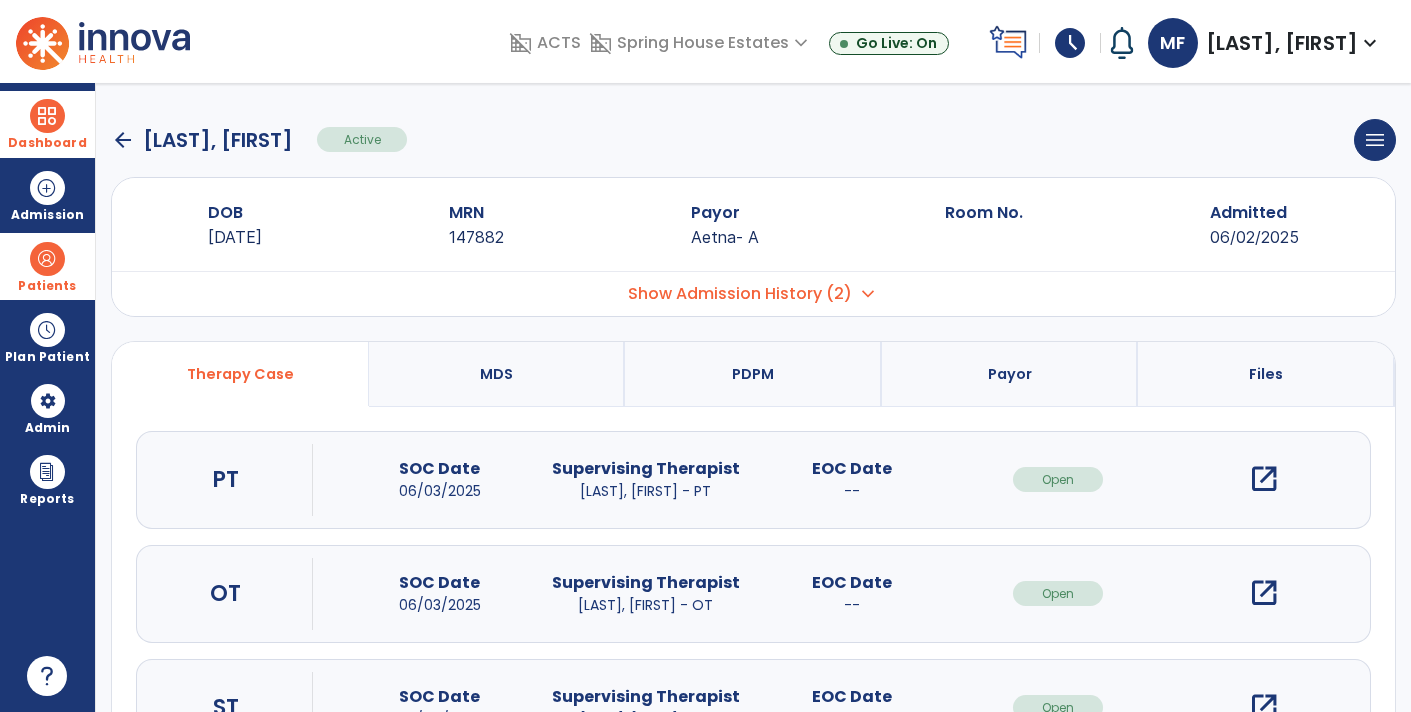 scroll, scrollTop: 89, scrollLeft: 0, axis: vertical 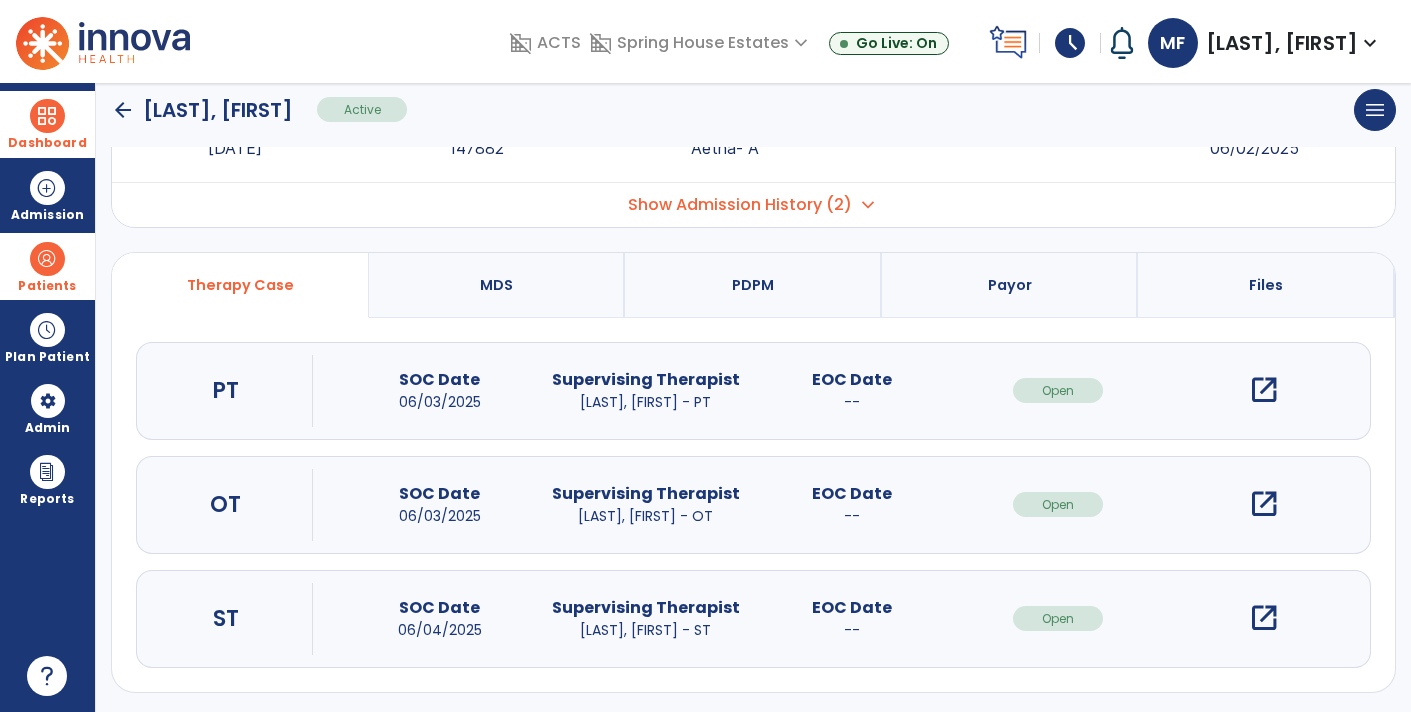 click on "open_in_new" at bounding box center [1264, 618] 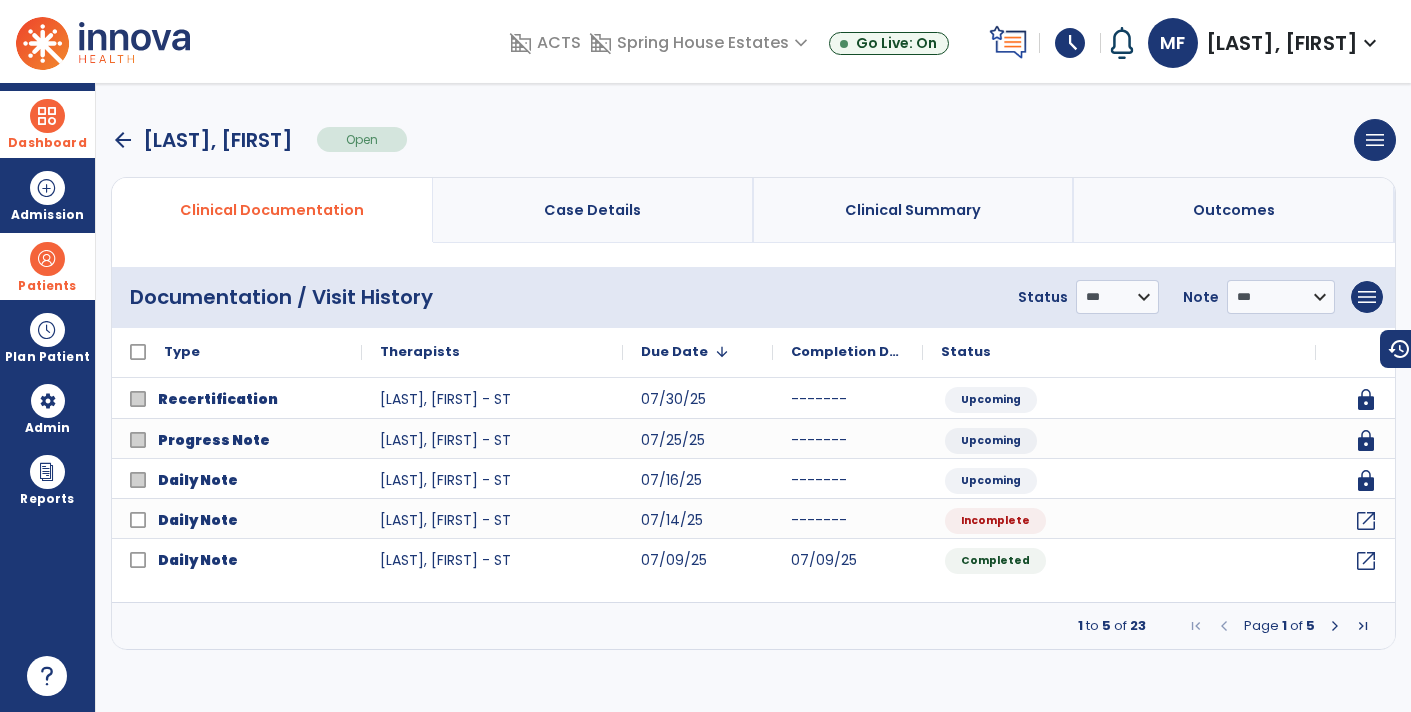 click at bounding box center [1335, 626] 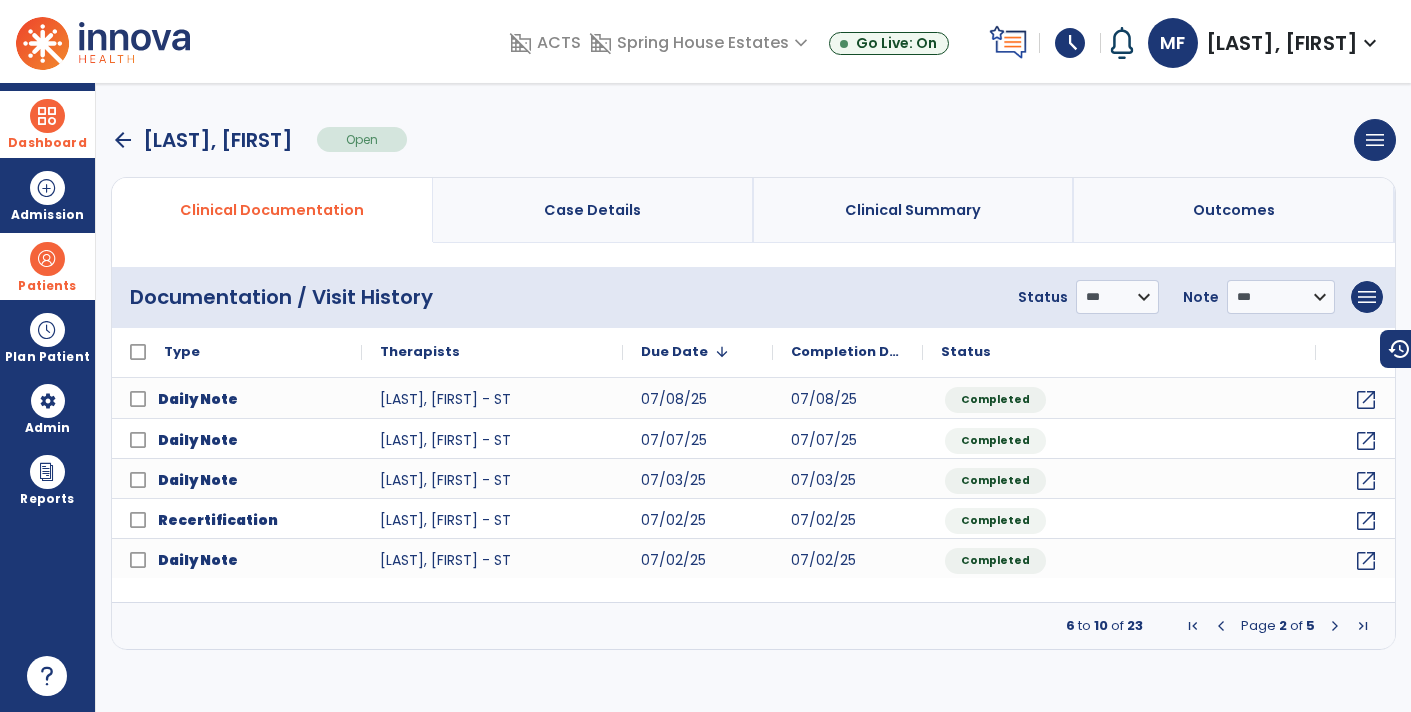 click at bounding box center (1221, 626) 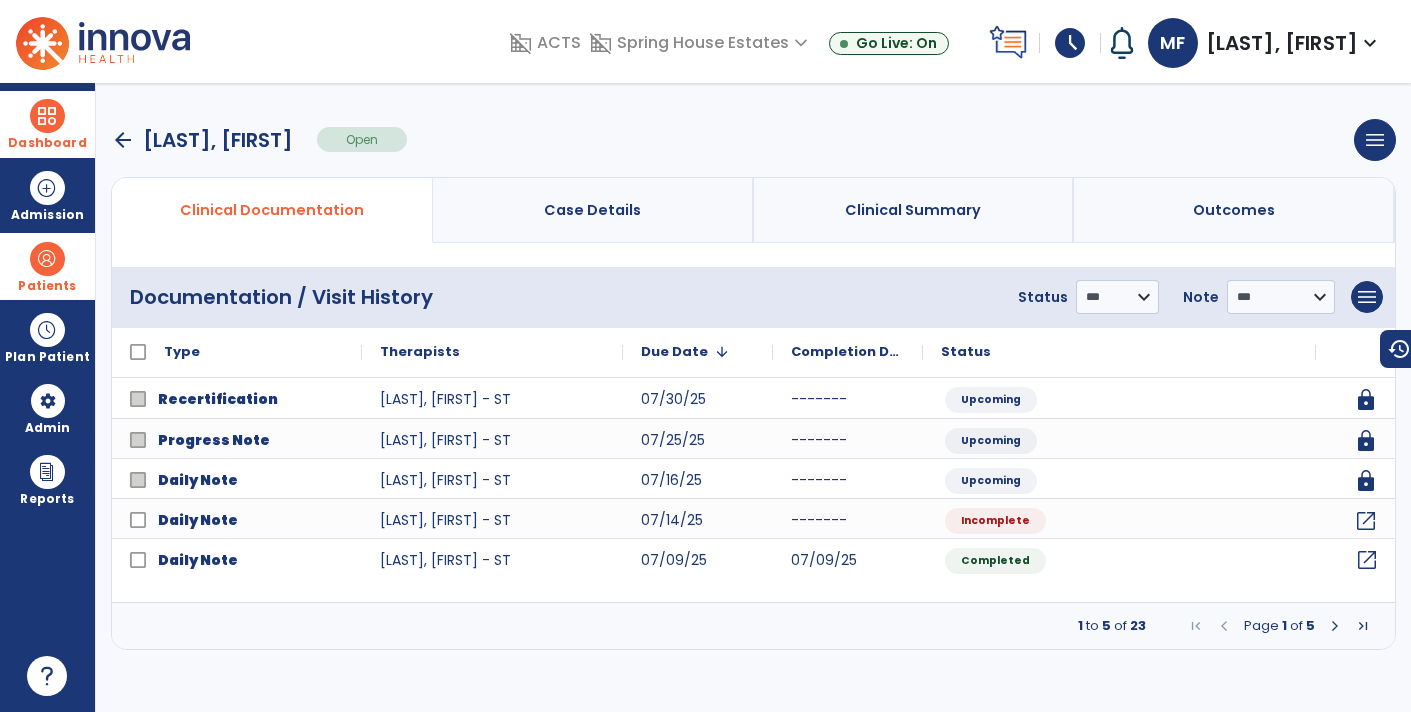 click on "open_in_new" 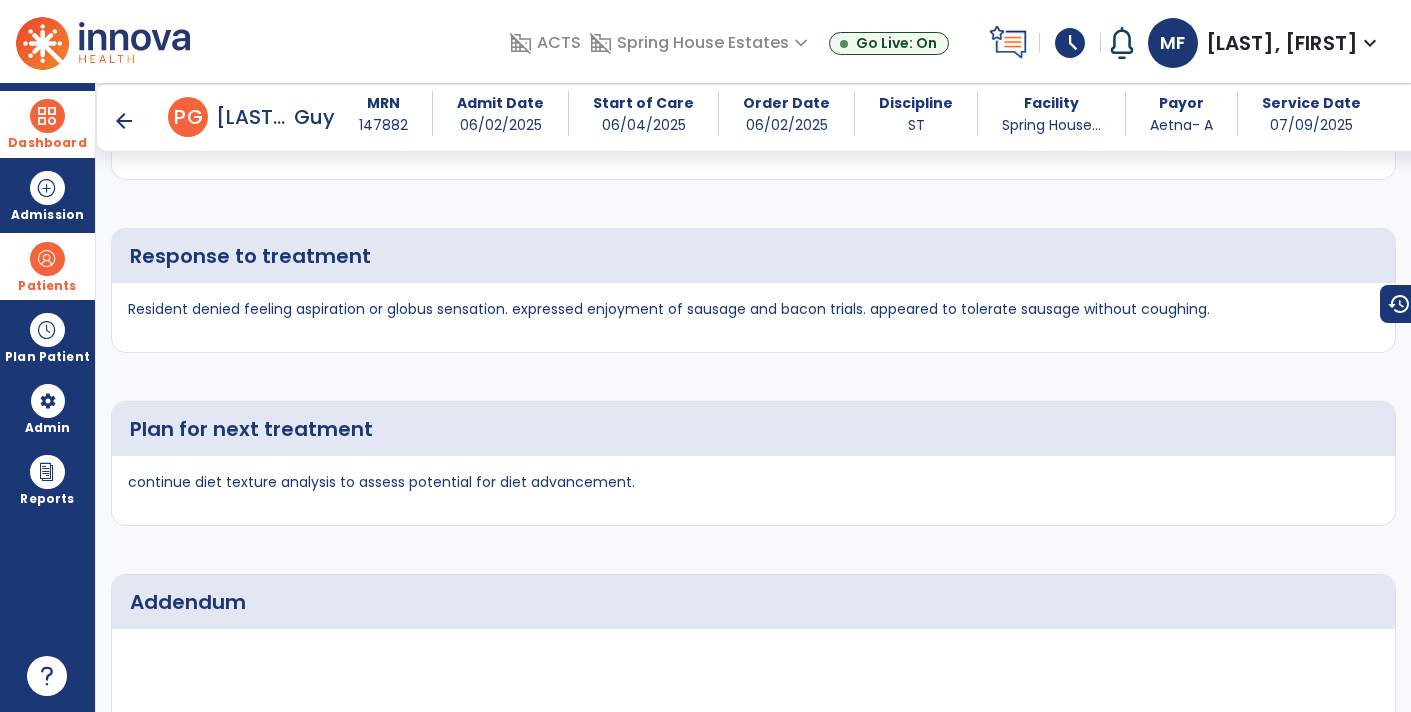 scroll, scrollTop: 3003, scrollLeft: 0, axis: vertical 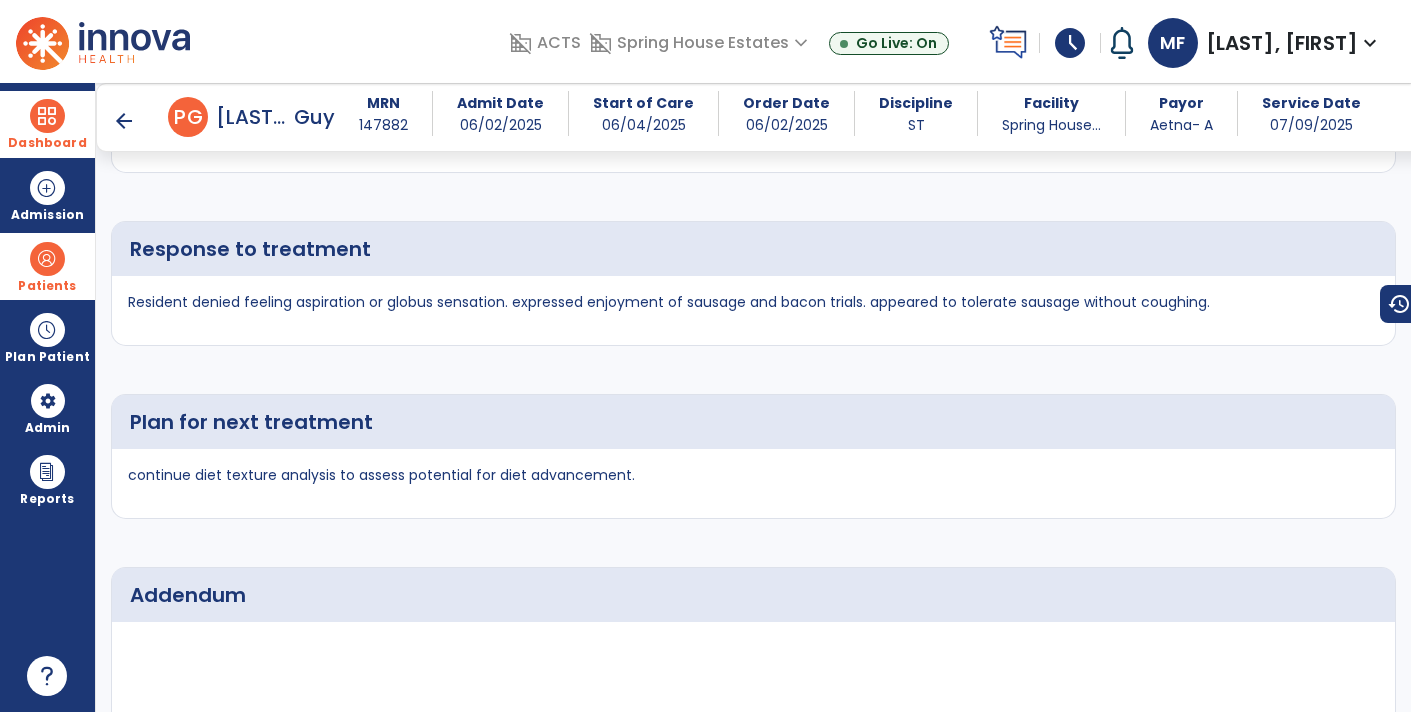 click on "arrow_back" at bounding box center (124, 121) 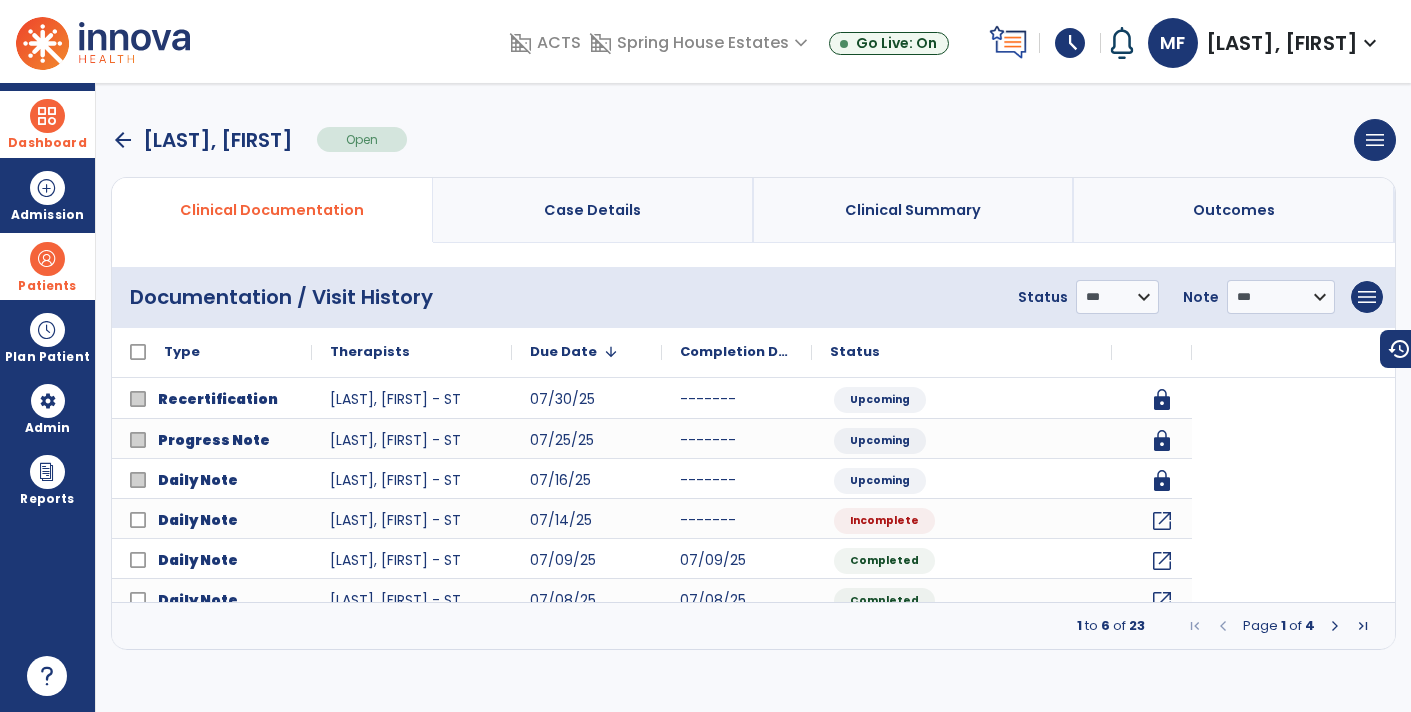 scroll, scrollTop: 0, scrollLeft: 0, axis: both 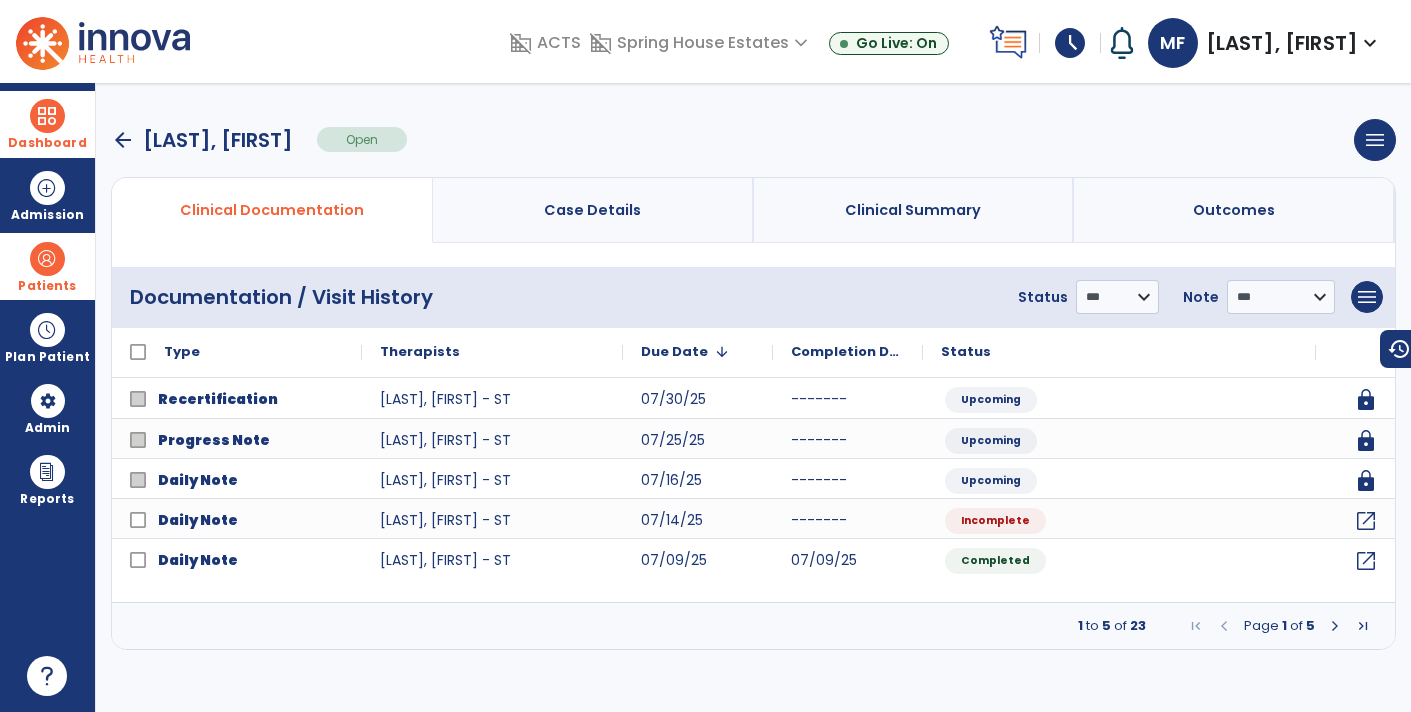 click at bounding box center [1335, 626] 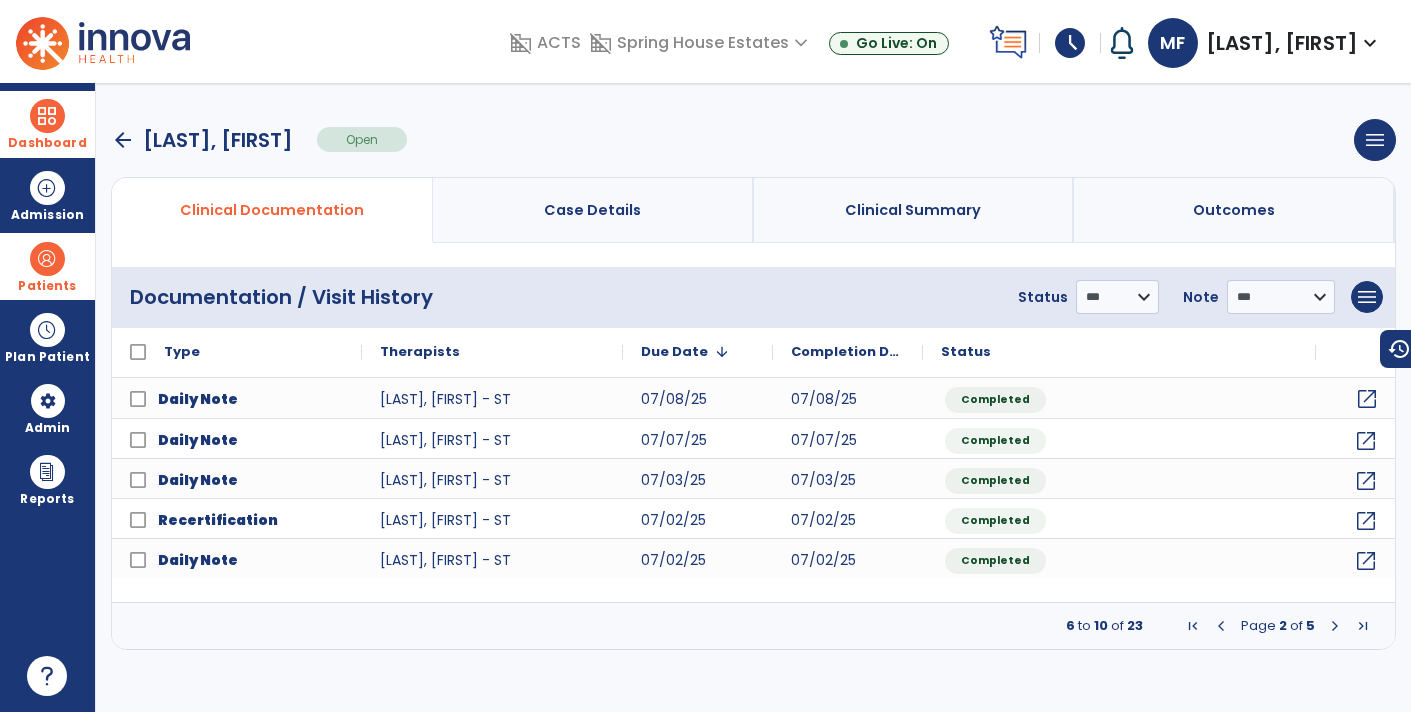 click on "open_in_new" 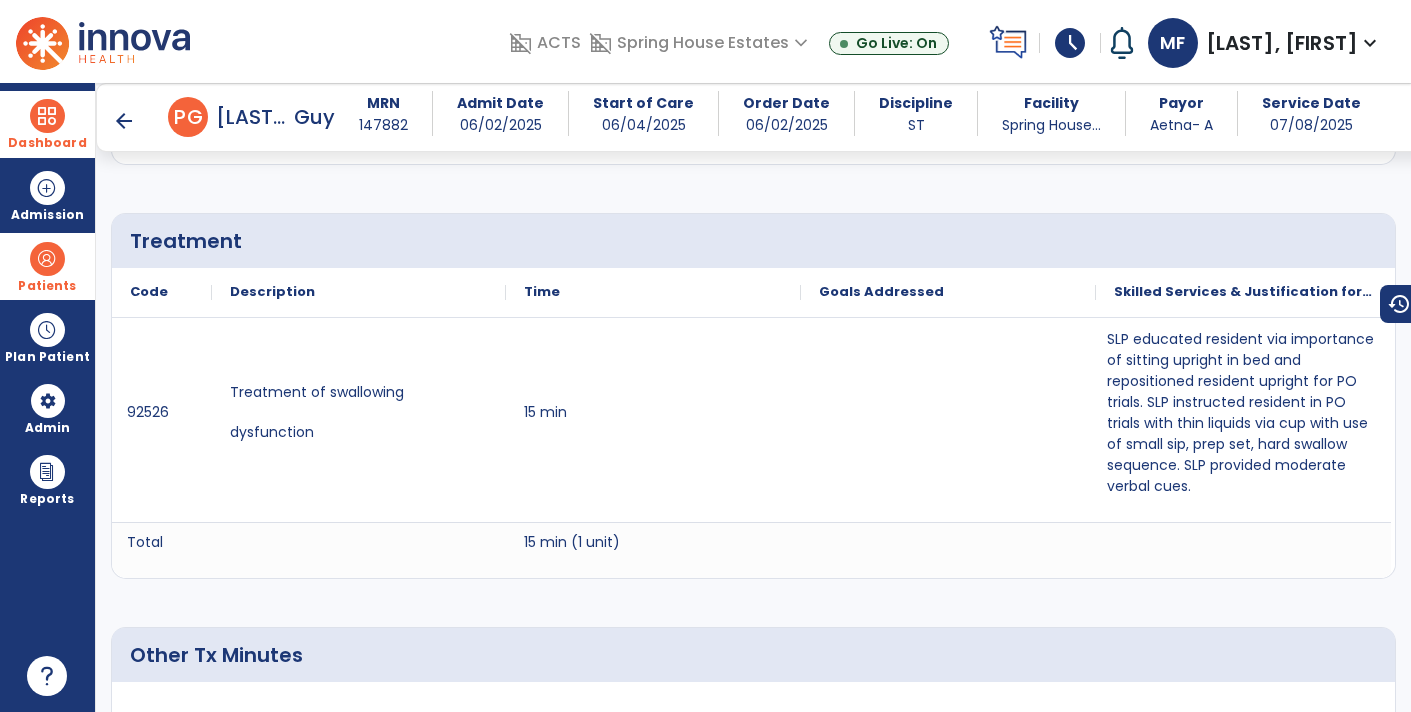 scroll, scrollTop: 1250, scrollLeft: 0, axis: vertical 